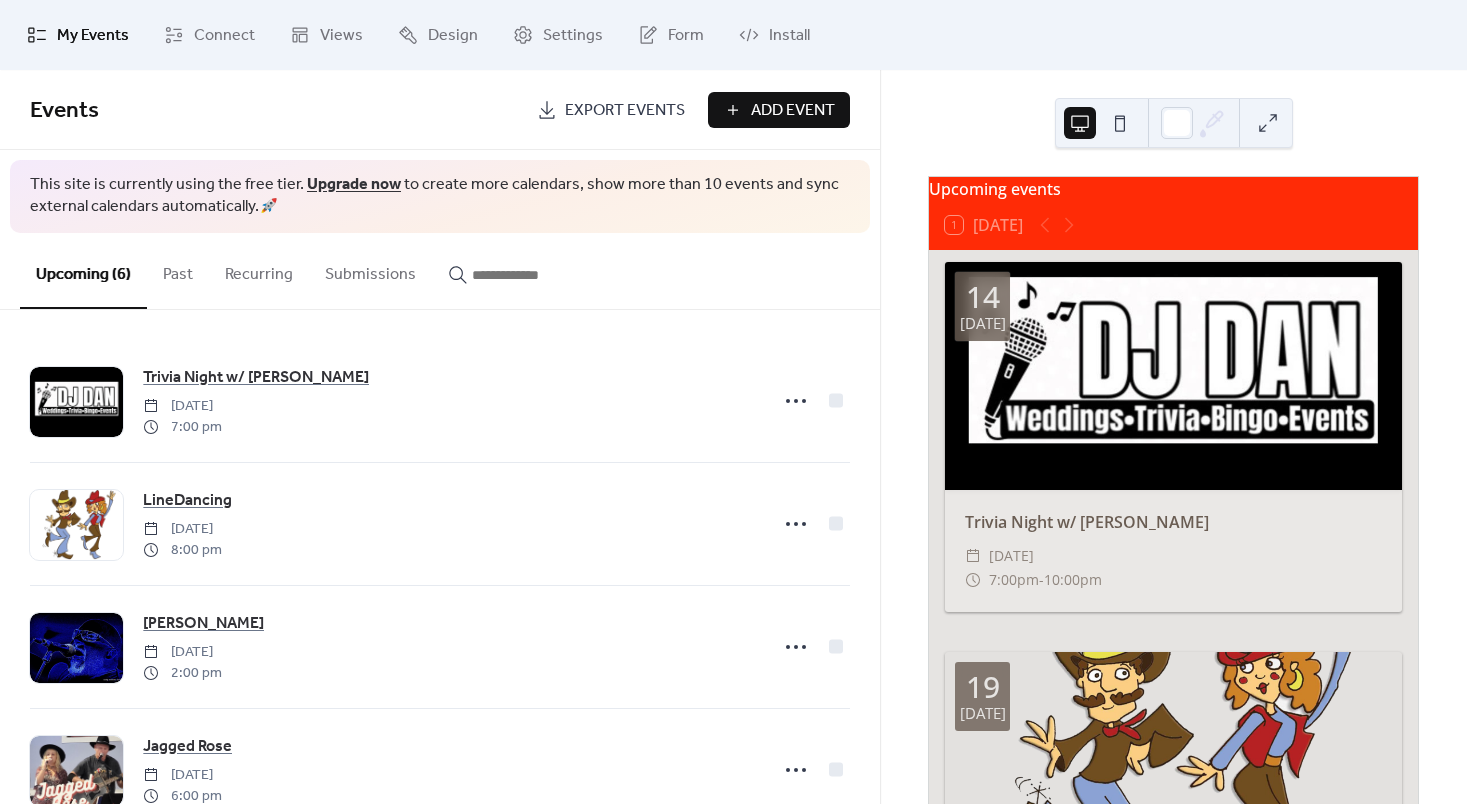 scroll, scrollTop: 0, scrollLeft: 0, axis: both 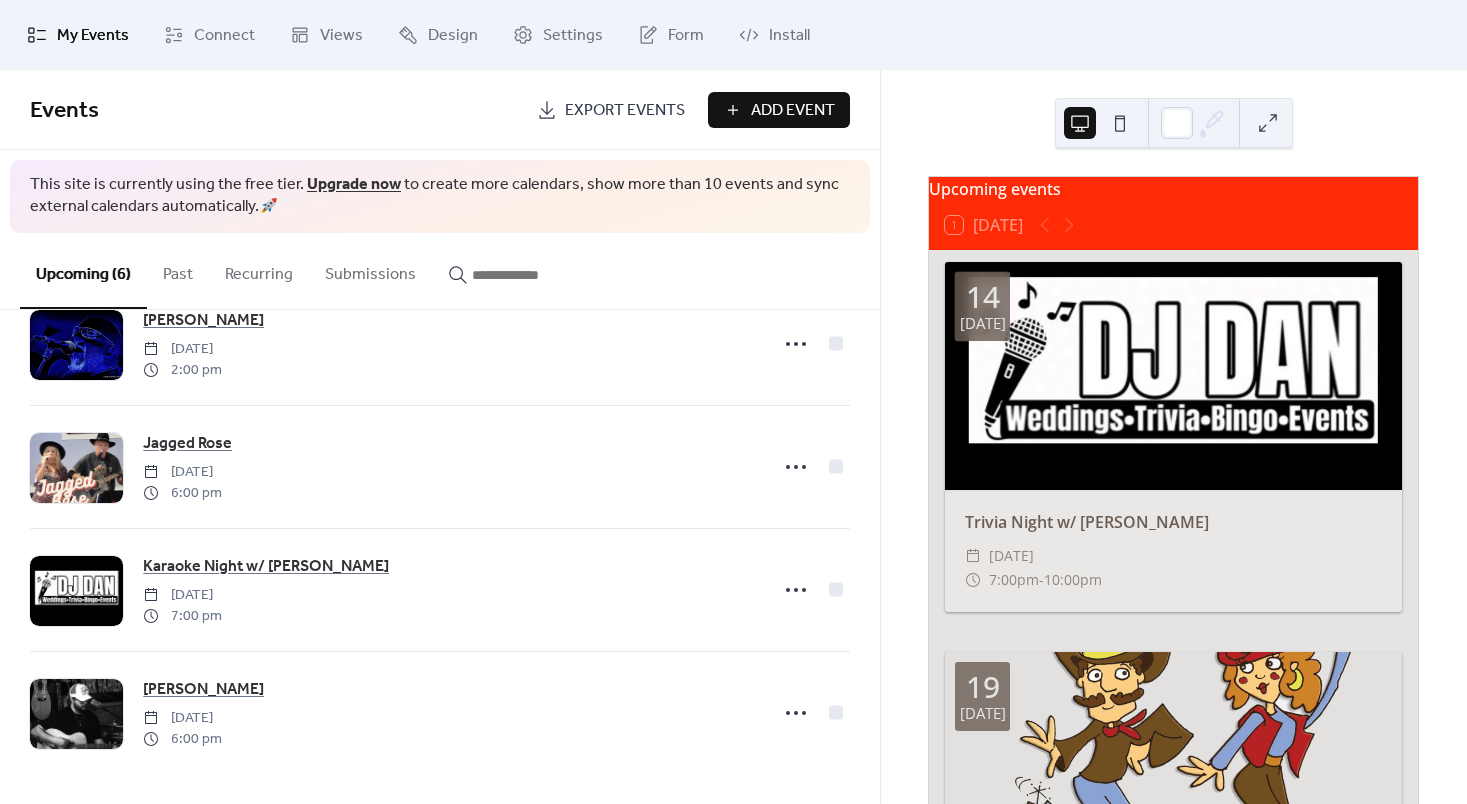 click on "Add Event" at bounding box center [779, 110] 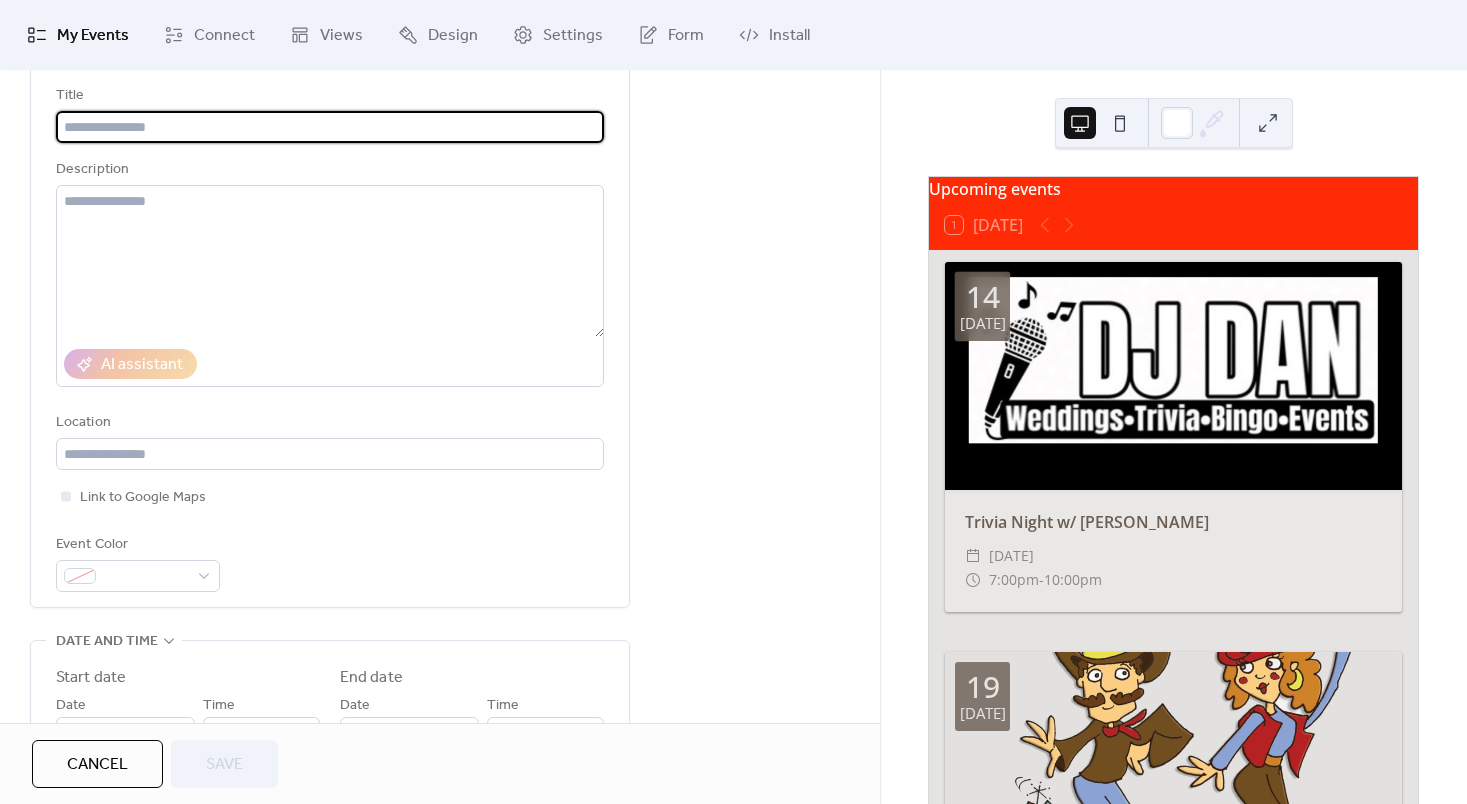 scroll, scrollTop: 0, scrollLeft: 0, axis: both 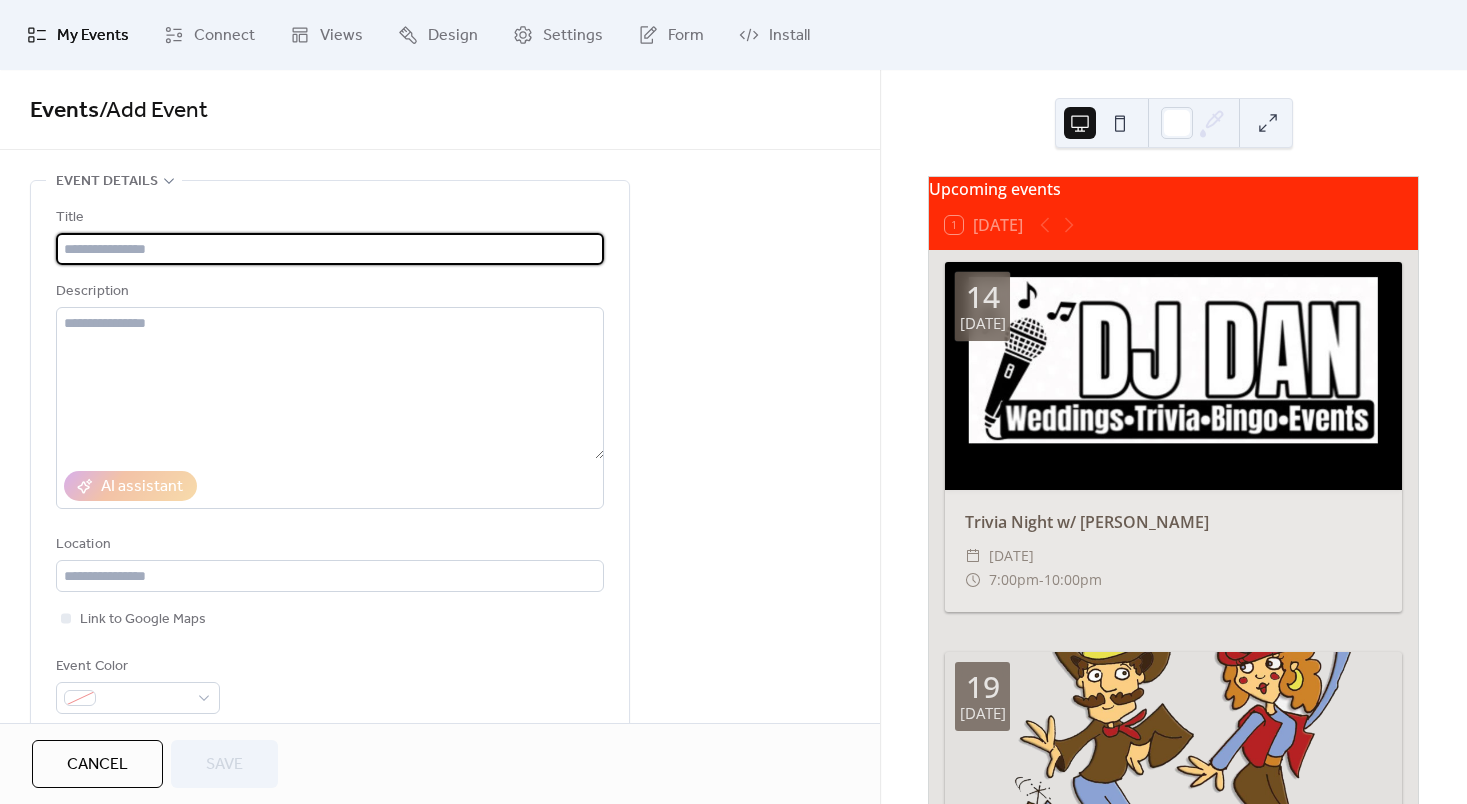 click on "My Events" at bounding box center [93, 36] 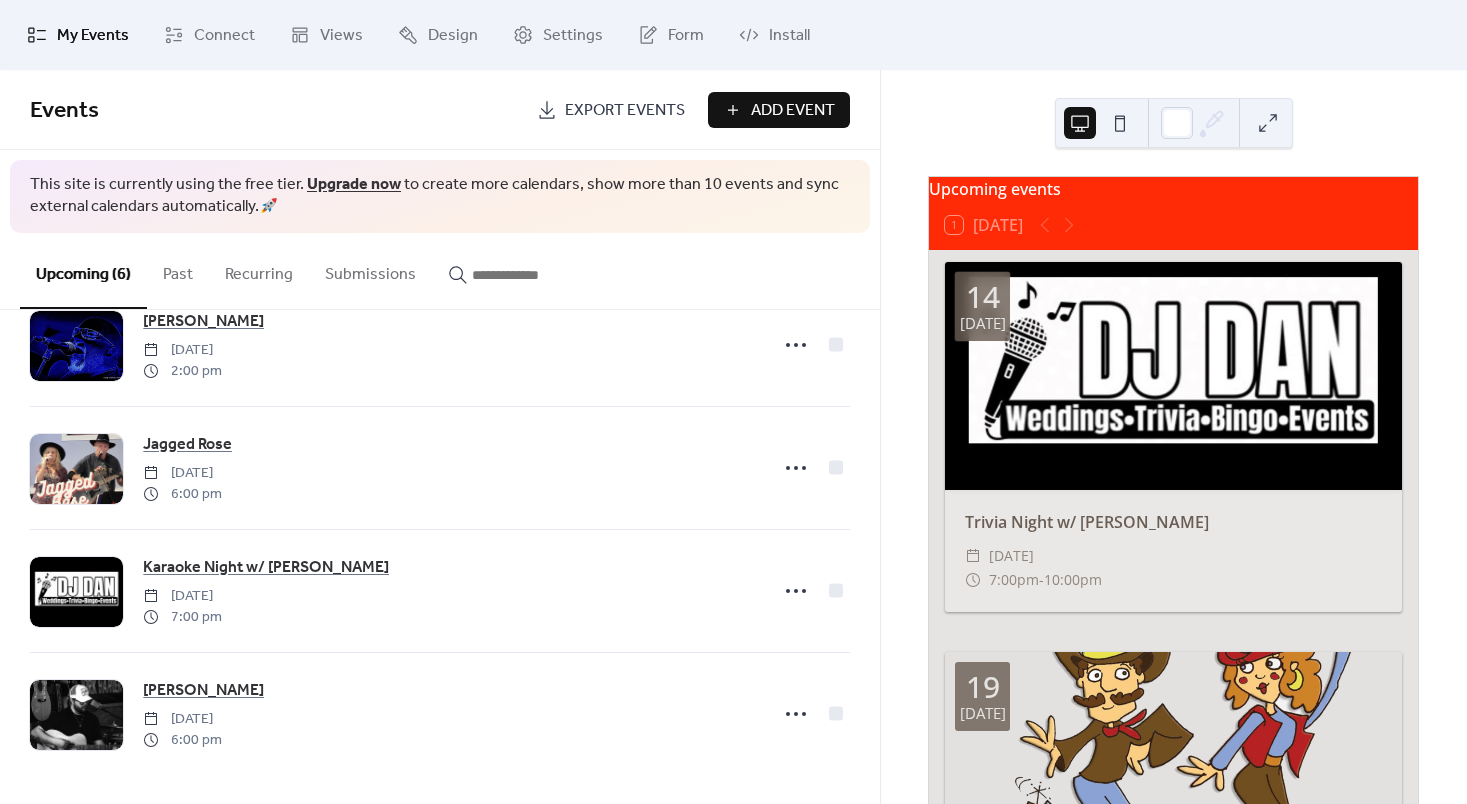 scroll, scrollTop: 301, scrollLeft: 0, axis: vertical 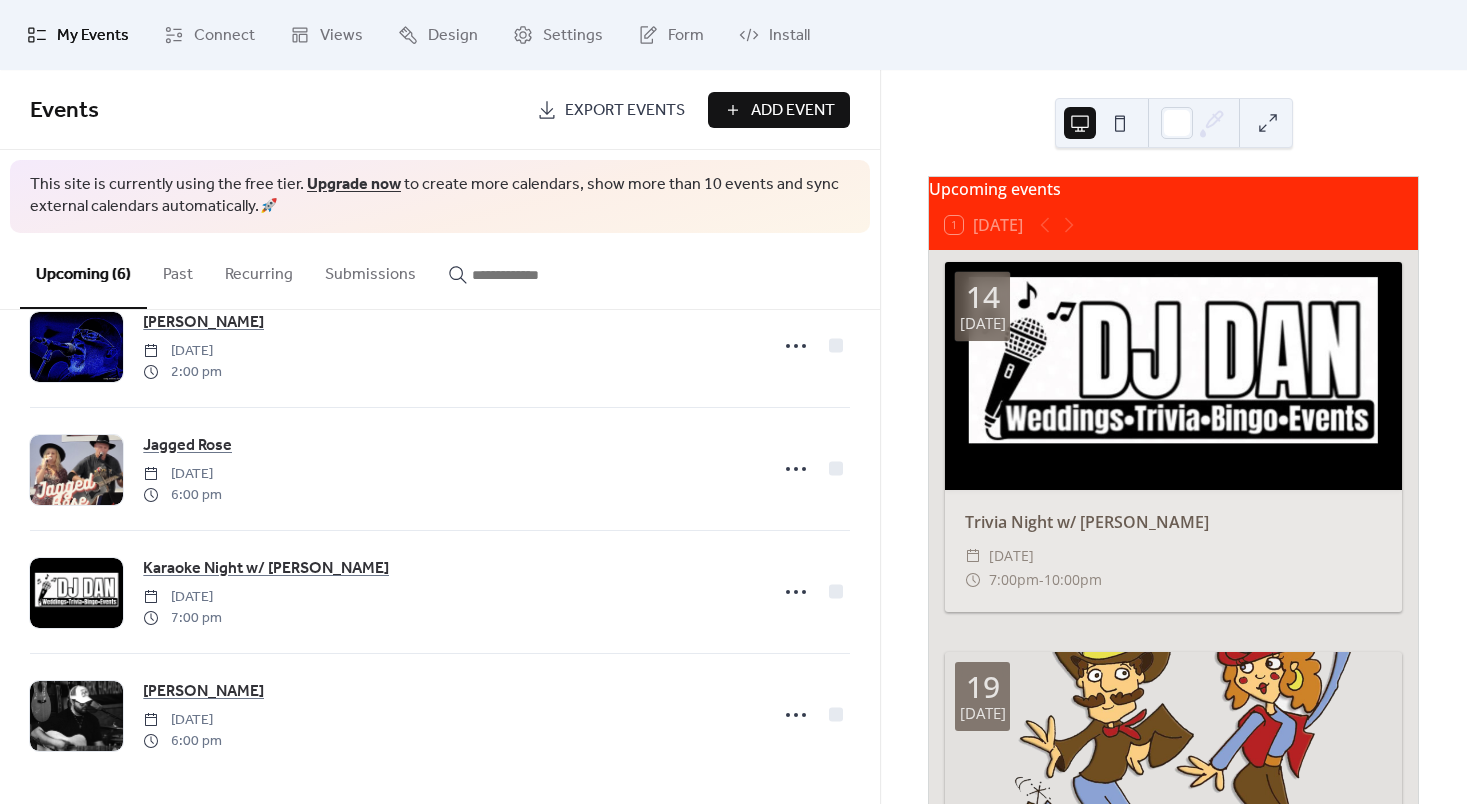 click on "Past" at bounding box center [178, 270] 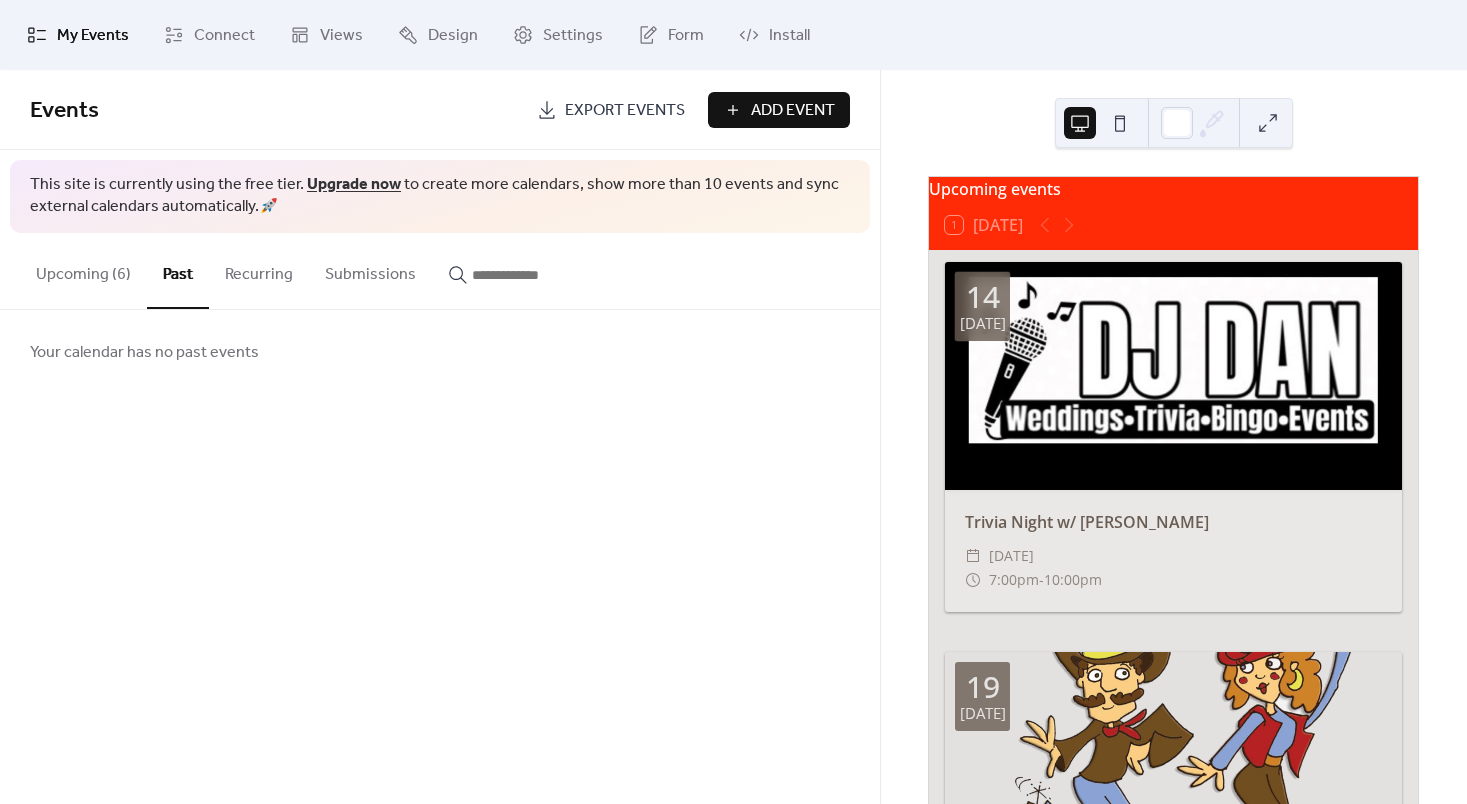 click on "Upcoming  (6)" at bounding box center [83, 270] 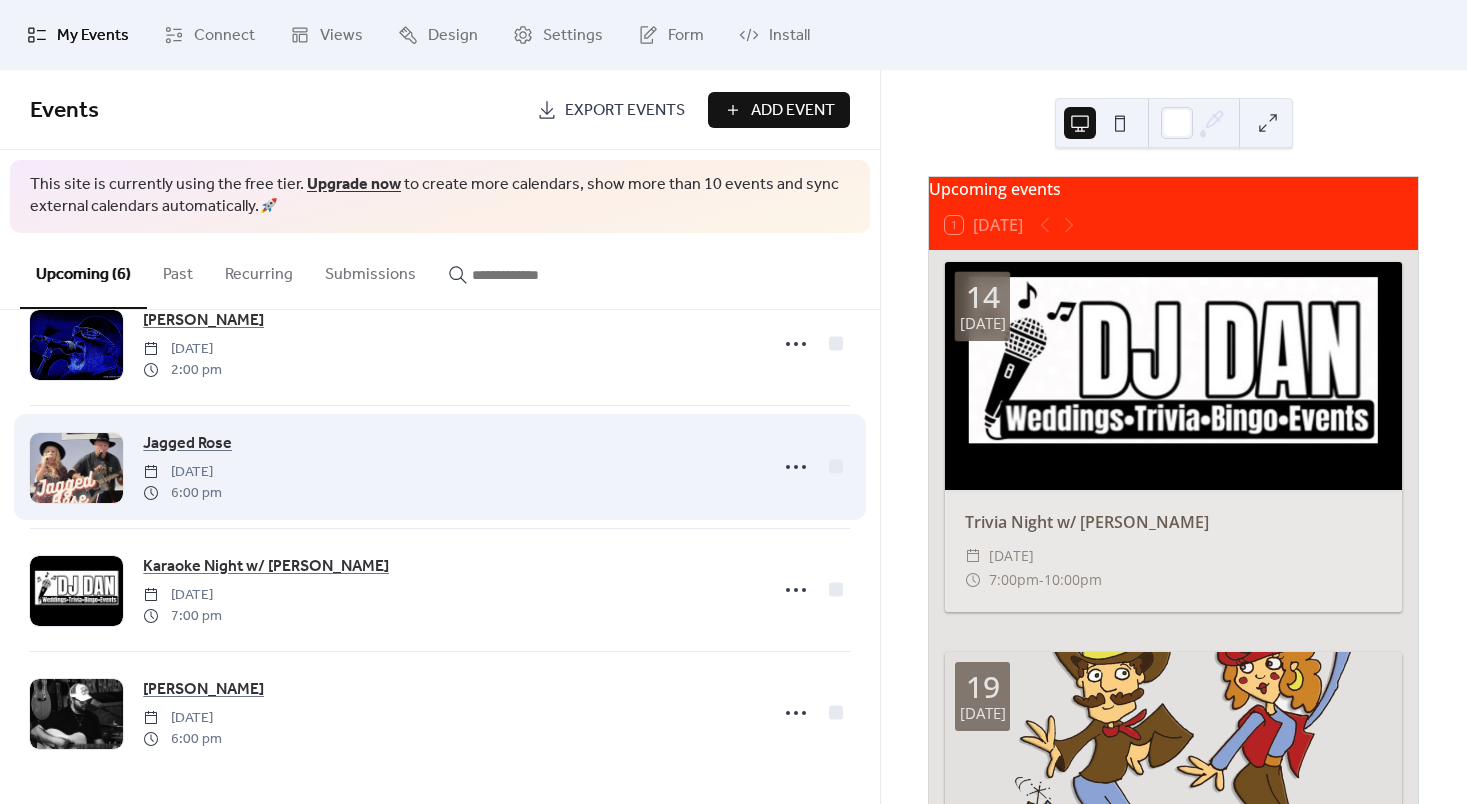 scroll, scrollTop: 305, scrollLeft: 0, axis: vertical 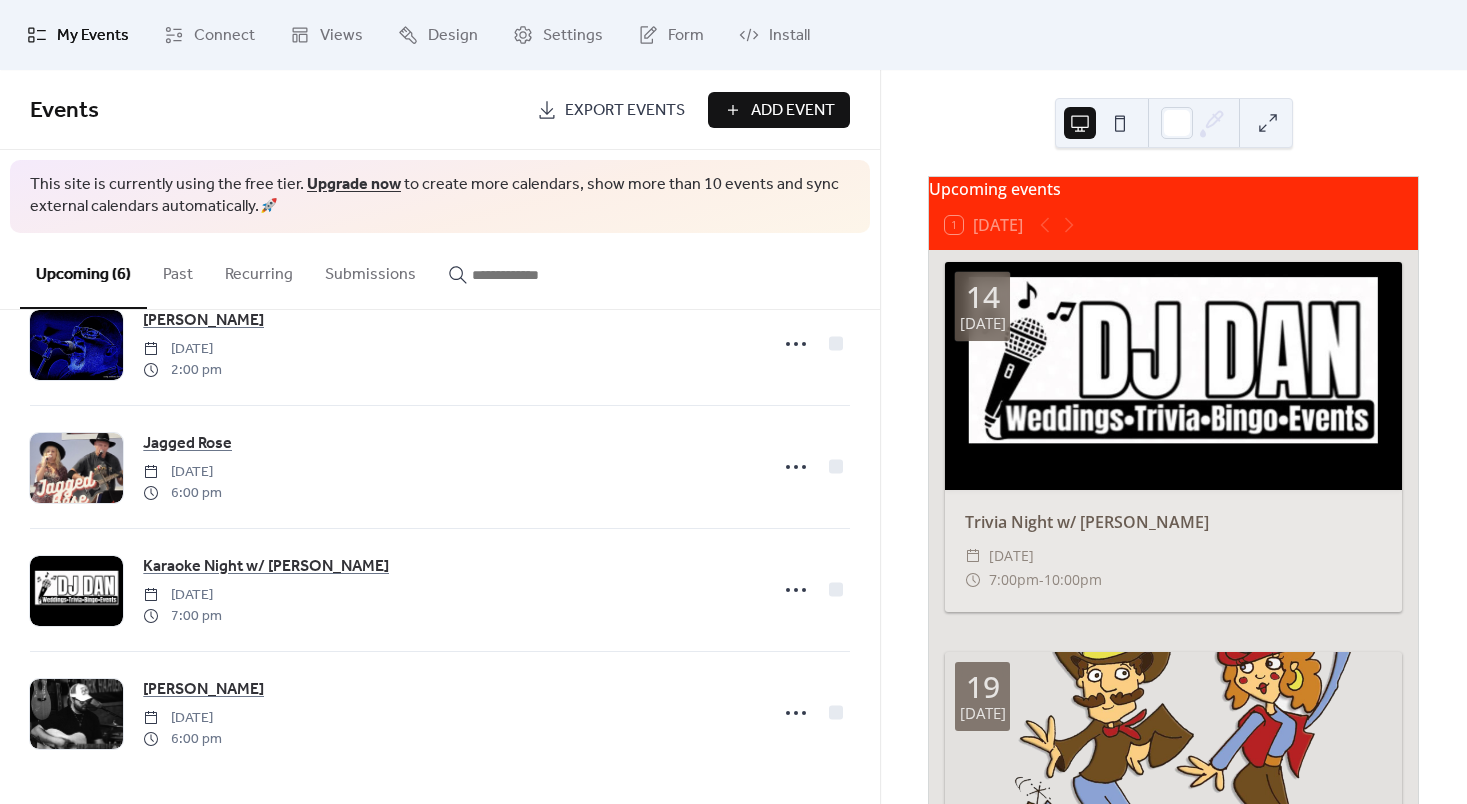 click on "Add Event" at bounding box center [793, 111] 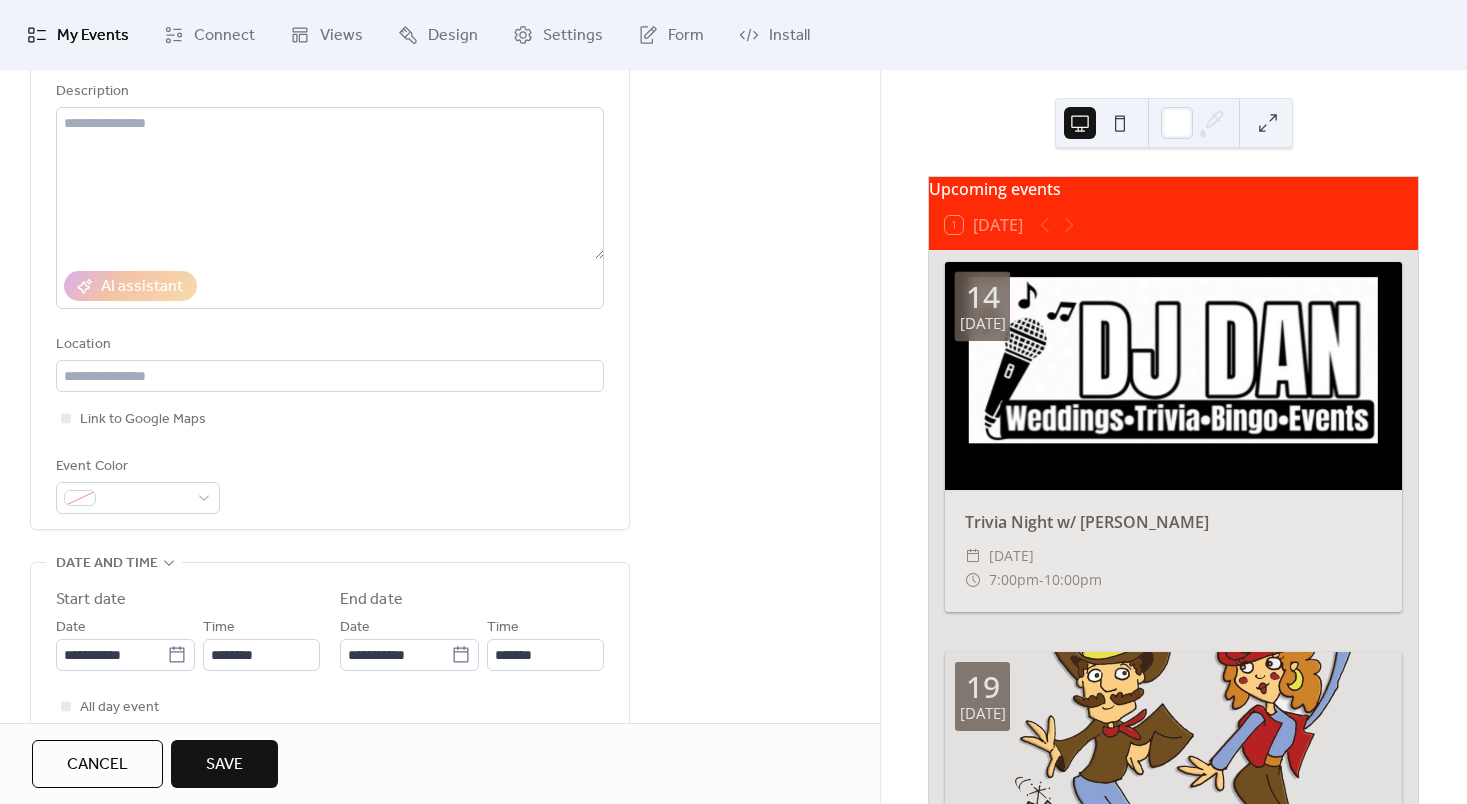 scroll, scrollTop: 225, scrollLeft: 0, axis: vertical 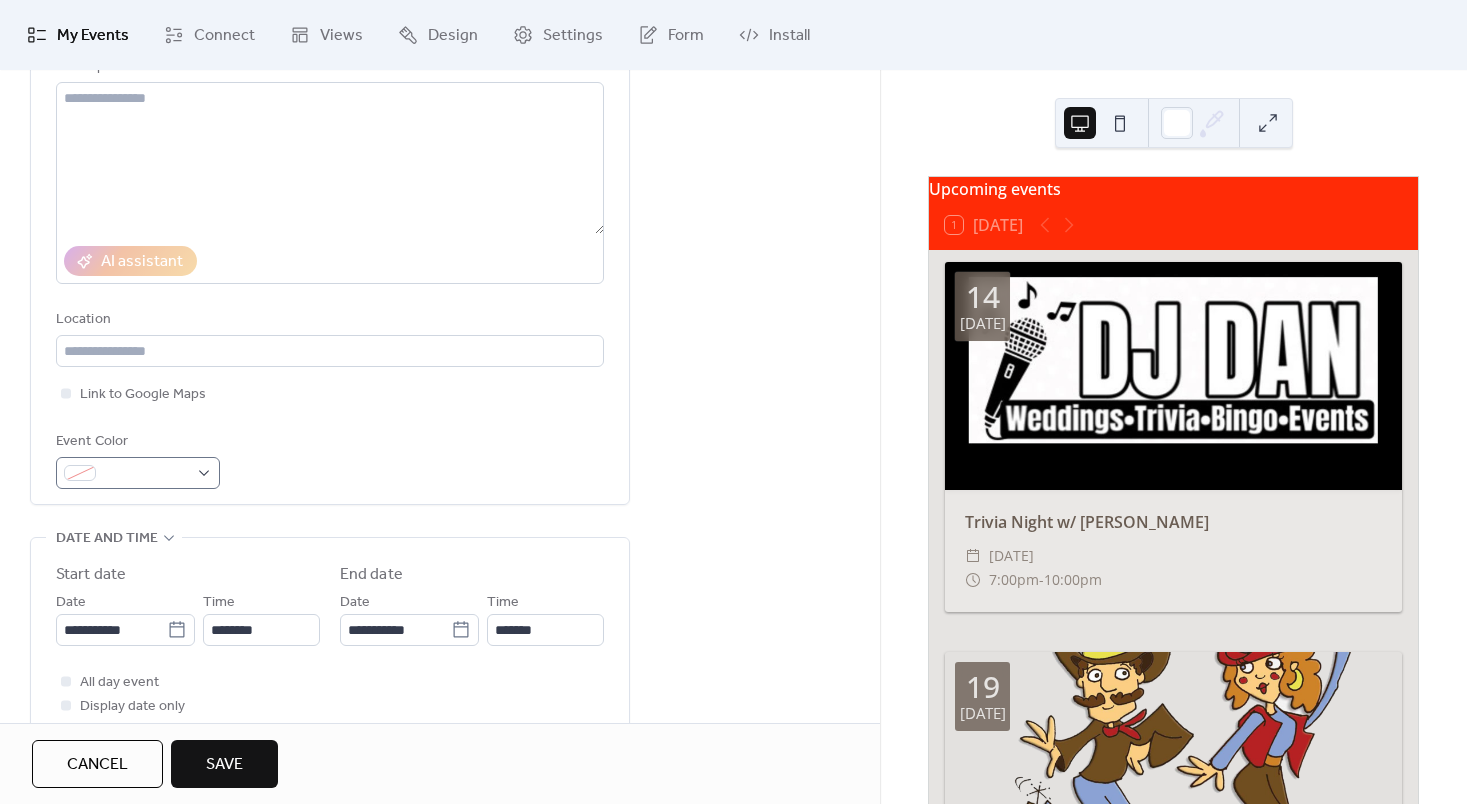 type on "*********" 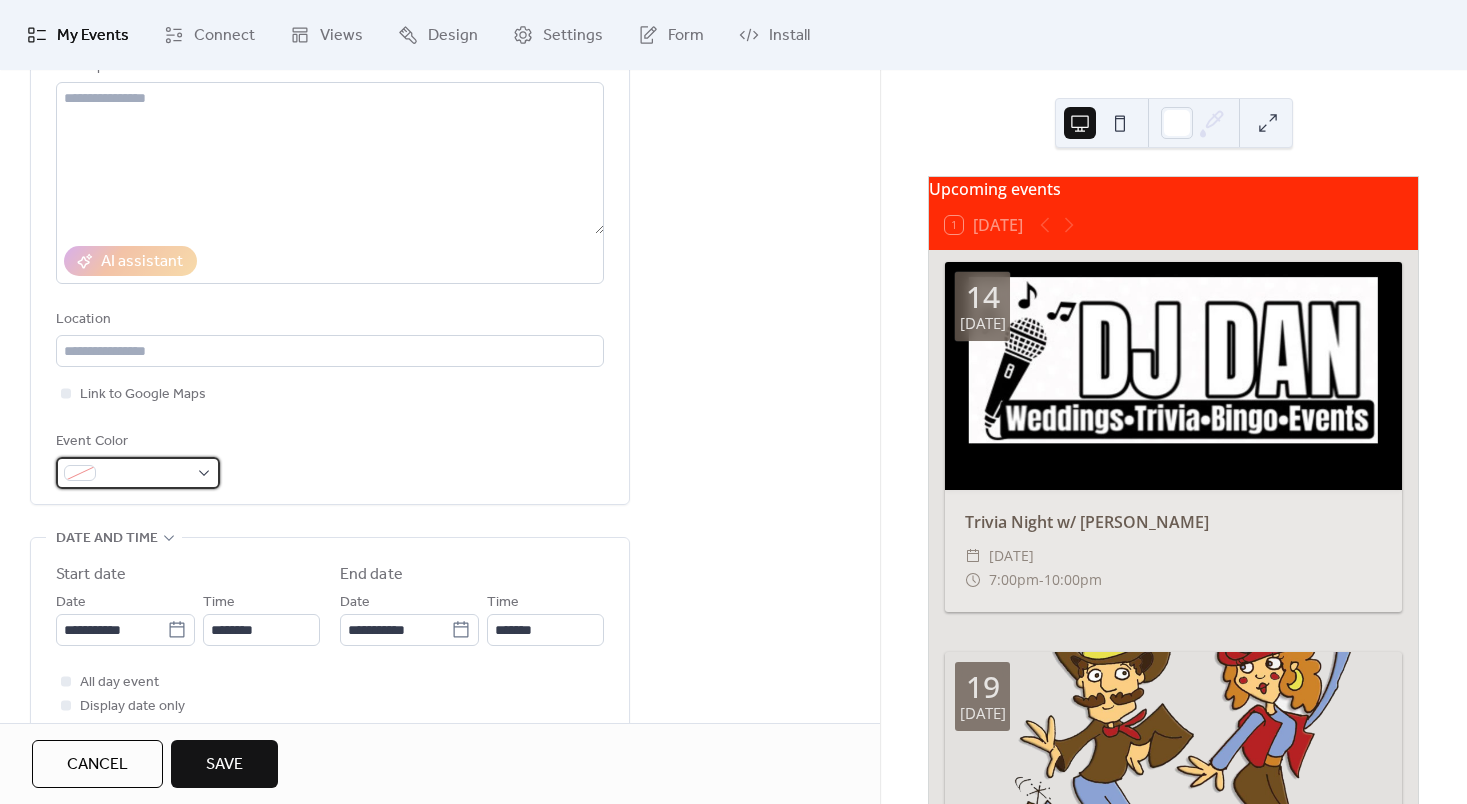 click at bounding box center (138, 473) 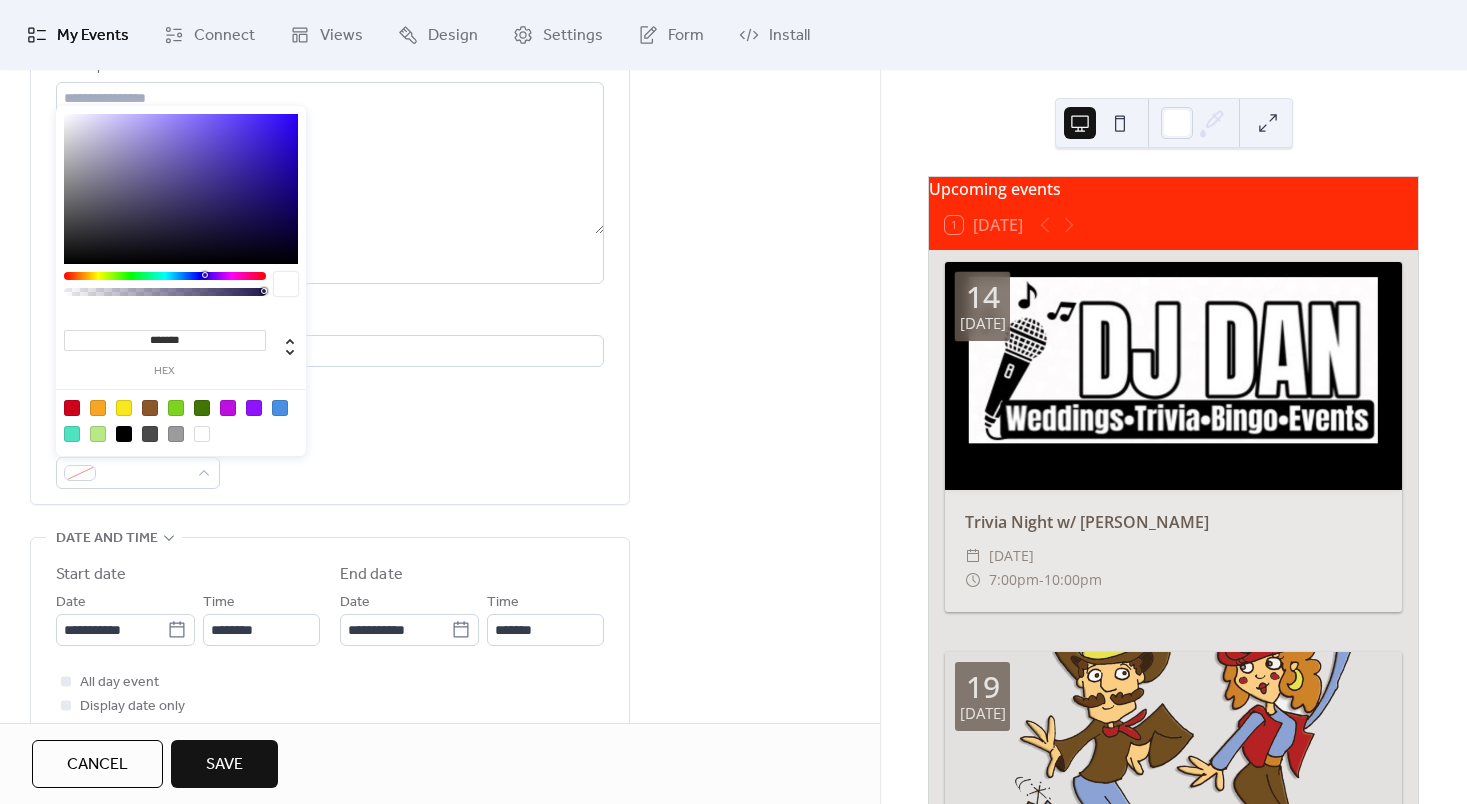 click at bounding box center (176, 434) 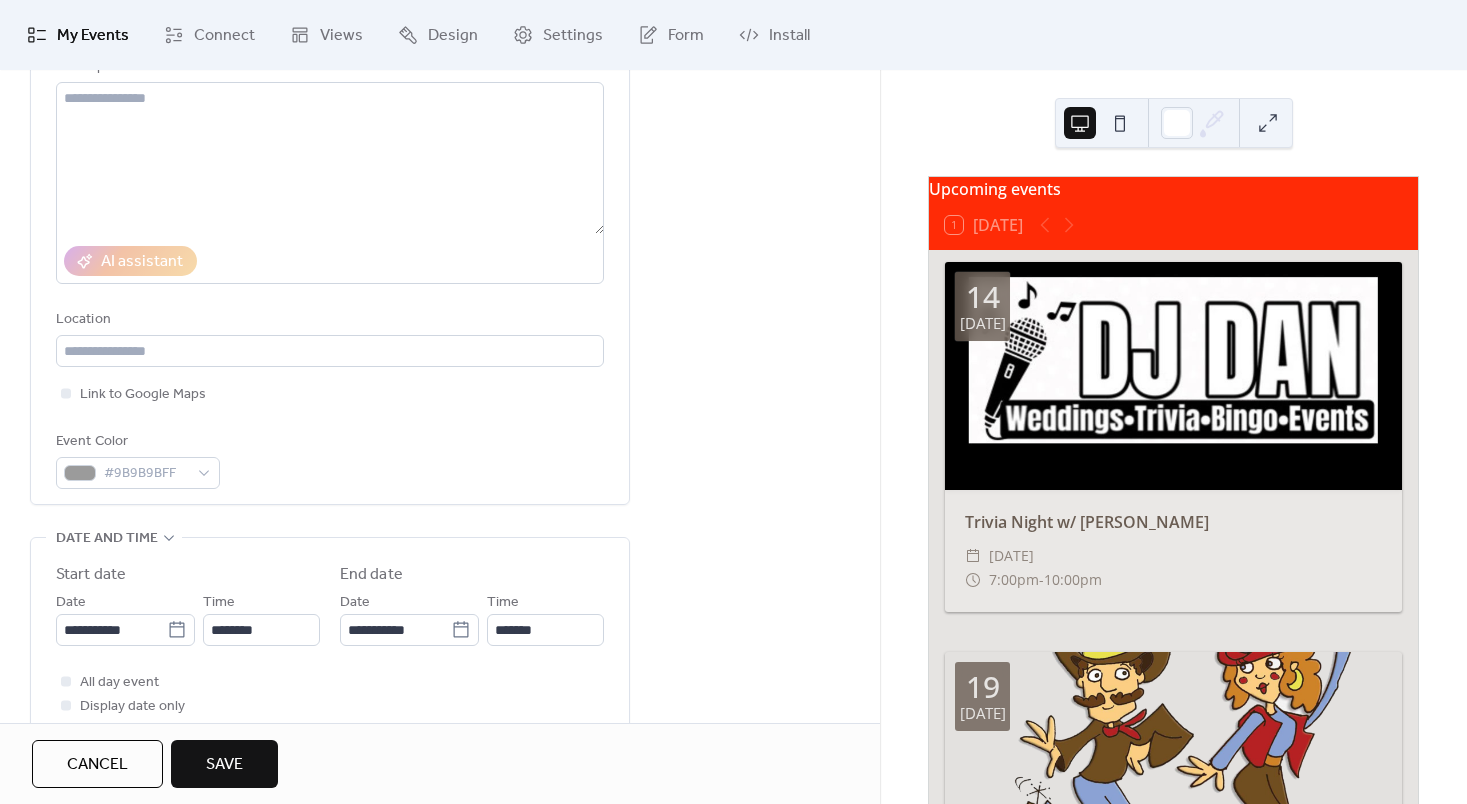 click on "Title ********* Description AI assistant Location Link to Google Maps Event Color #9B9B9BFF" at bounding box center [330, 230] 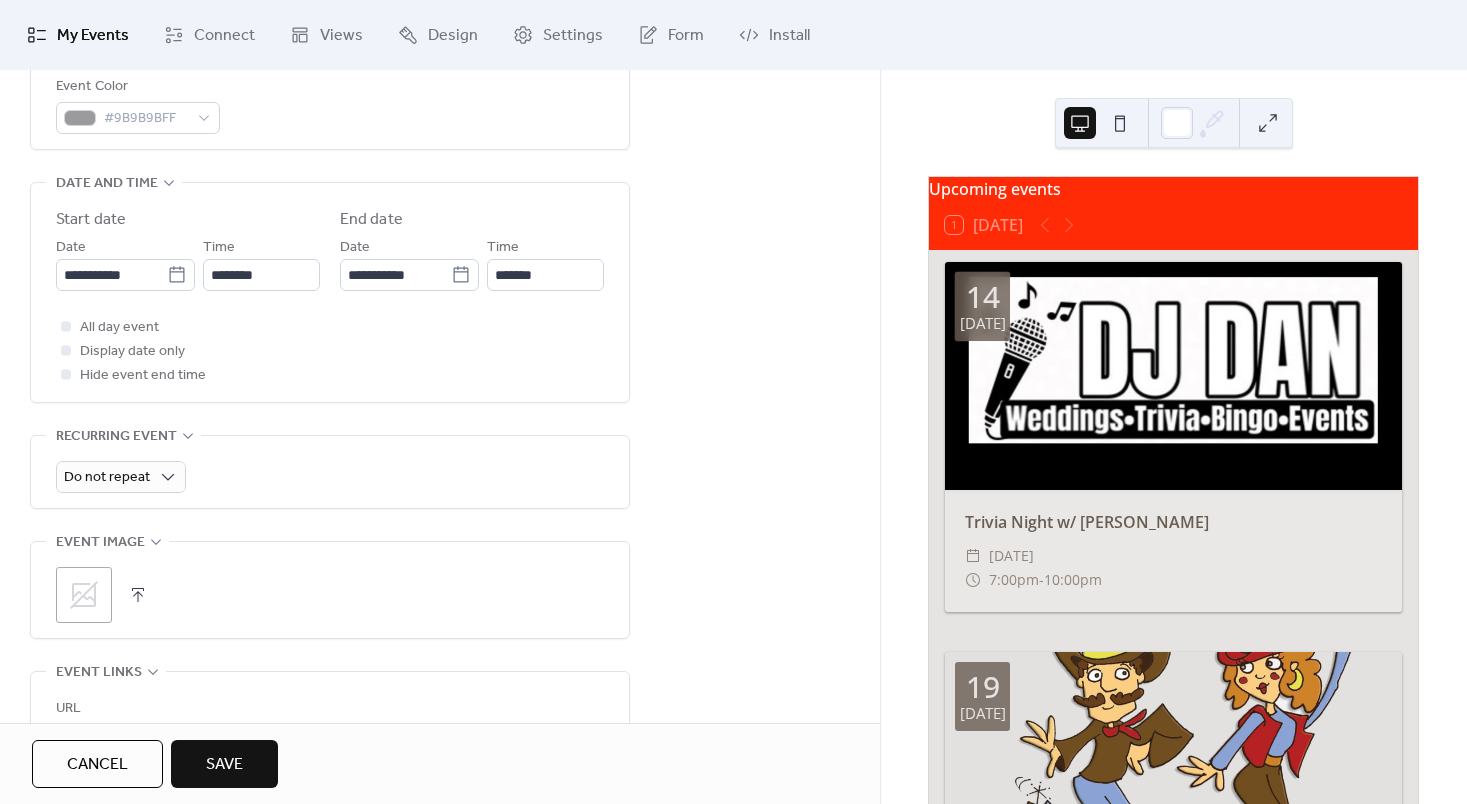 scroll, scrollTop: 581, scrollLeft: 0, axis: vertical 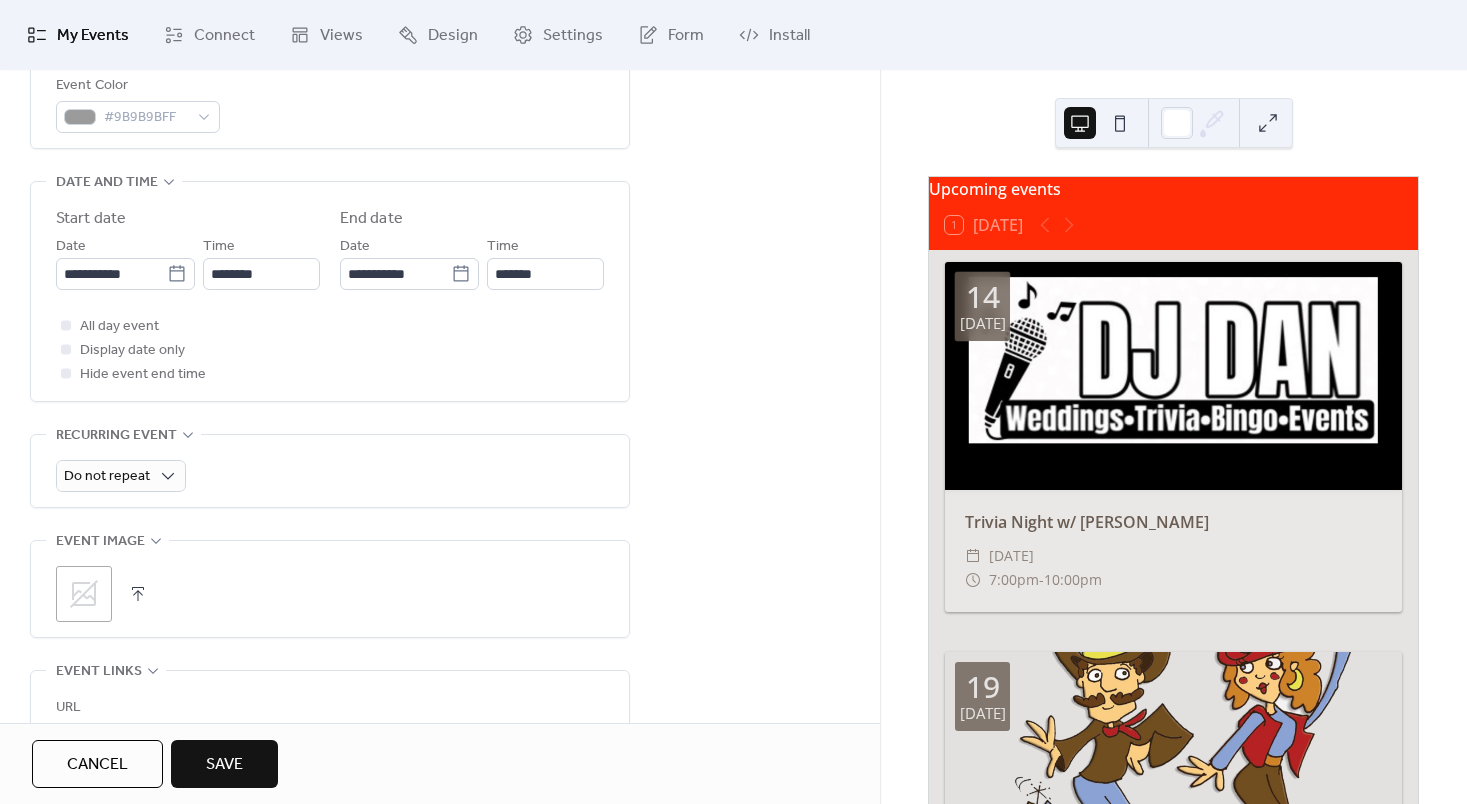 click 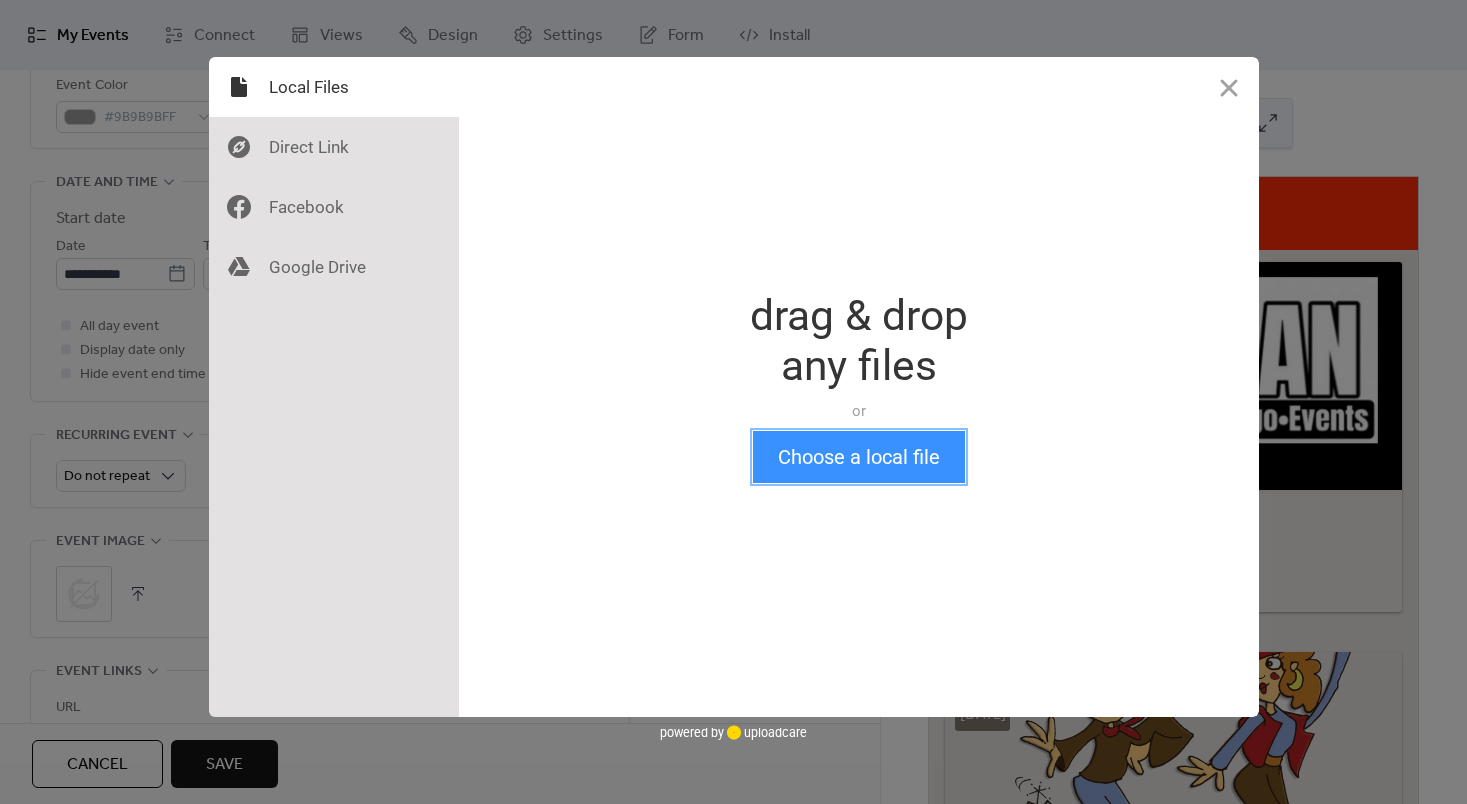 click on "Choose a local file" at bounding box center (859, 457) 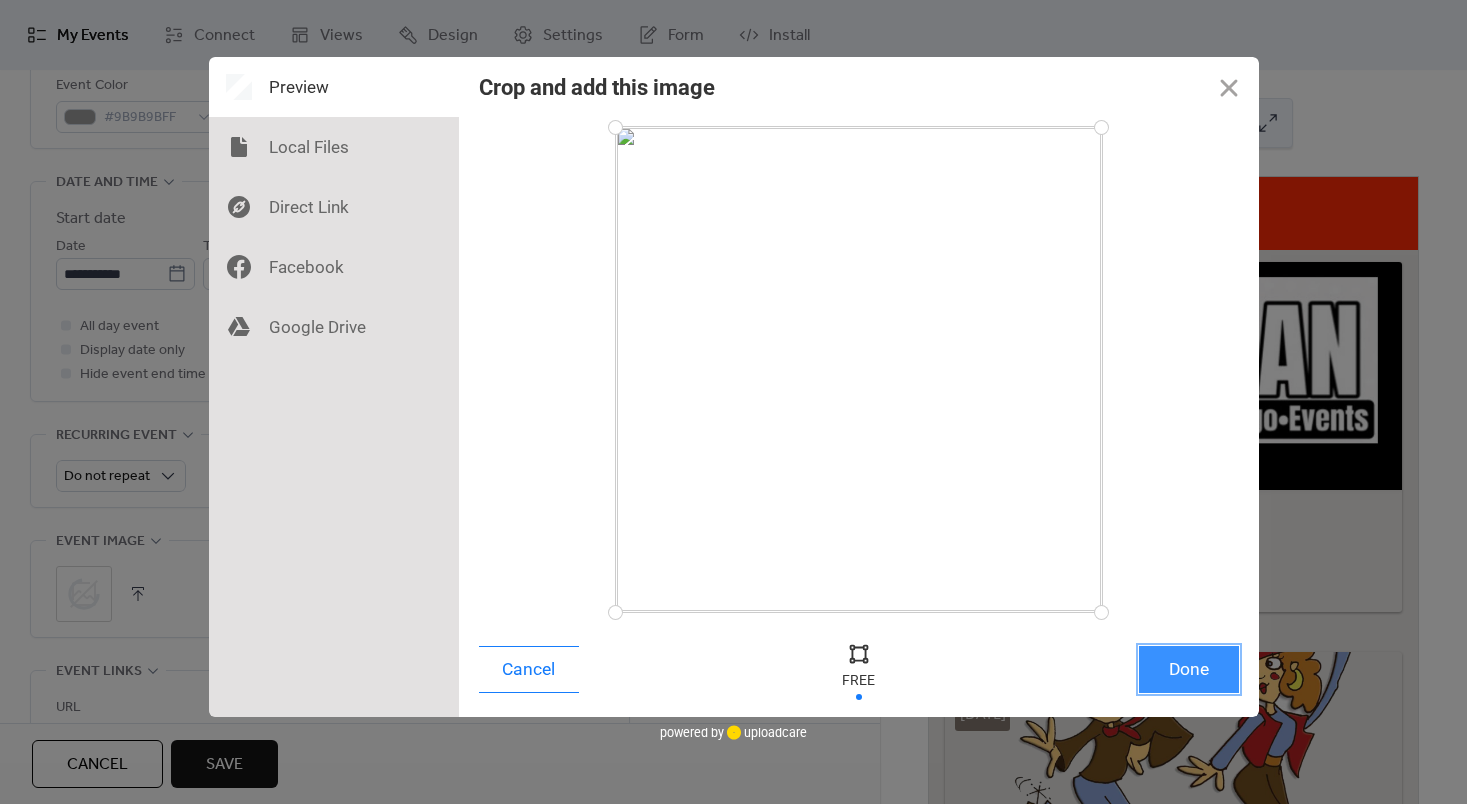 click on "Done" at bounding box center [1189, 669] 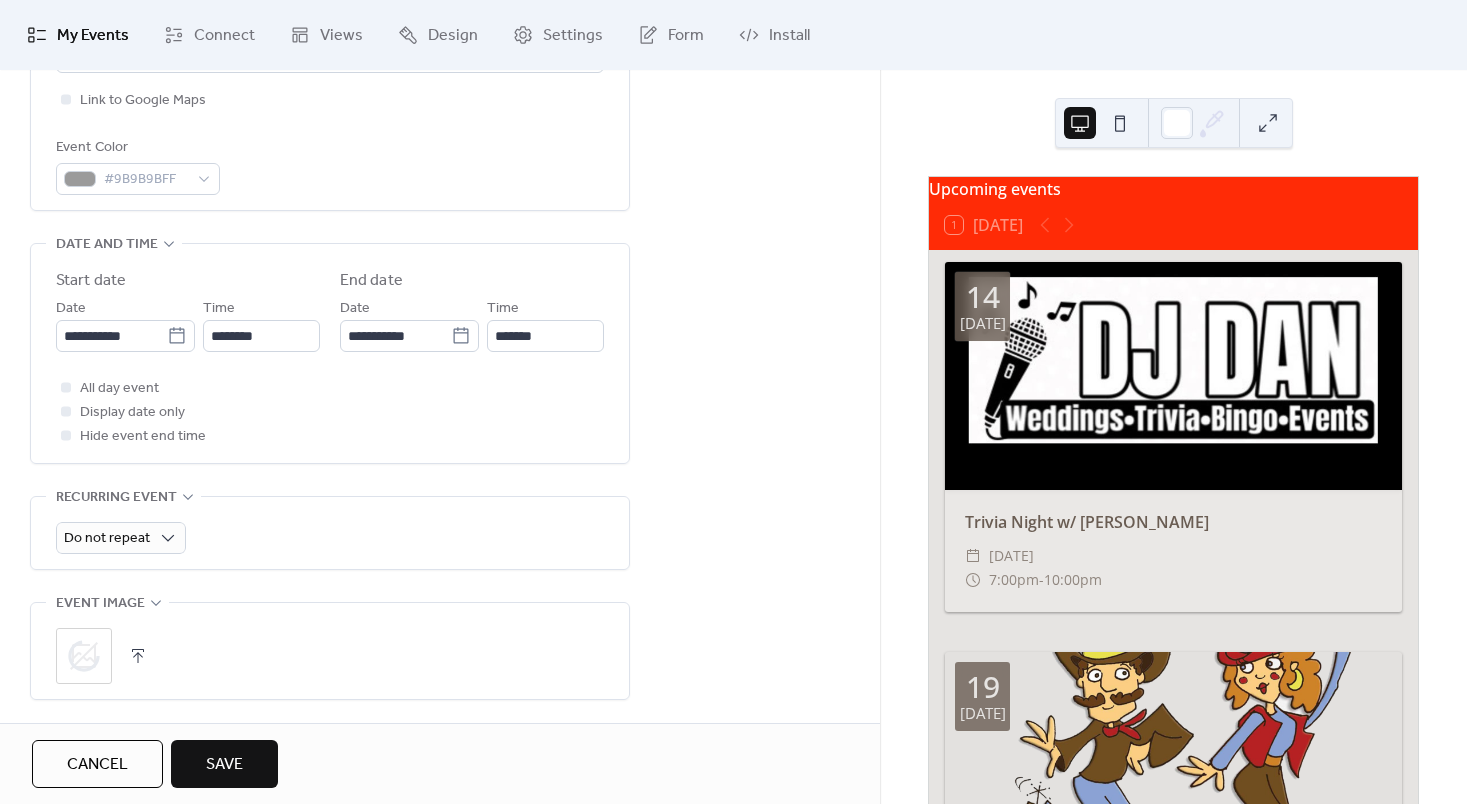 scroll, scrollTop: 520, scrollLeft: 0, axis: vertical 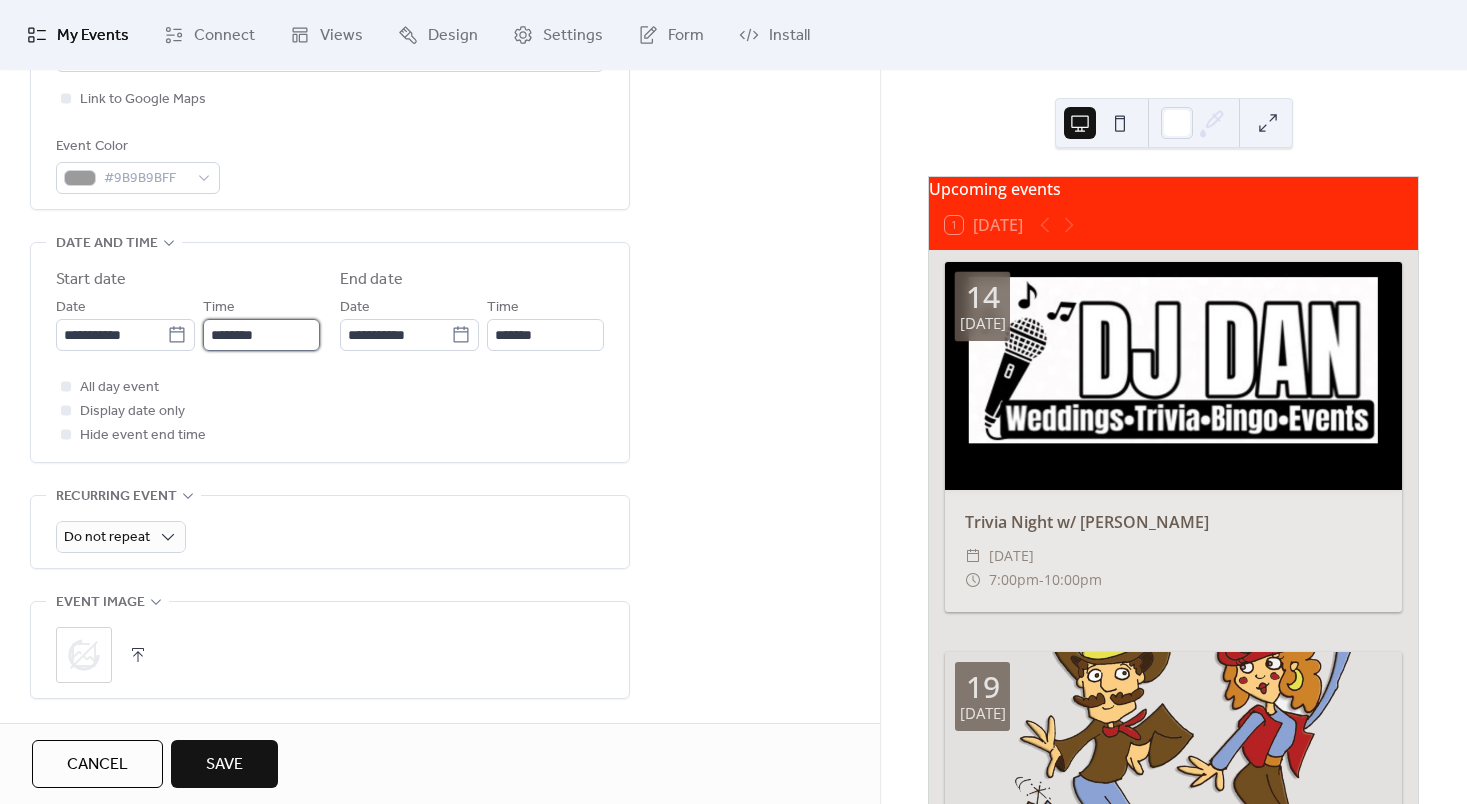 click on "********" at bounding box center [261, 335] 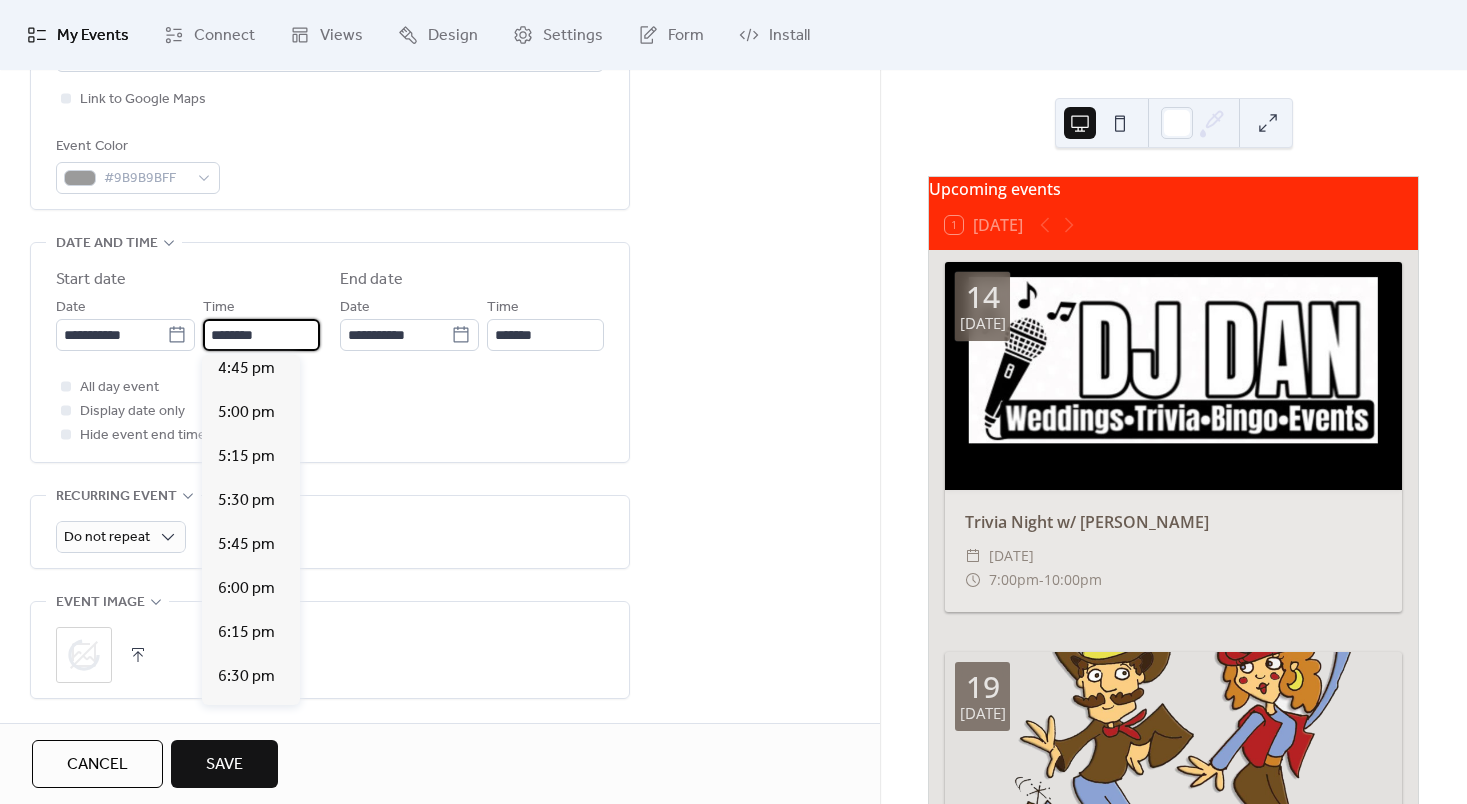 scroll, scrollTop: 2956, scrollLeft: 0, axis: vertical 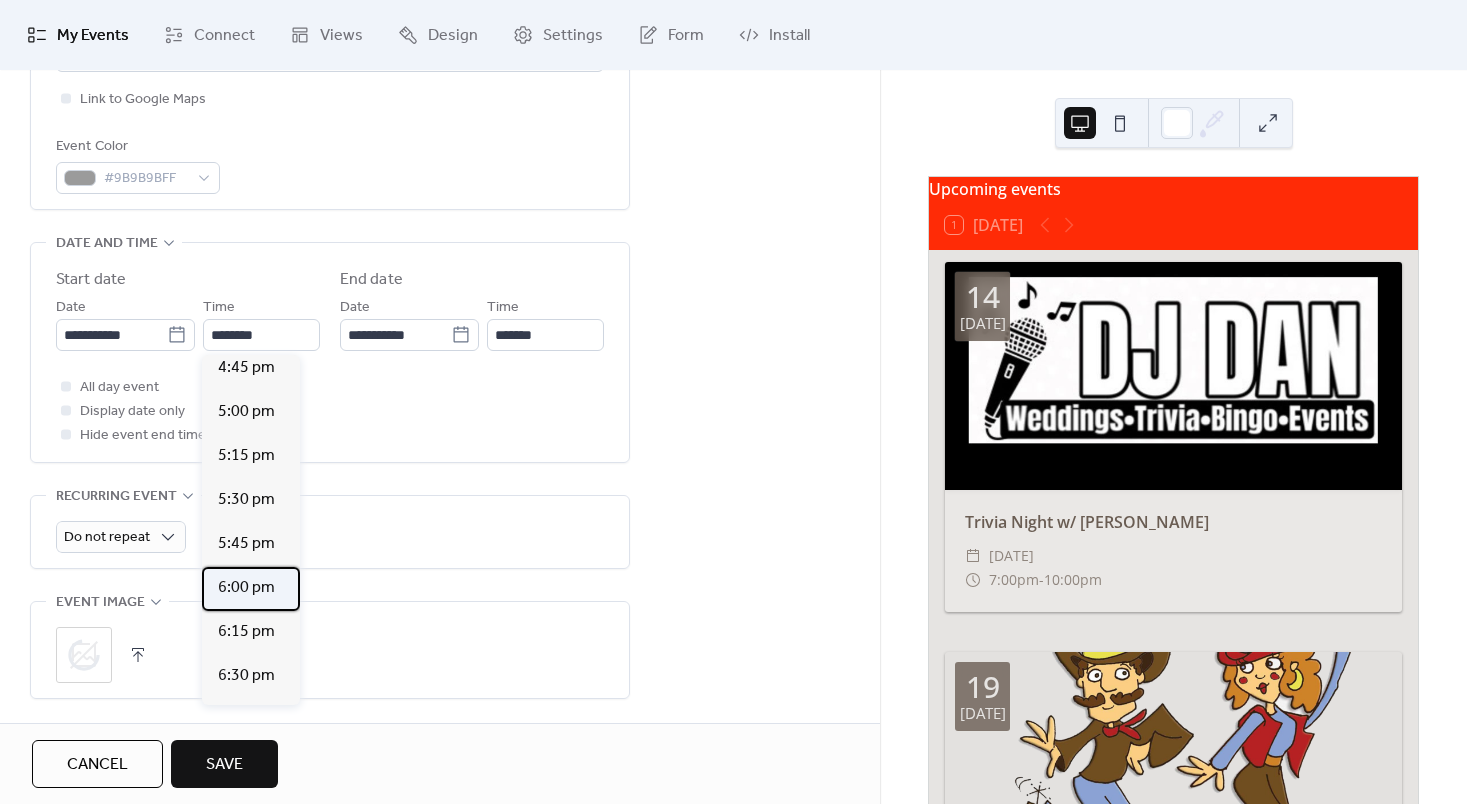 click on "6:00 pm" at bounding box center (246, 588) 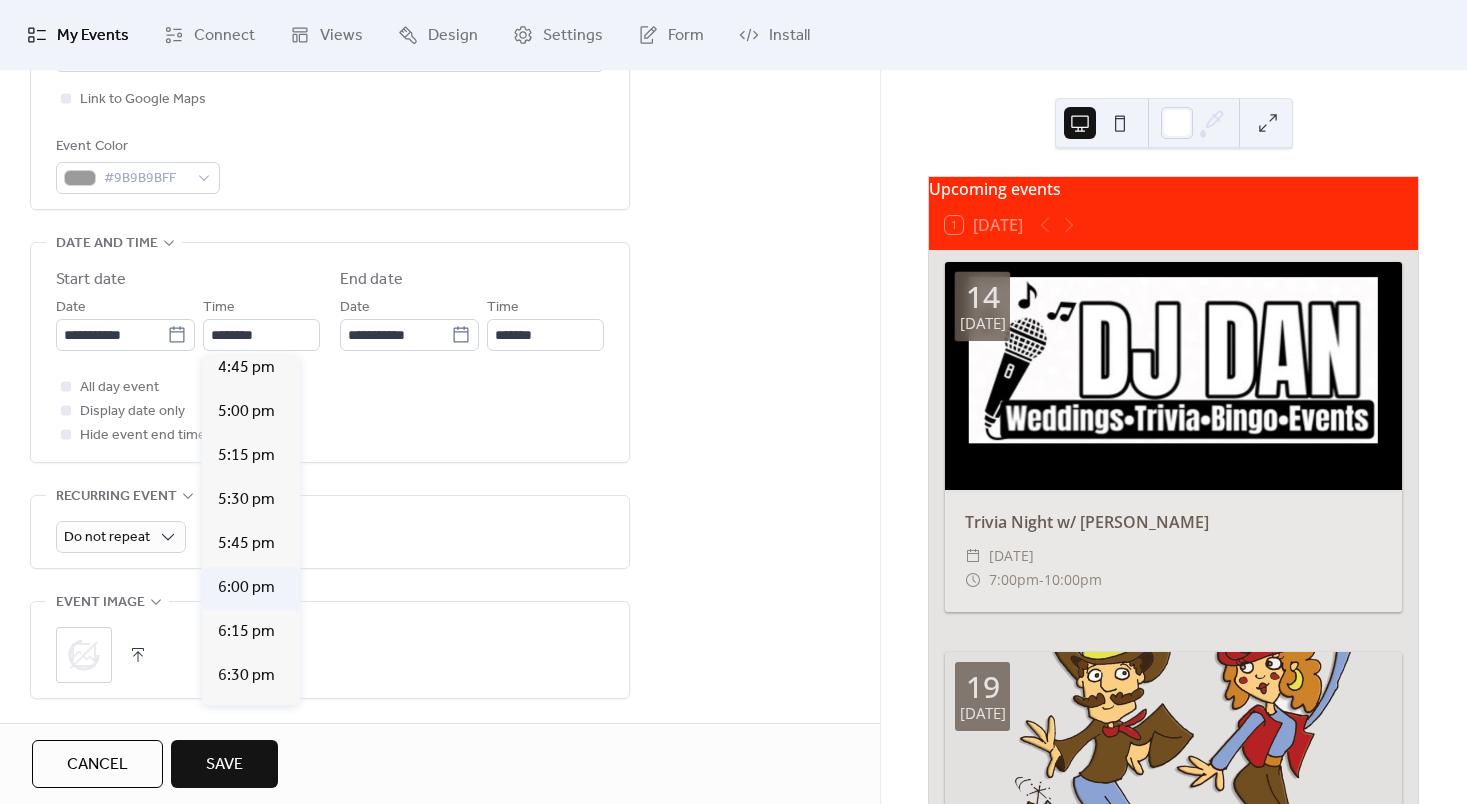 type on "*******" 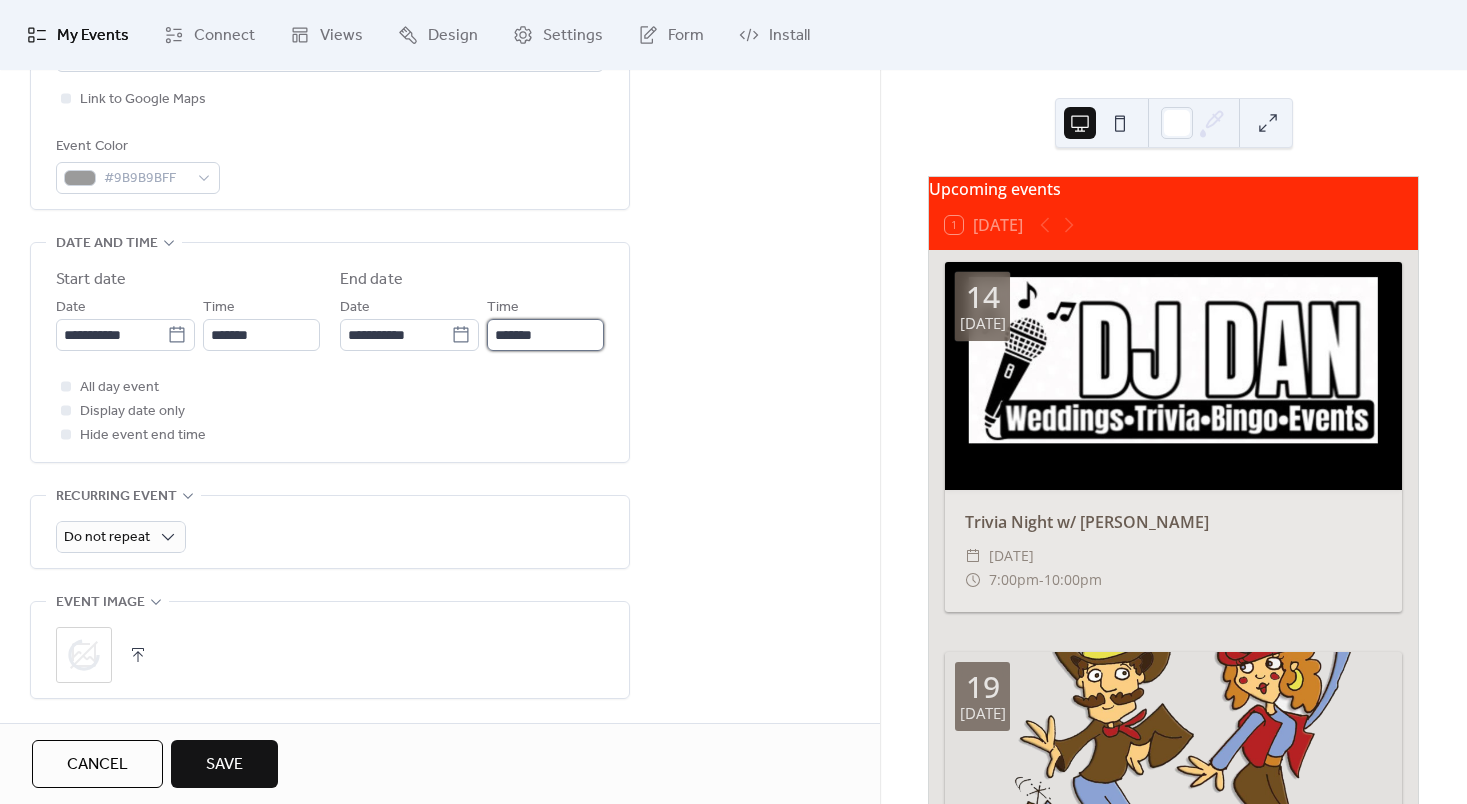 click on "*******" at bounding box center (545, 335) 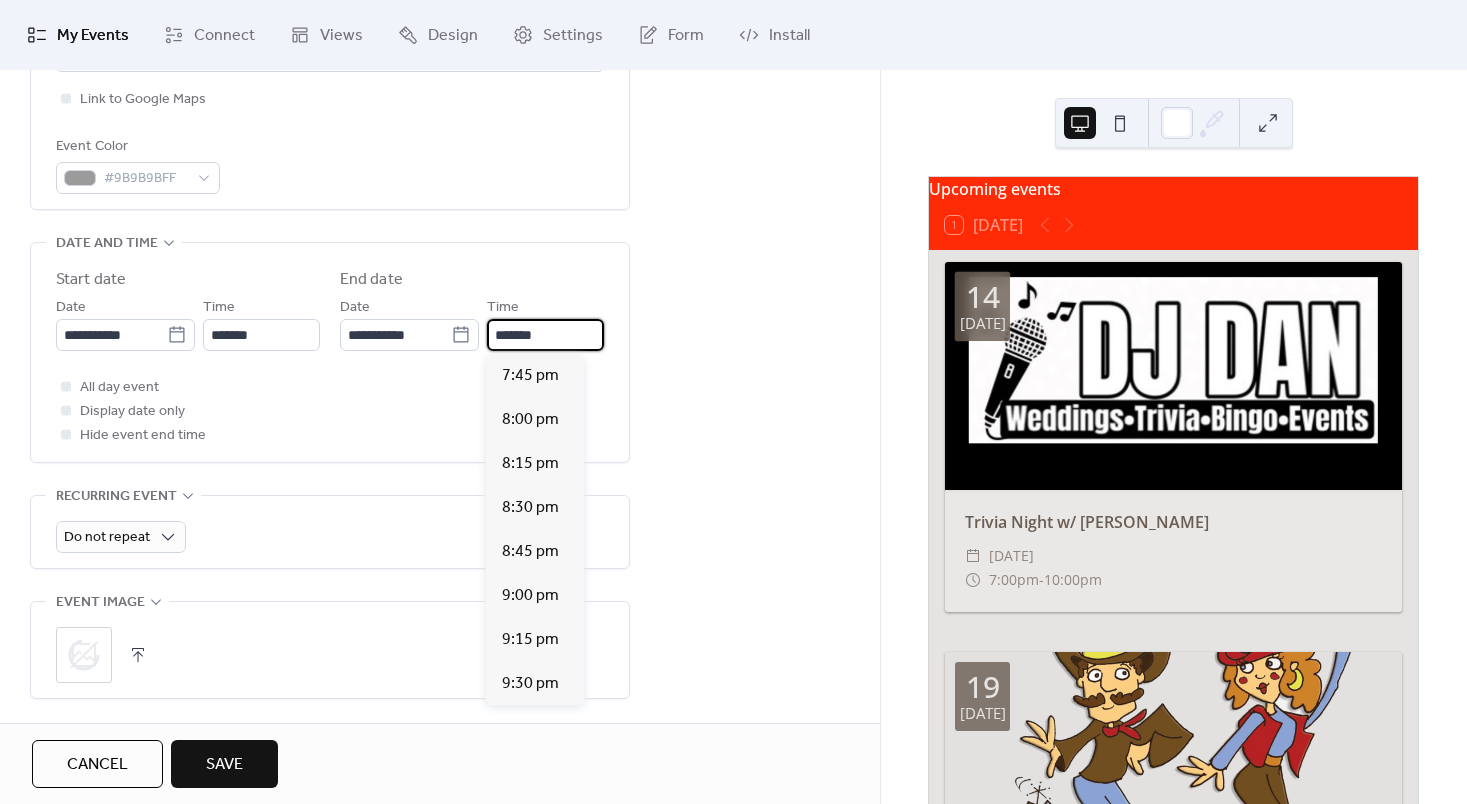 scroll, scrollTop: 275, scrollLeft: 0, axis: vertical 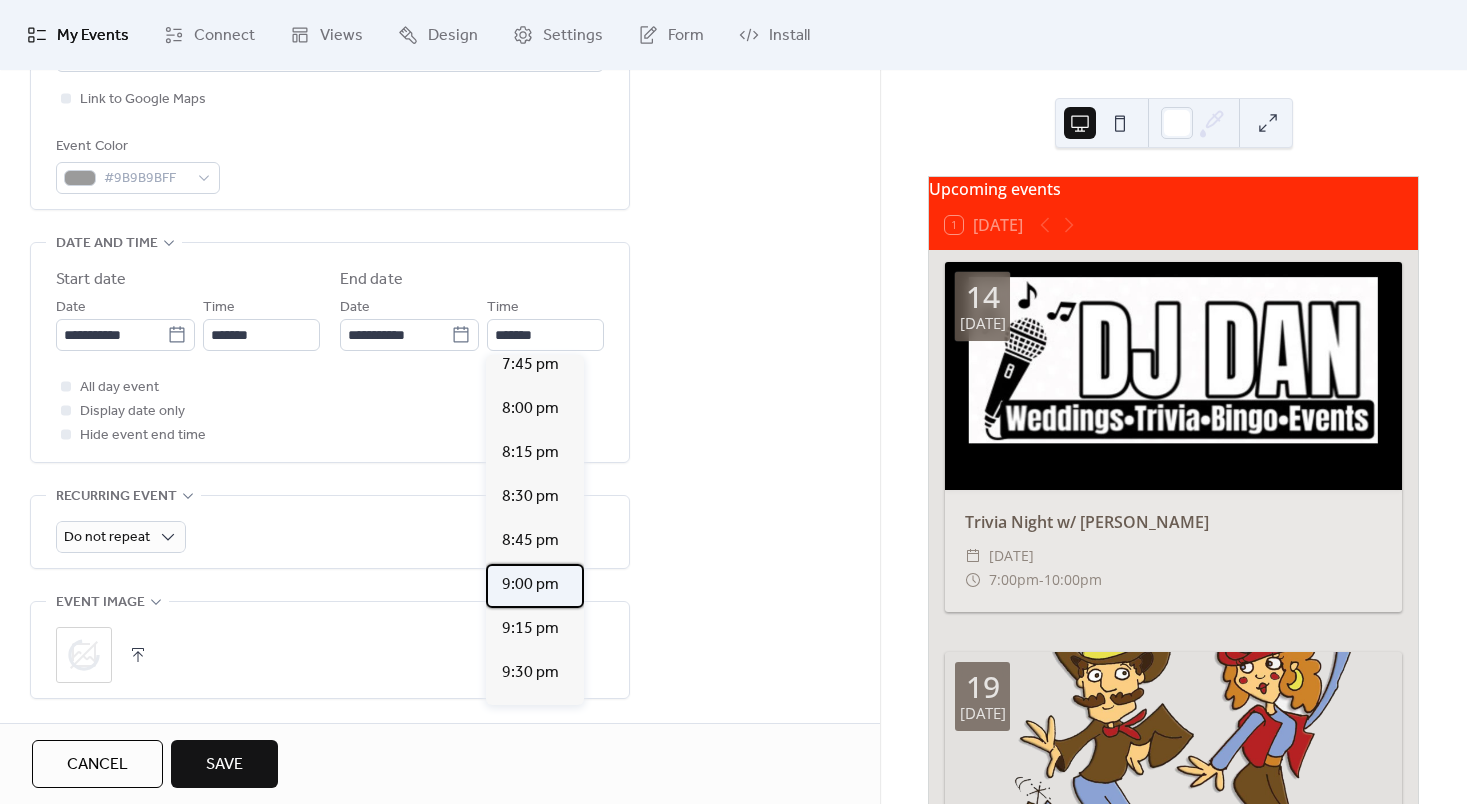 click on "9:00 pm" at bounding box center [530, 585] 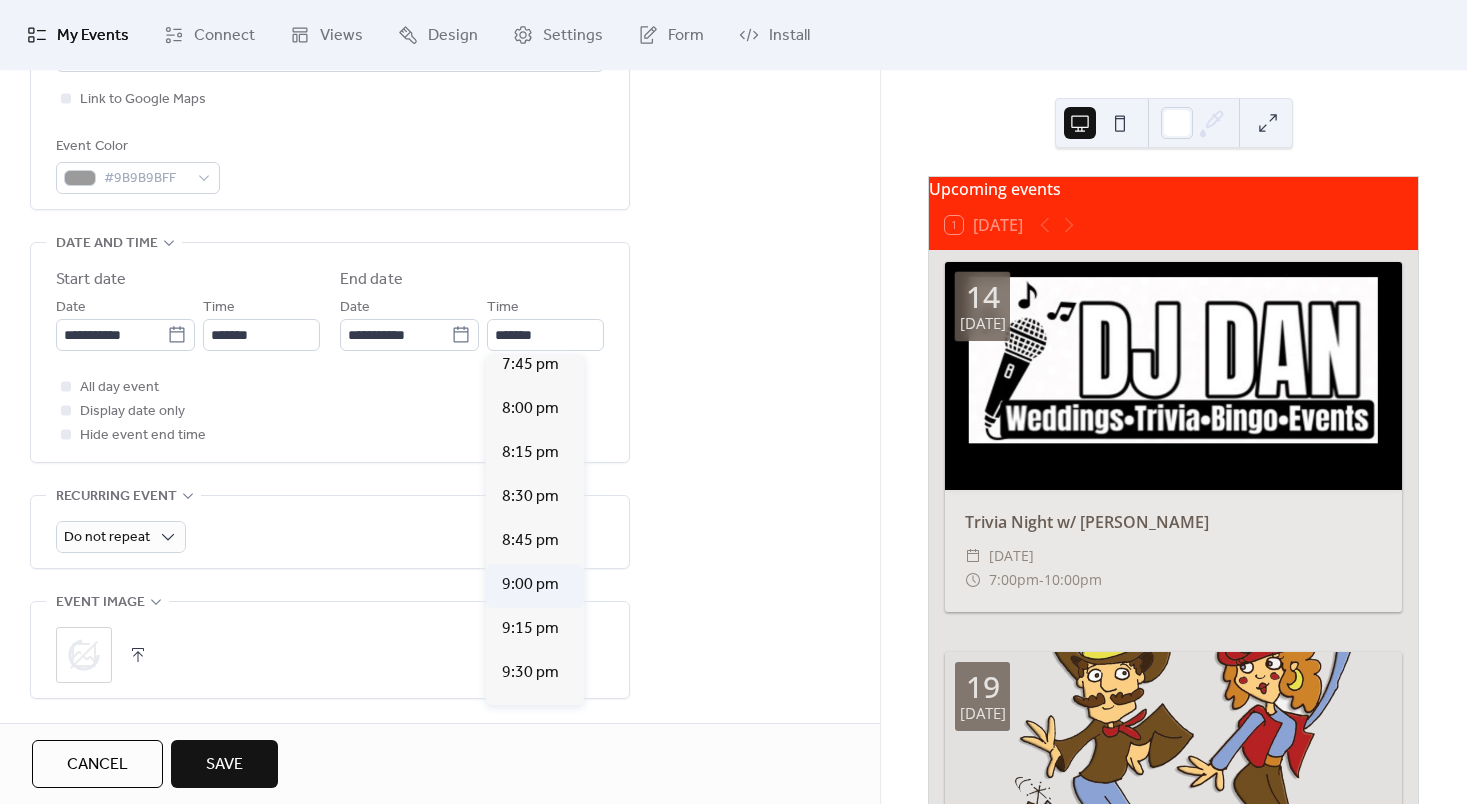 type on "*******" 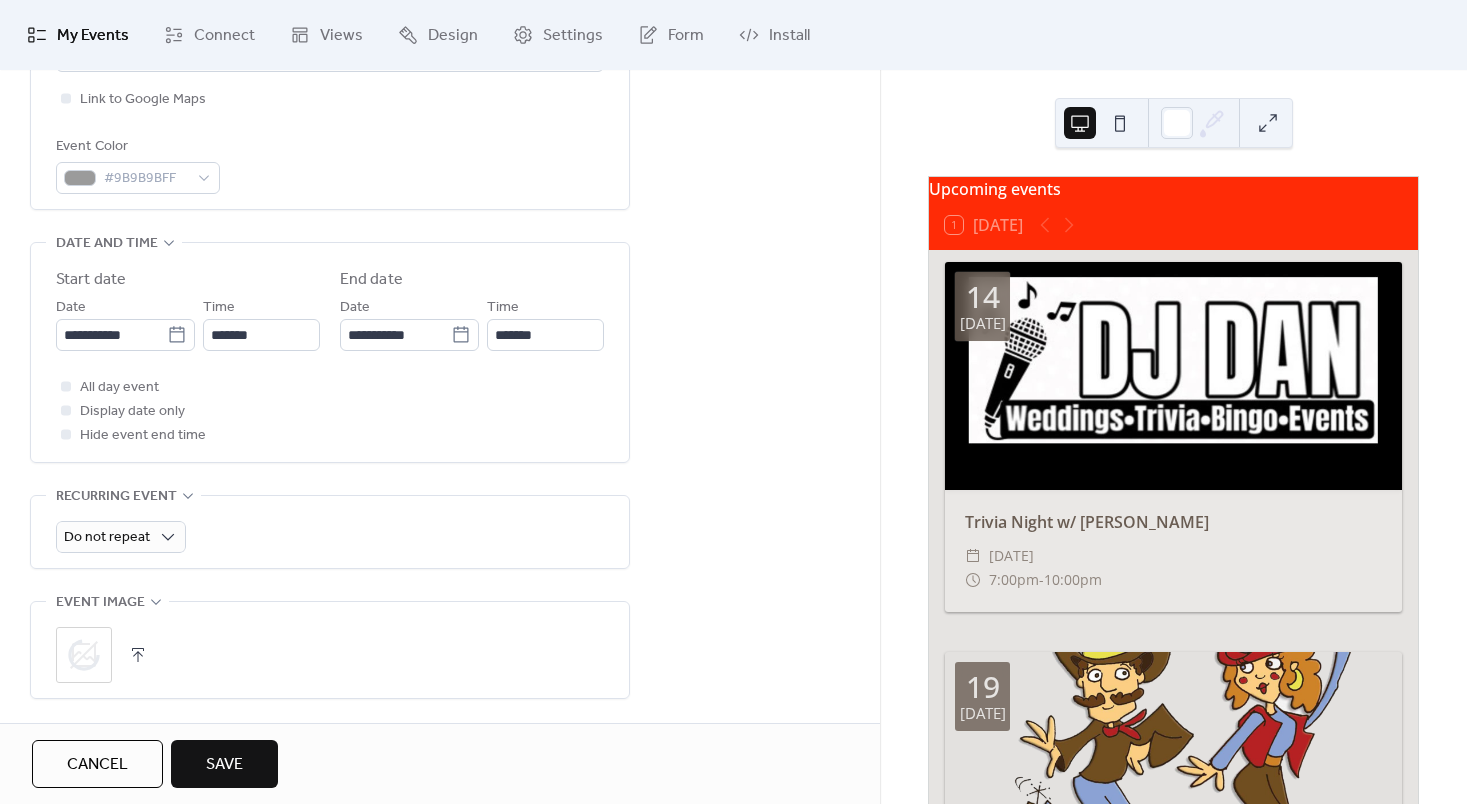 type on "********" 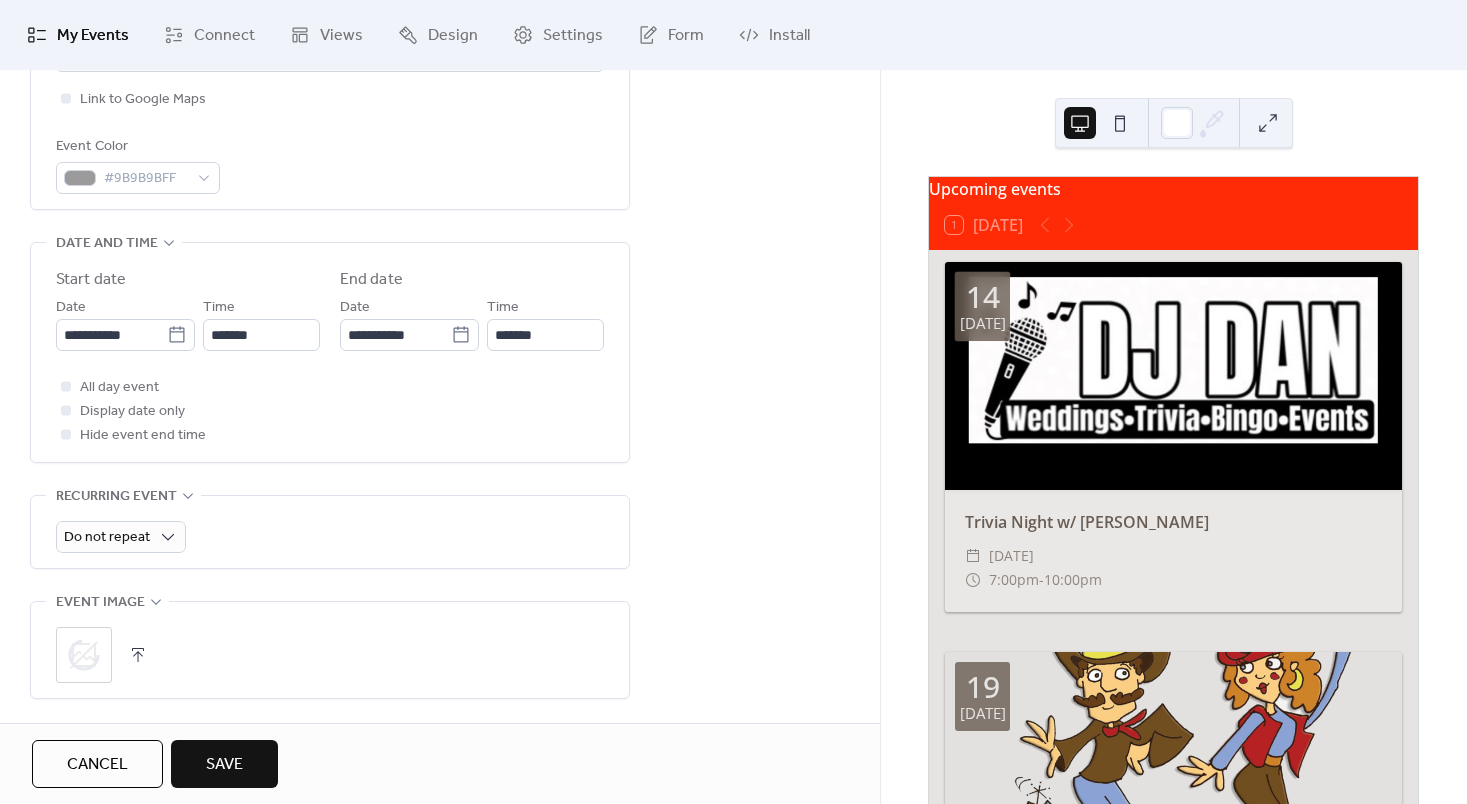 type on "*******" 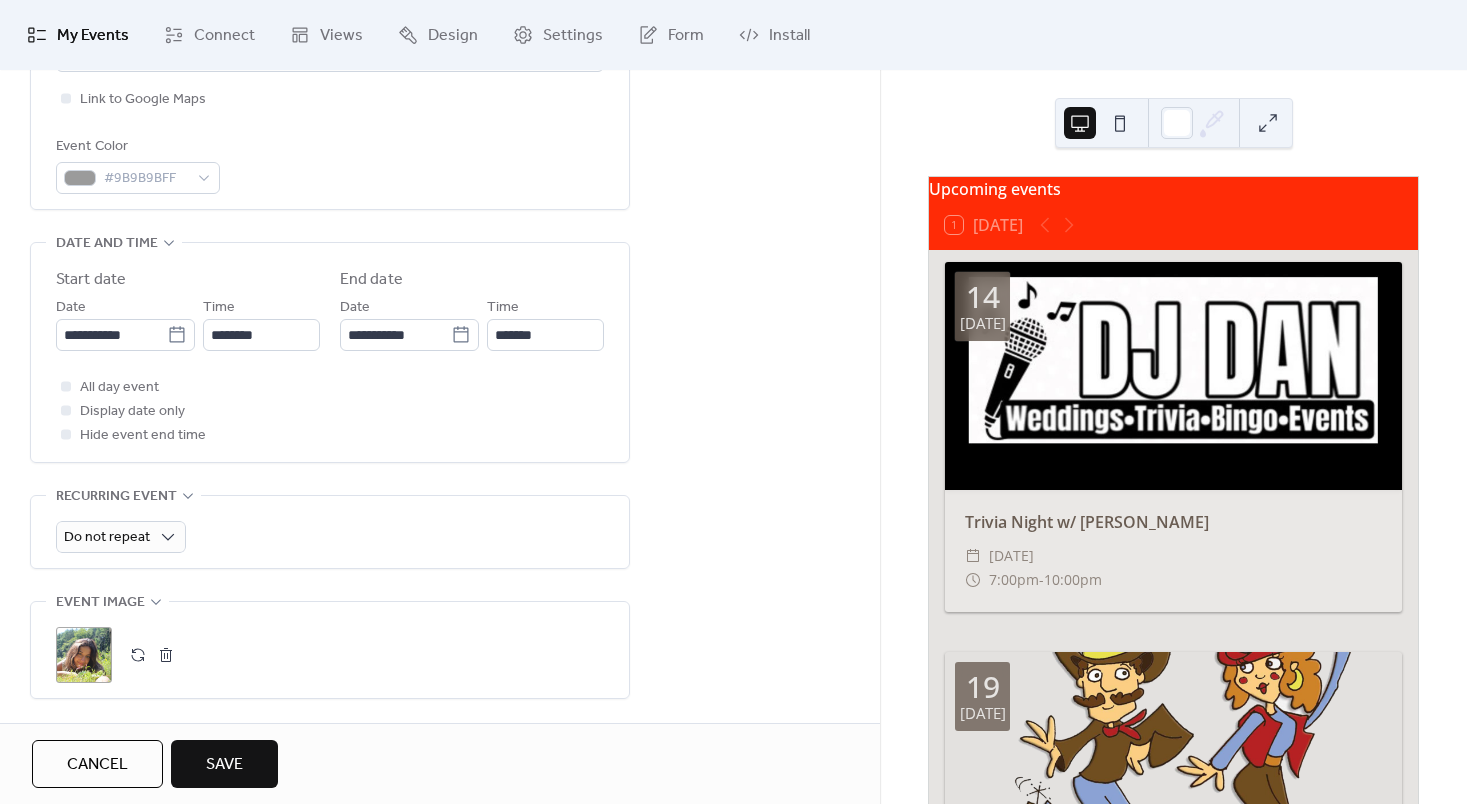 click on "Save" at bounding box center [224, 765] 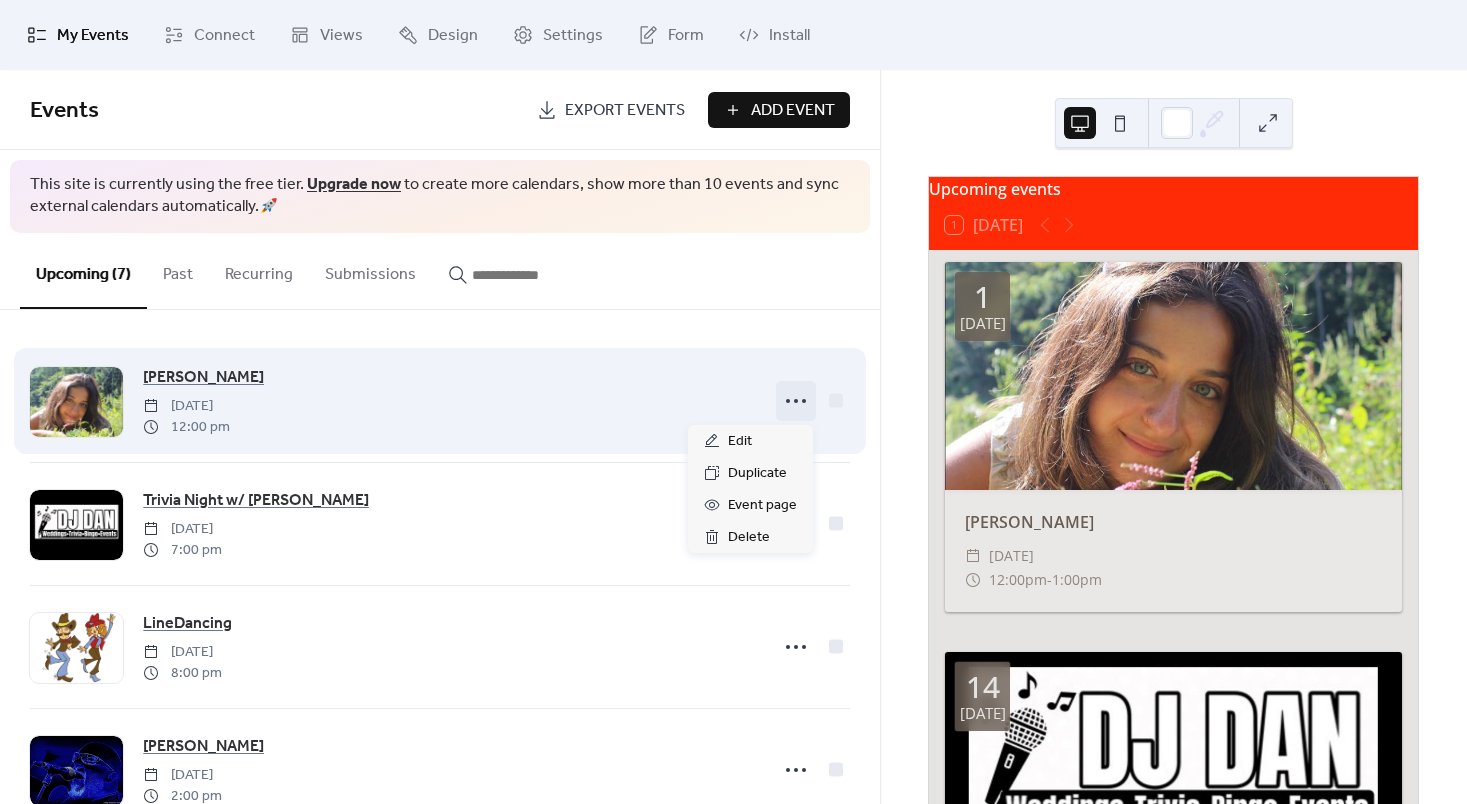 click at bounding box center [796, 401] 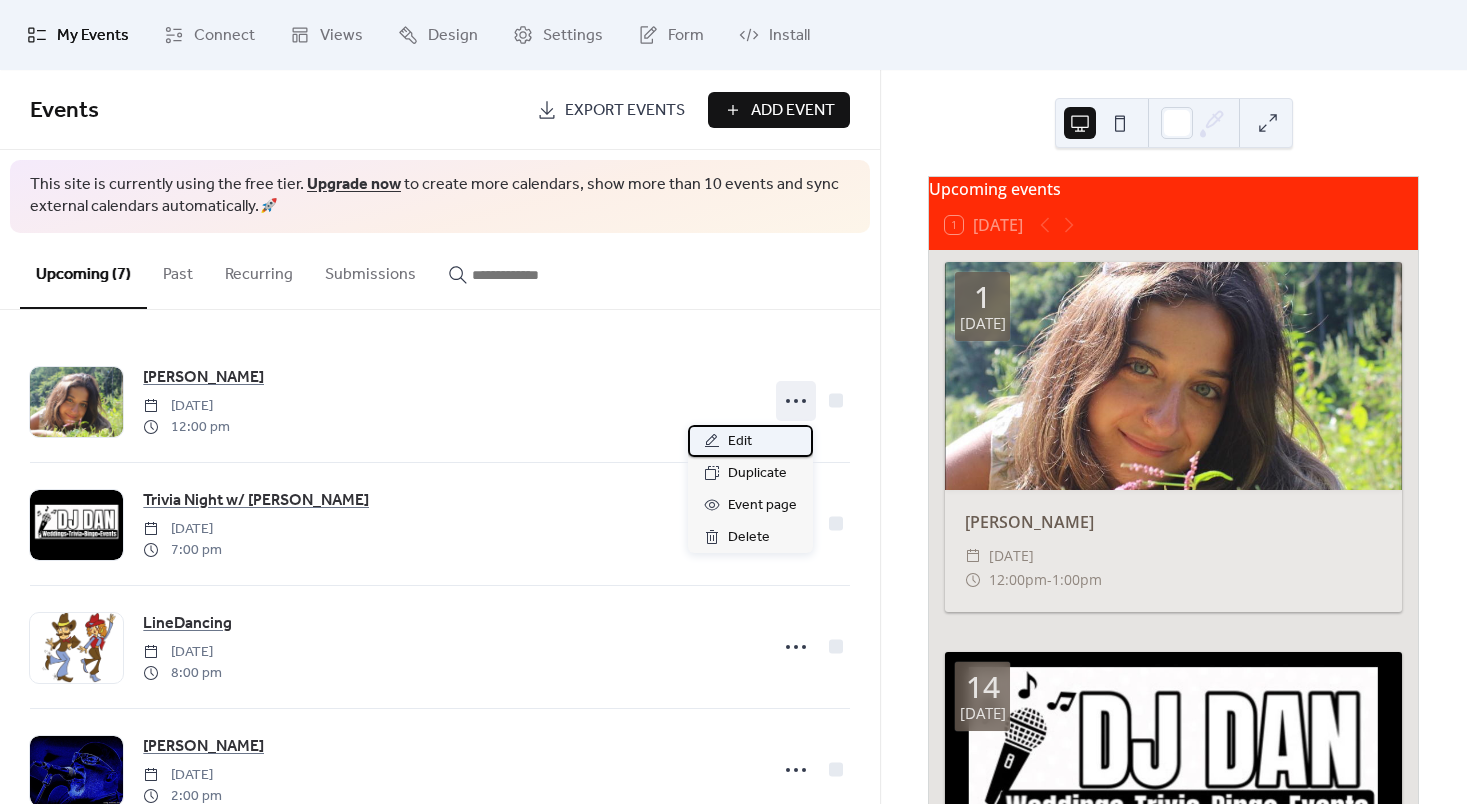 click on "Edit" at bounding box center (740, 442) 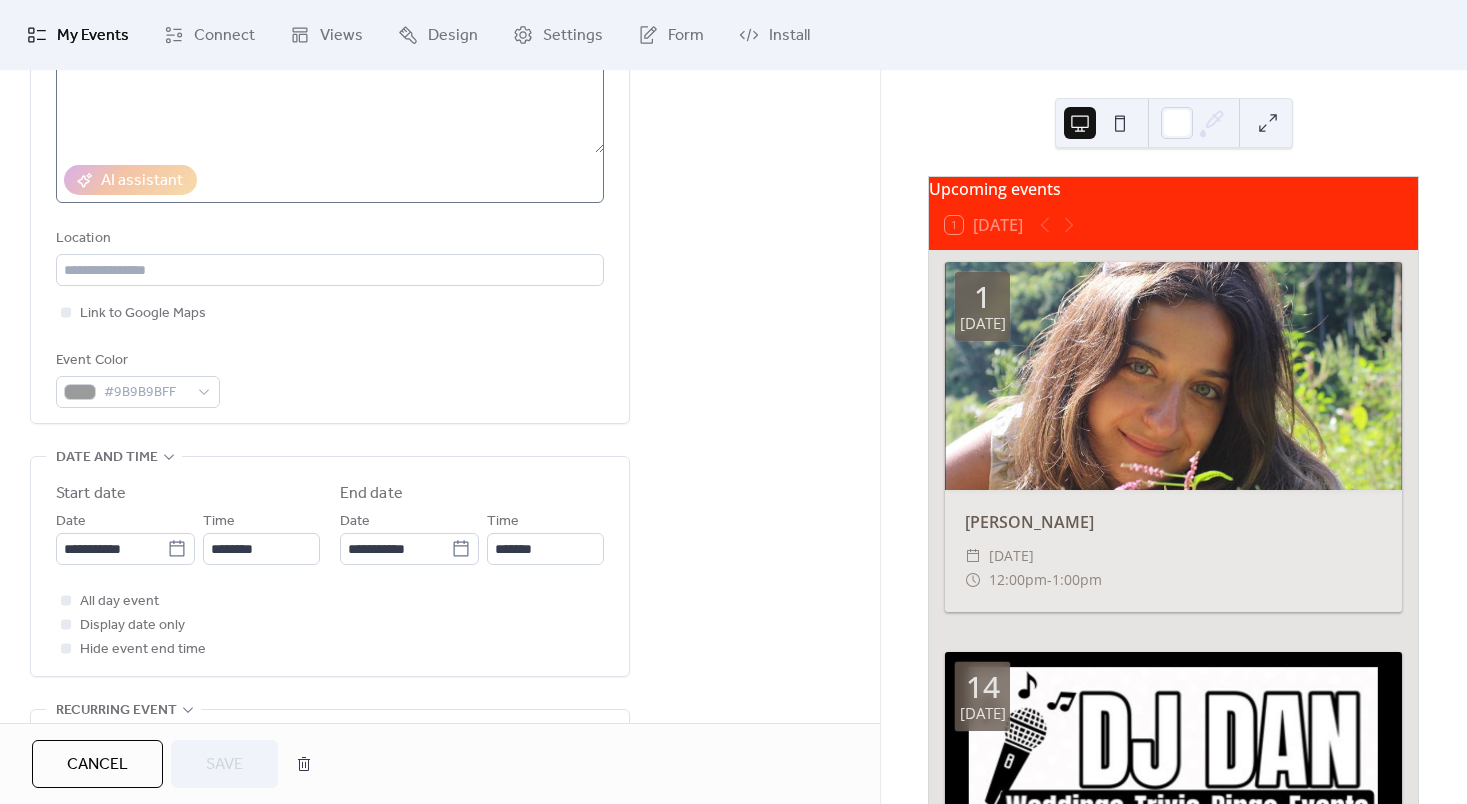 scroll, scrollTop: 307, scrollLeft: 0, axis: vertical 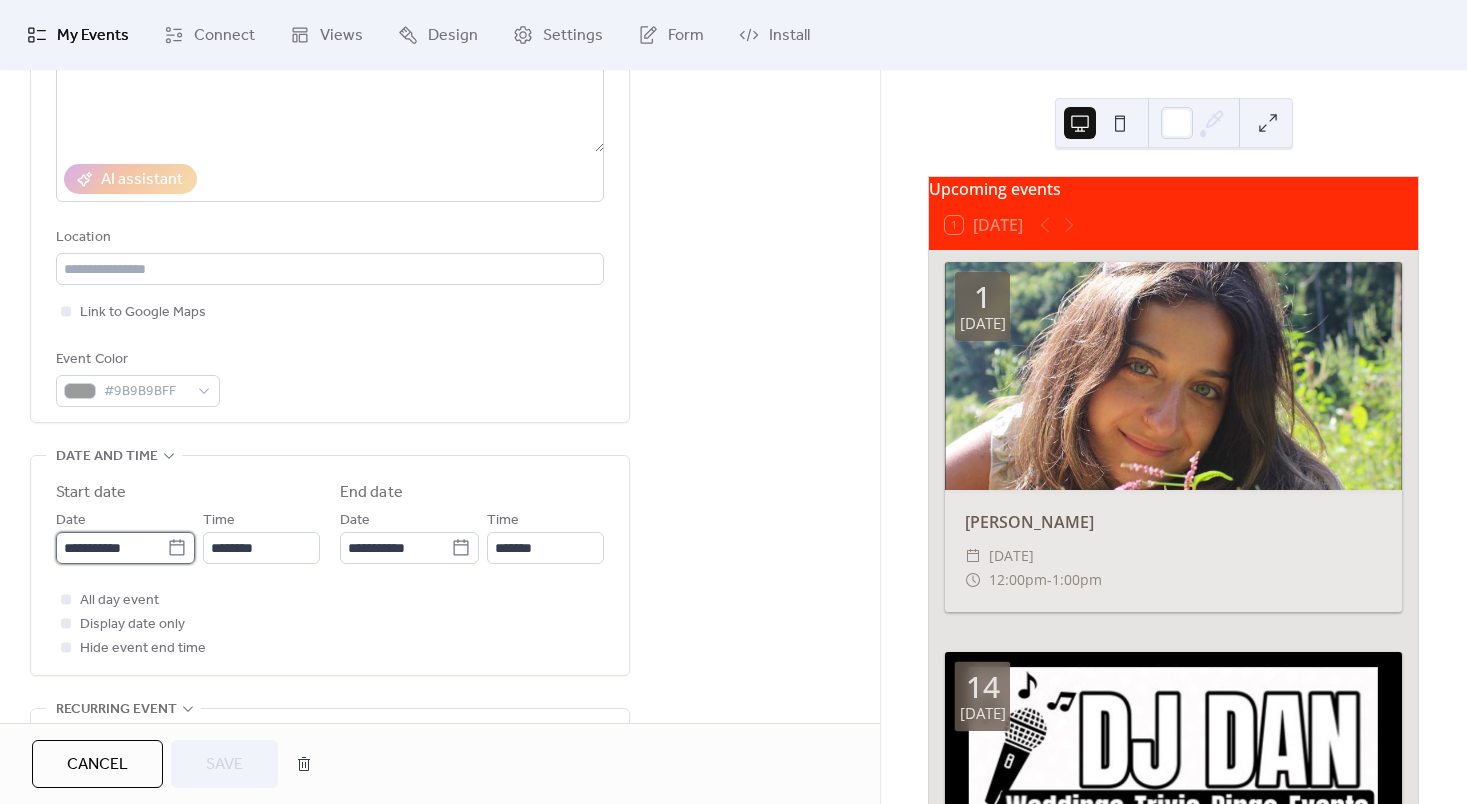 click on "**********" at bounding box center (111, 548) 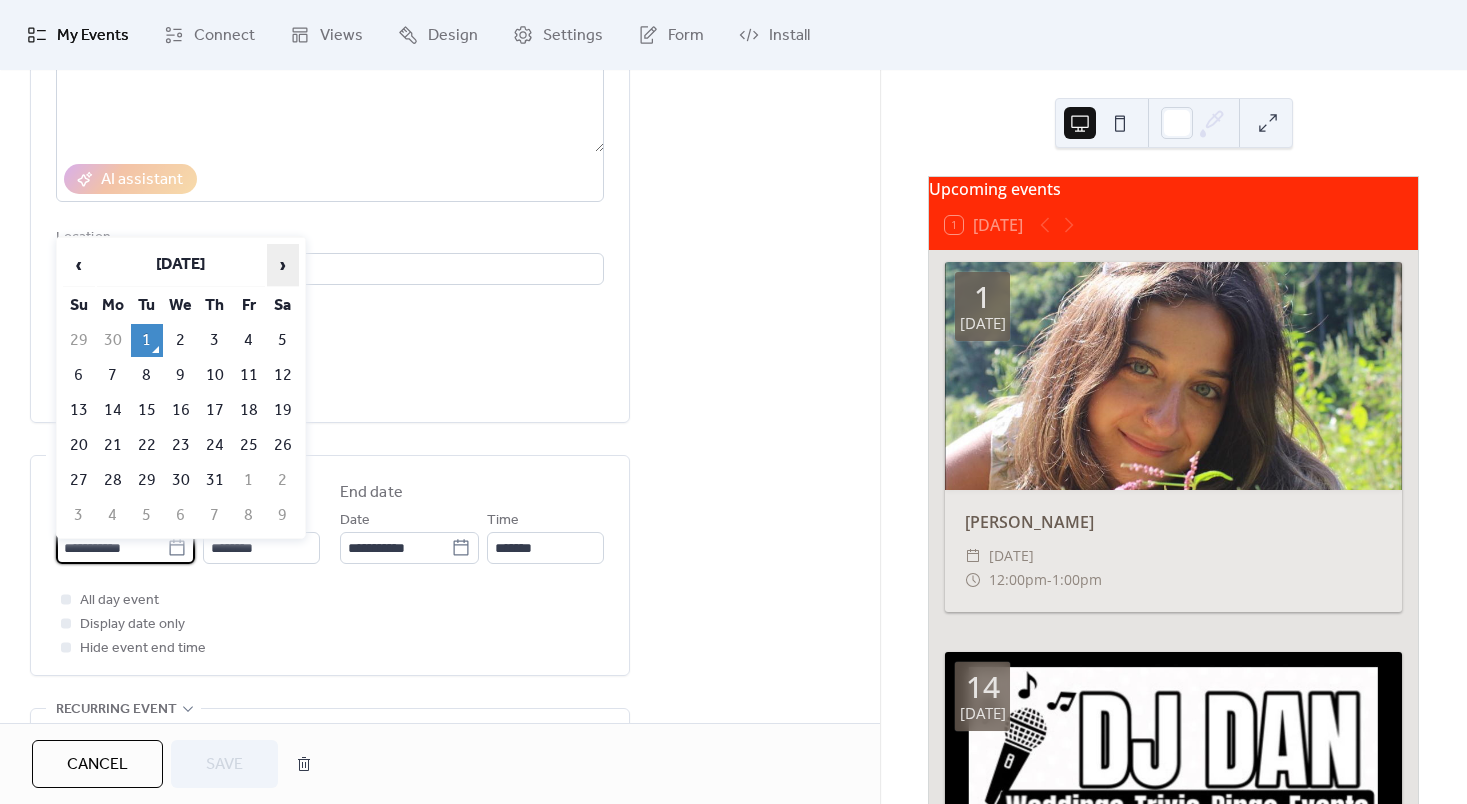 click on "›" at bounding box center [283, 265] 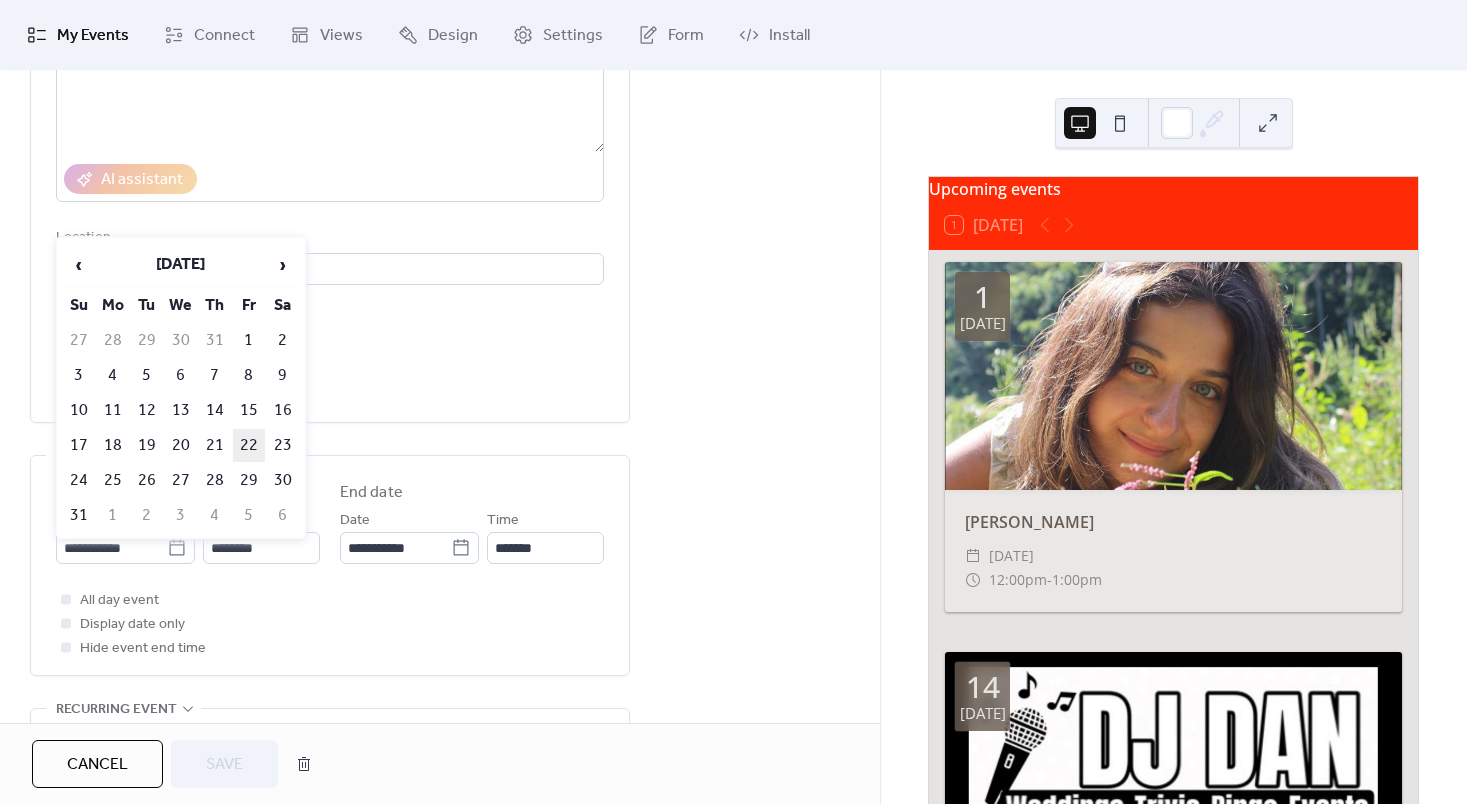 click on "22" at bounding box center [249, 445] 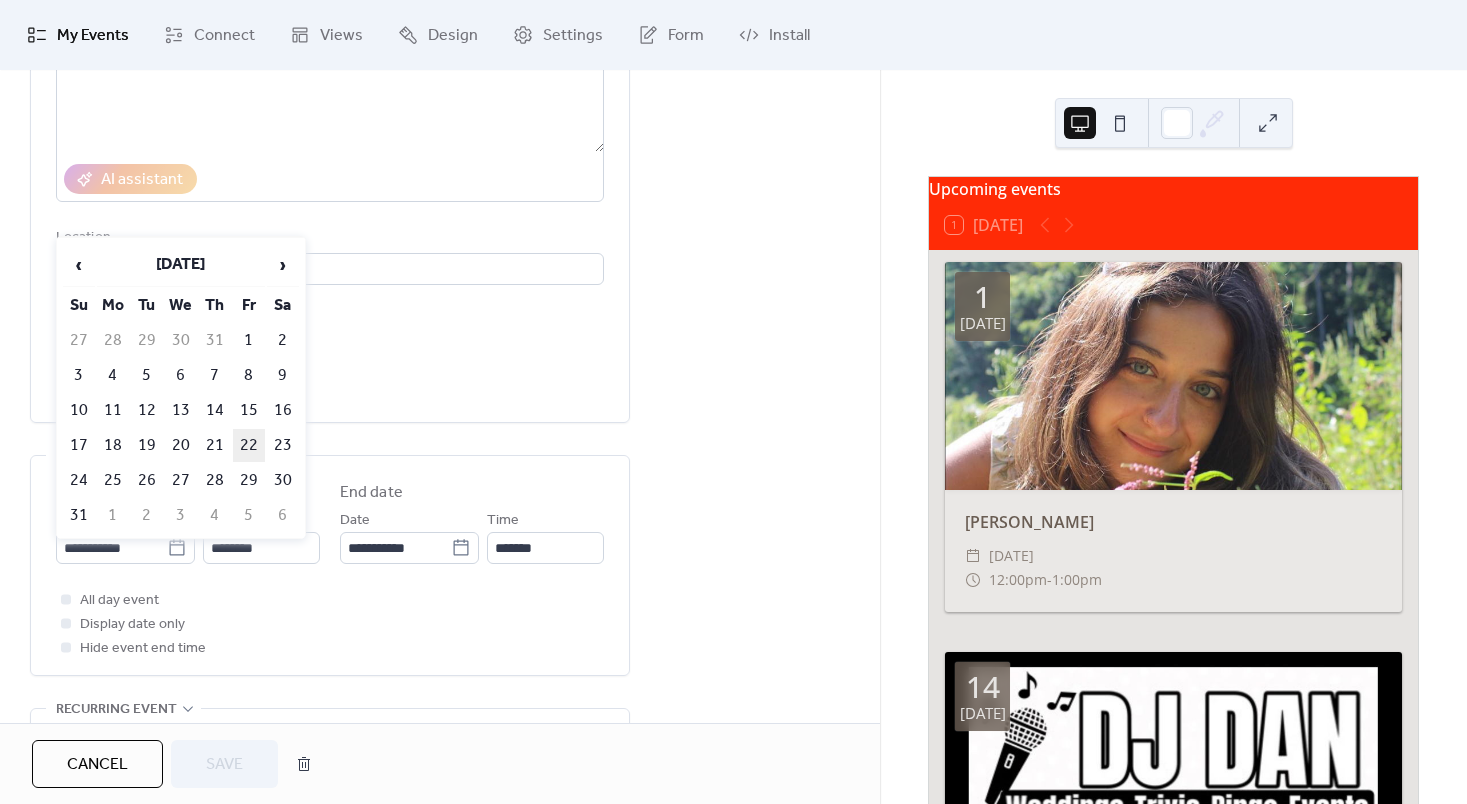 type on "**********" 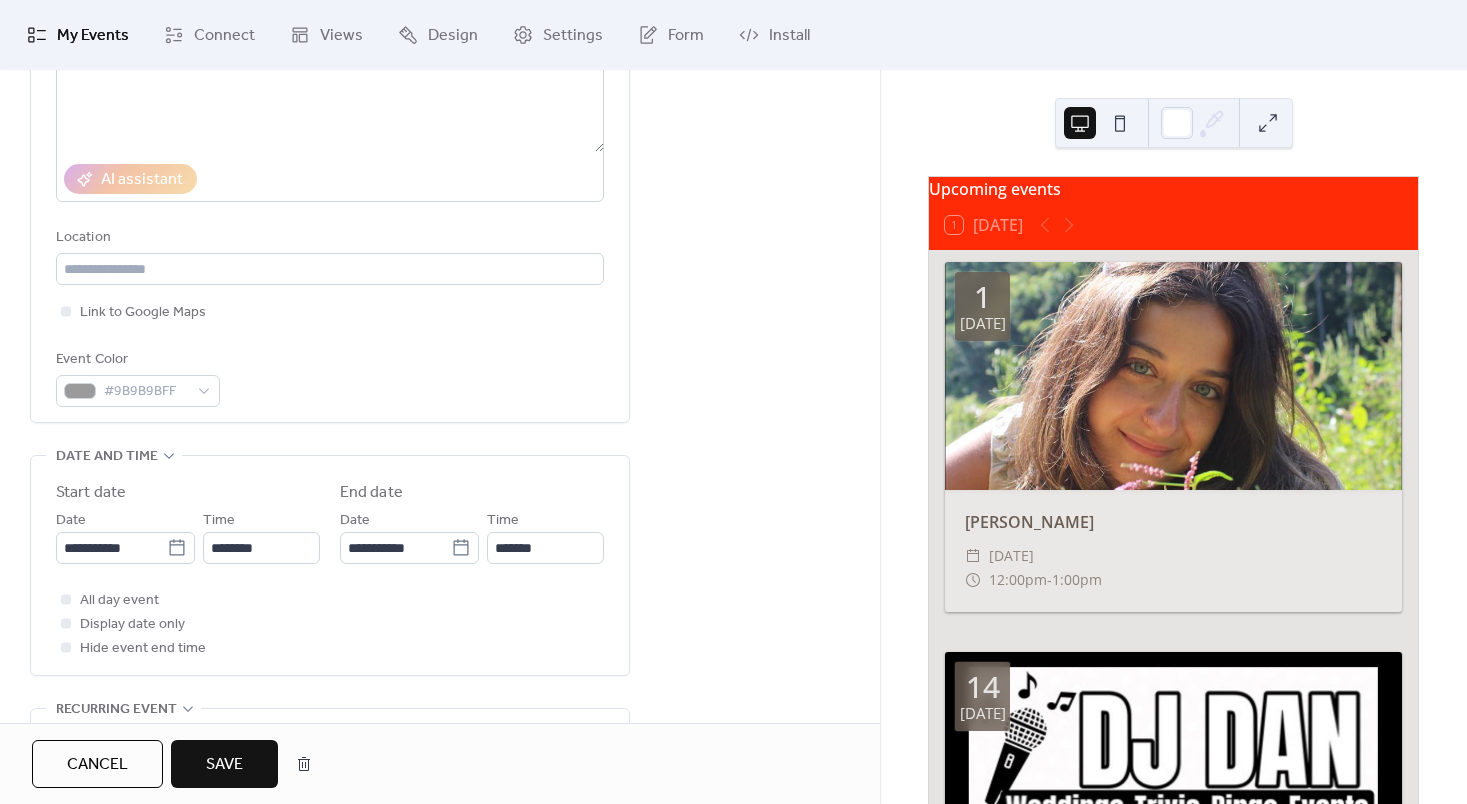 click on "Save" at bounding box center [224, 765] 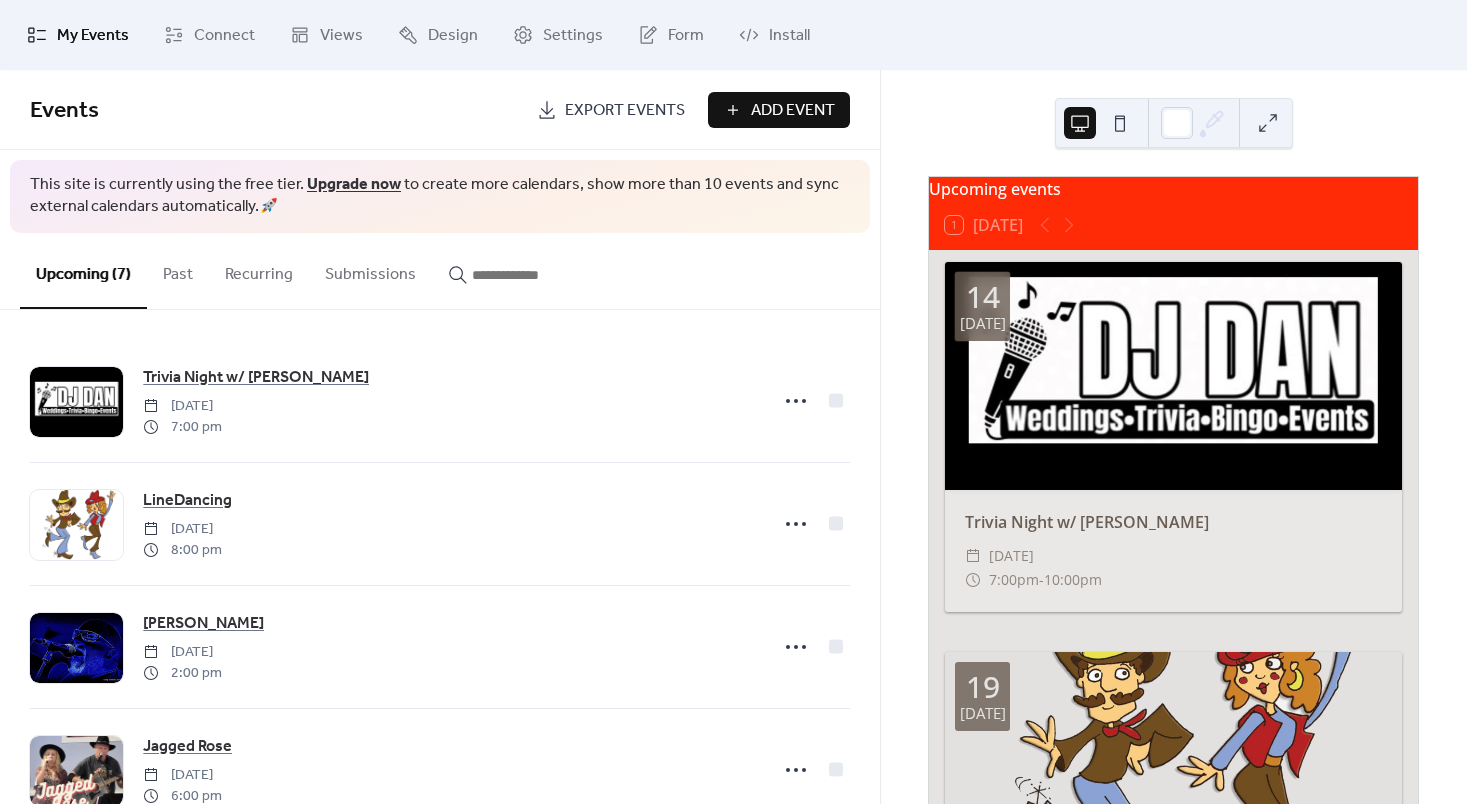 click on "Upcoming  (7) Past  Recurring  Submissions" at bounding box center [440, 271] 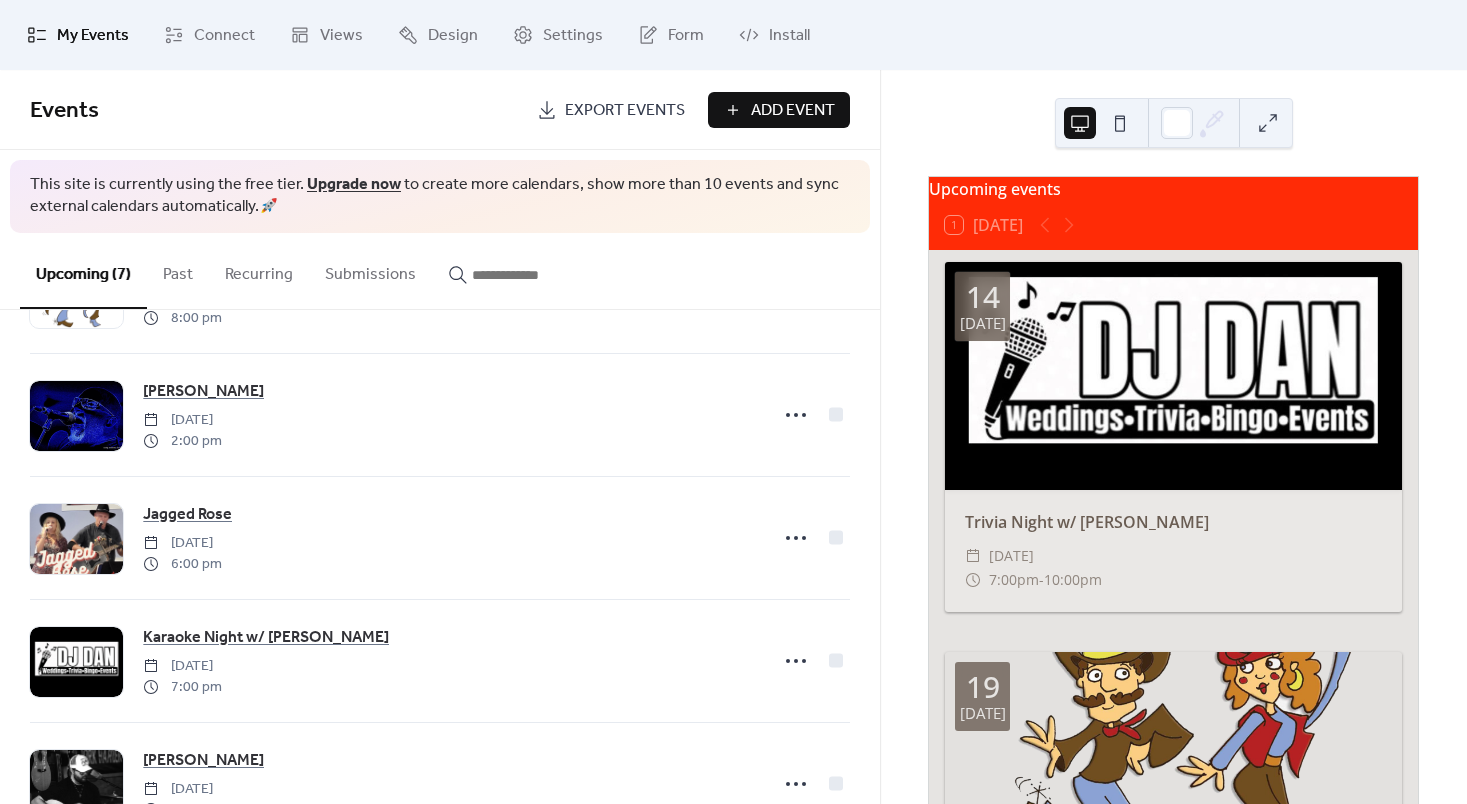 scroll, scrollTop: 223, scrollLeft: 0, axis: vertical 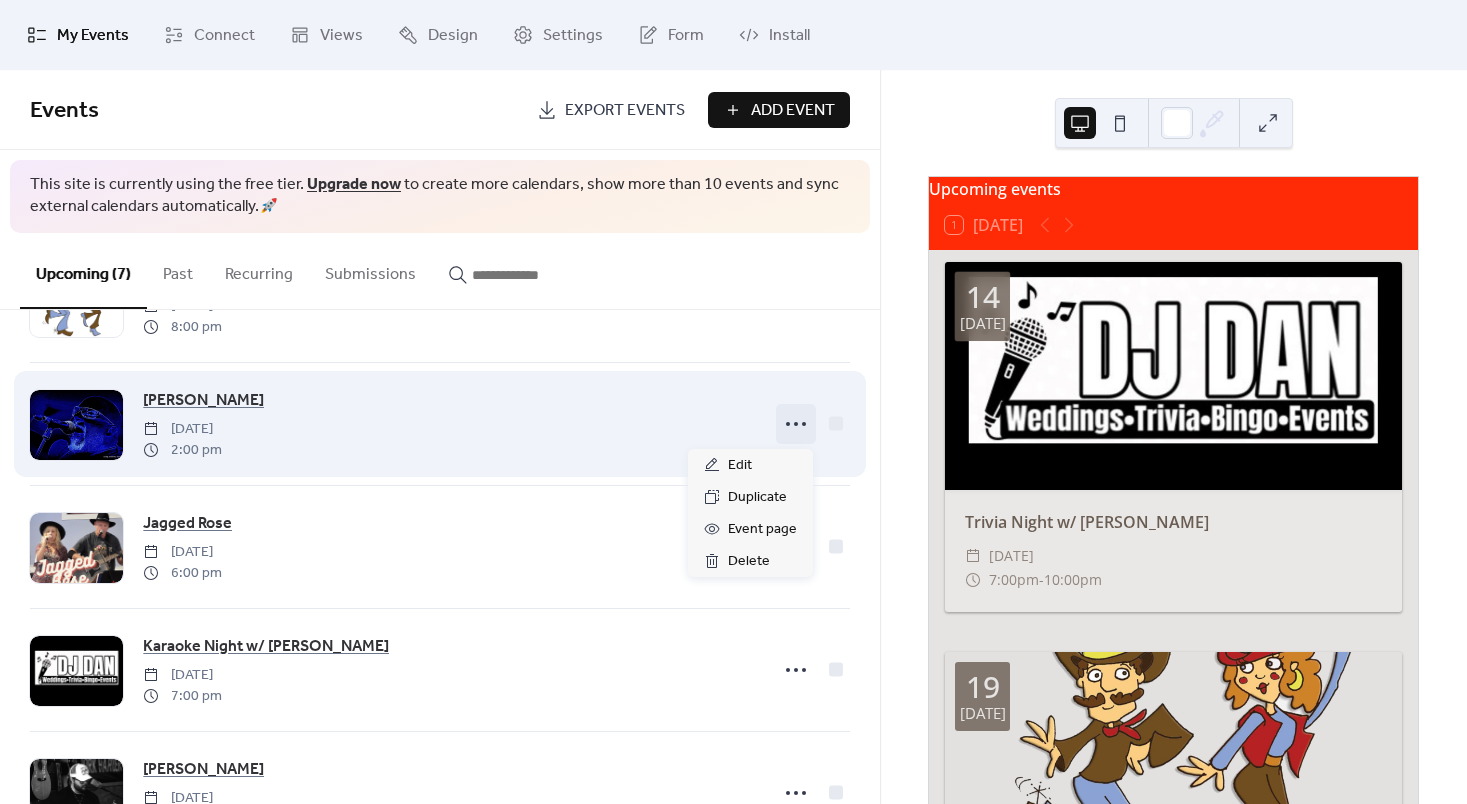 click 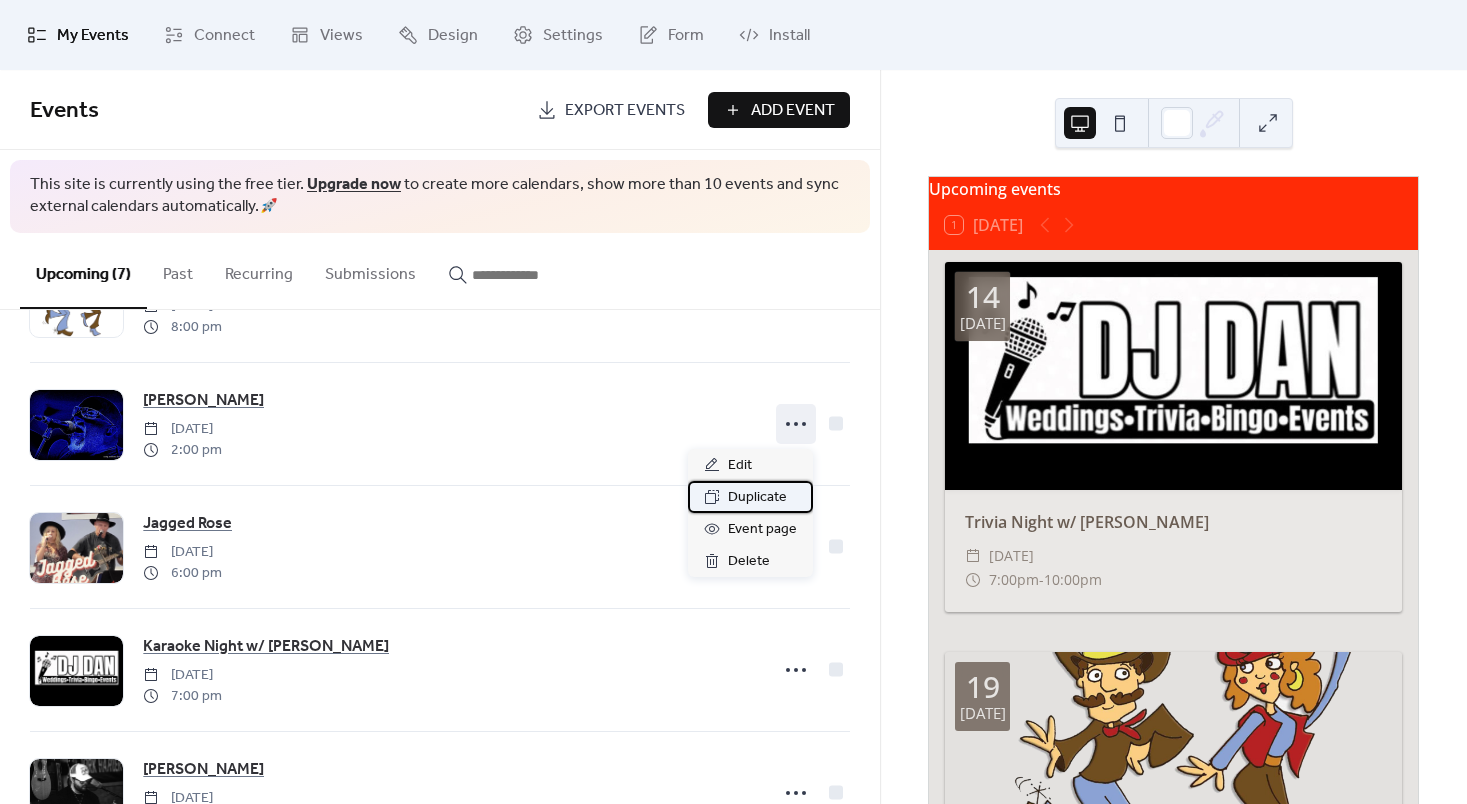click on "Duplicate" at bounding box center [757, 498] 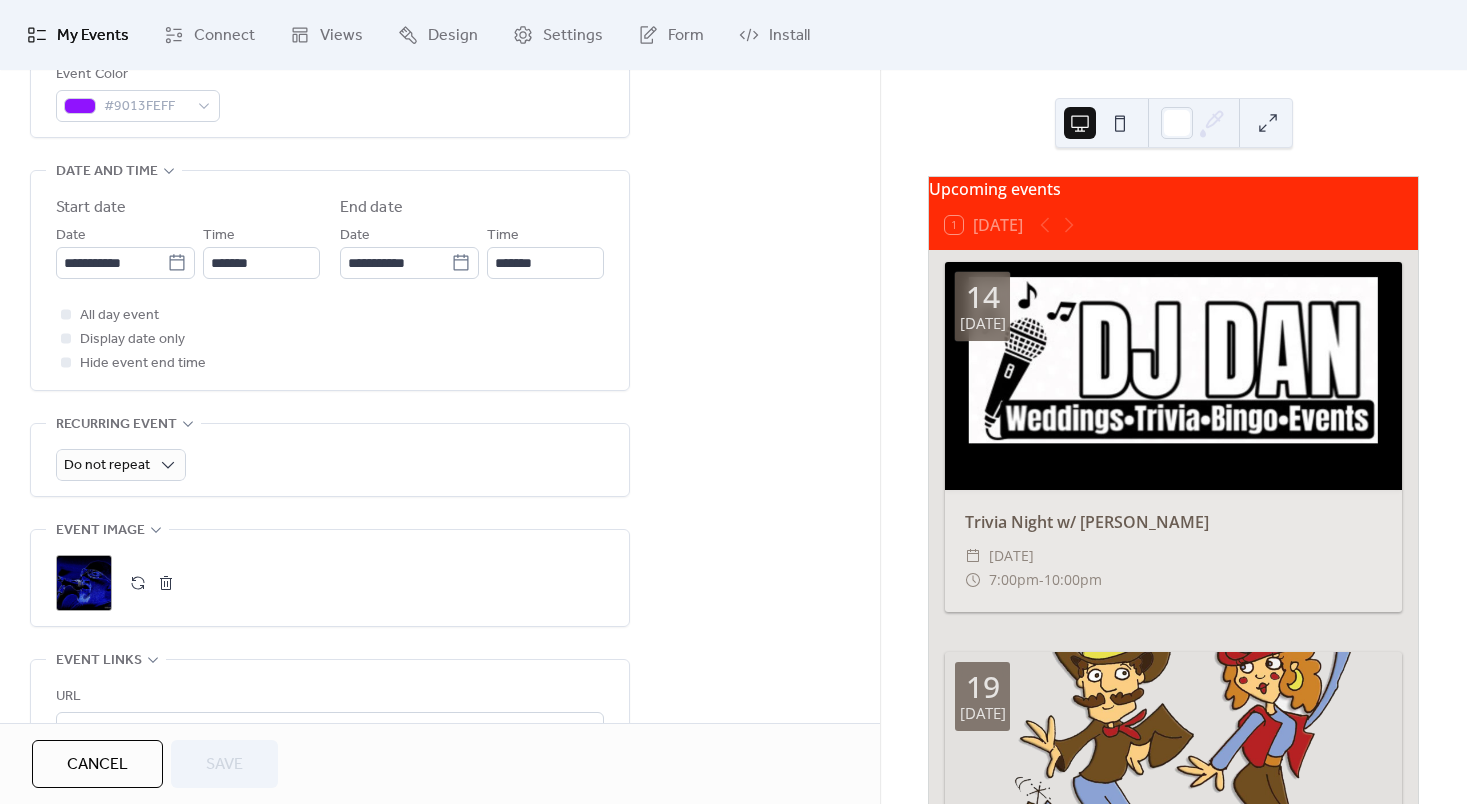 scroll, scrollTop: 596, scrollLeft: 0, axis: vertical 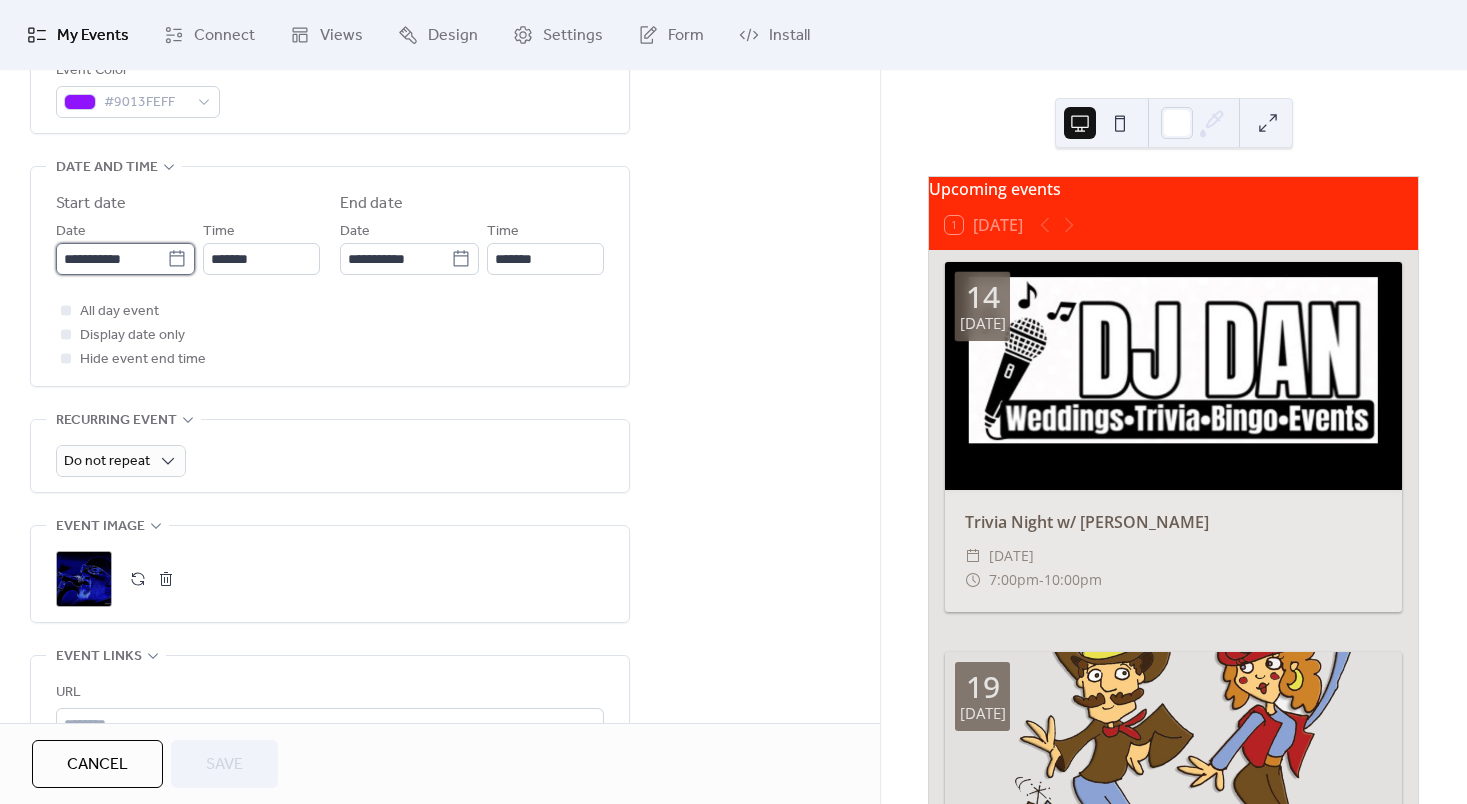 click on "**********" at bounding box center (111, 259) 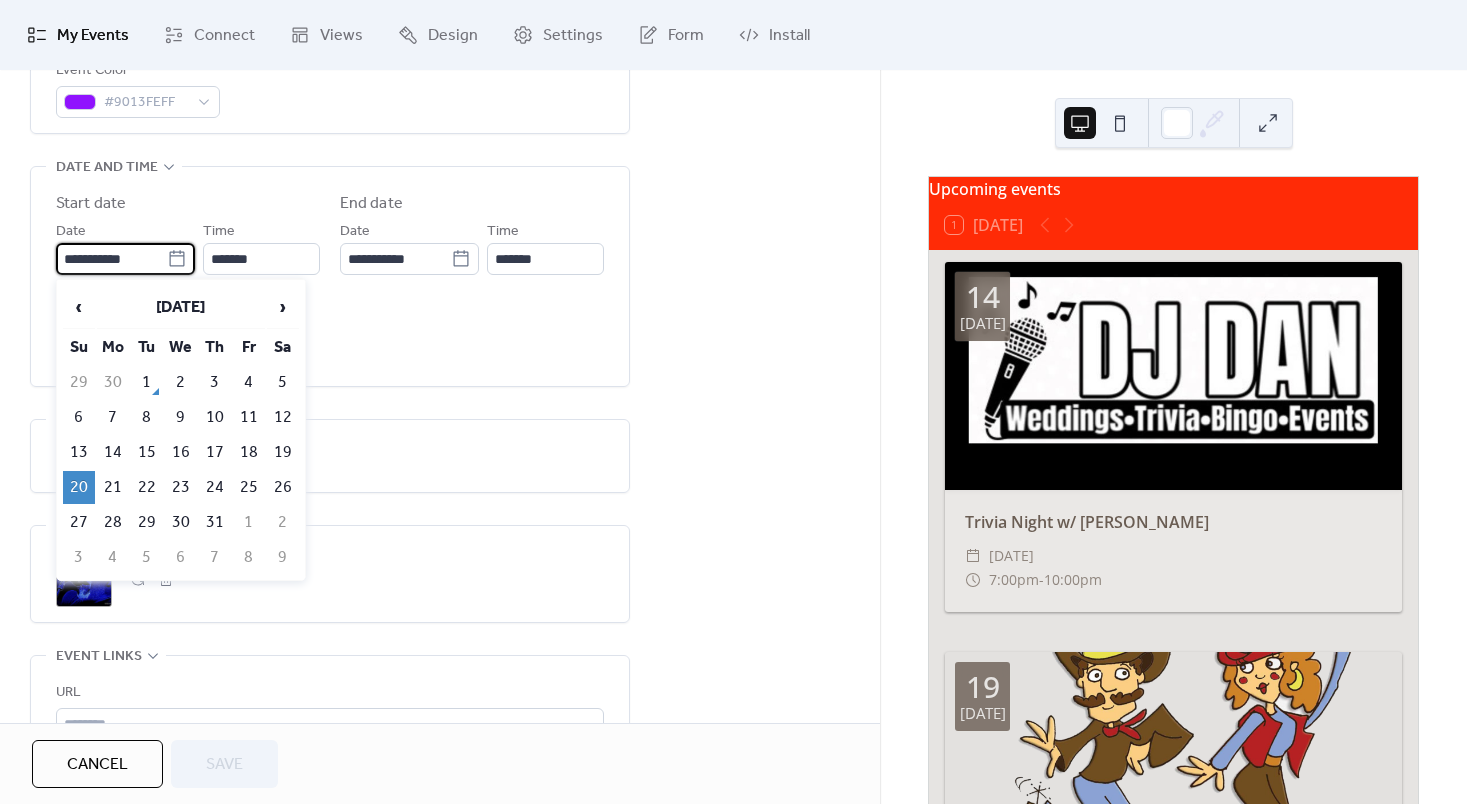click on "Start date" at bounding box center [188, 204] 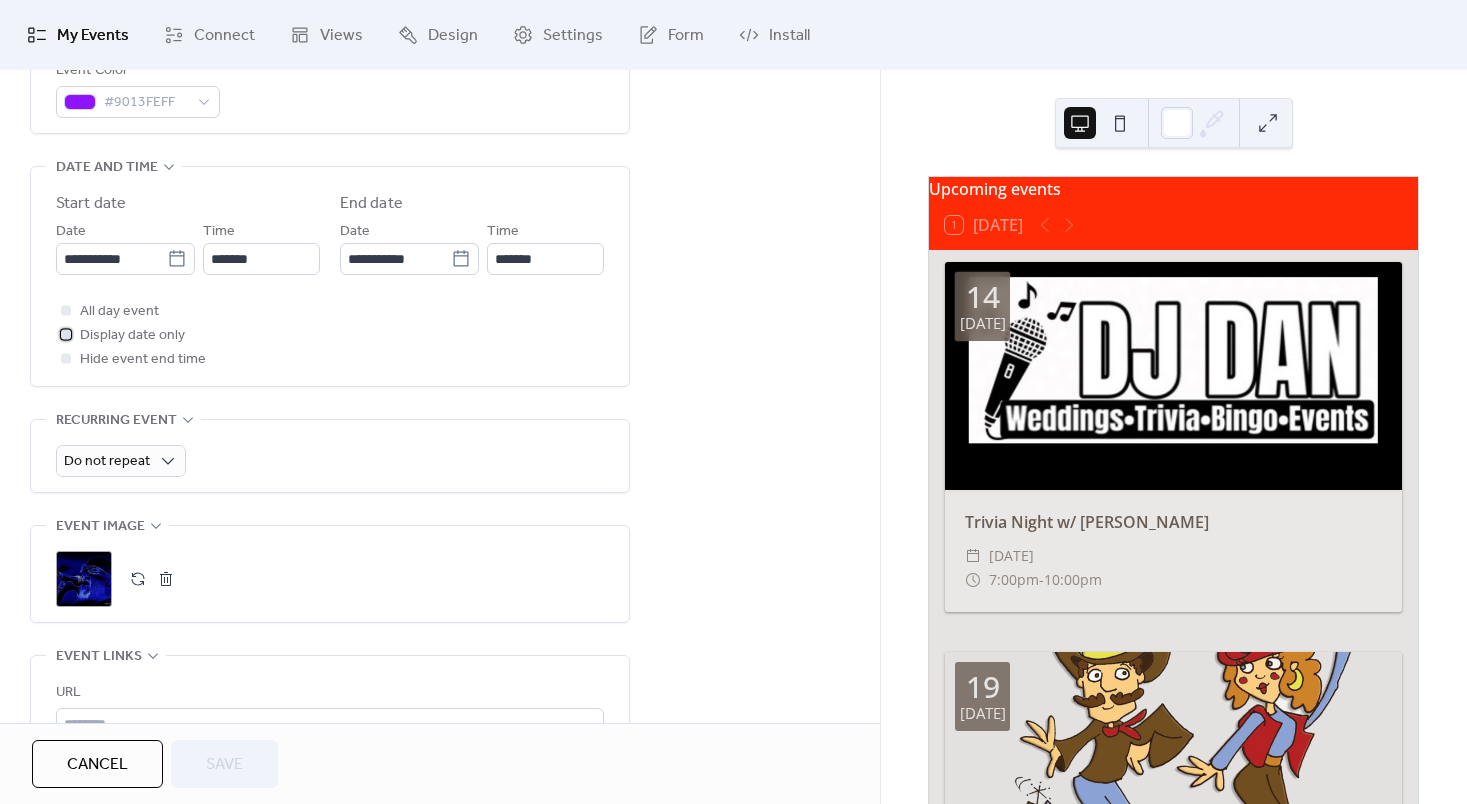 click on "Display date only" at bounding box center [132, 336] 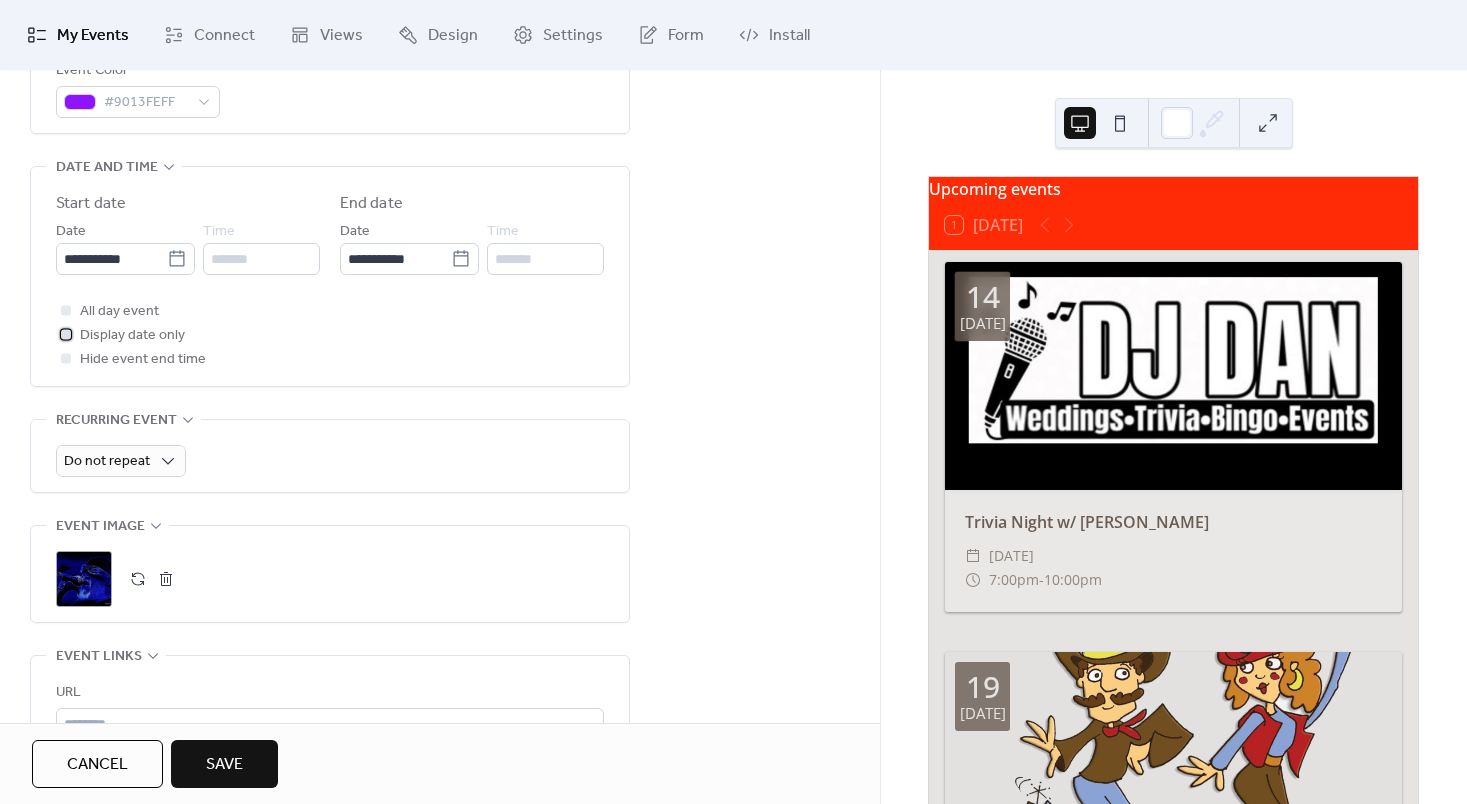 click on "Display date only" at bounding box center [132, 336] 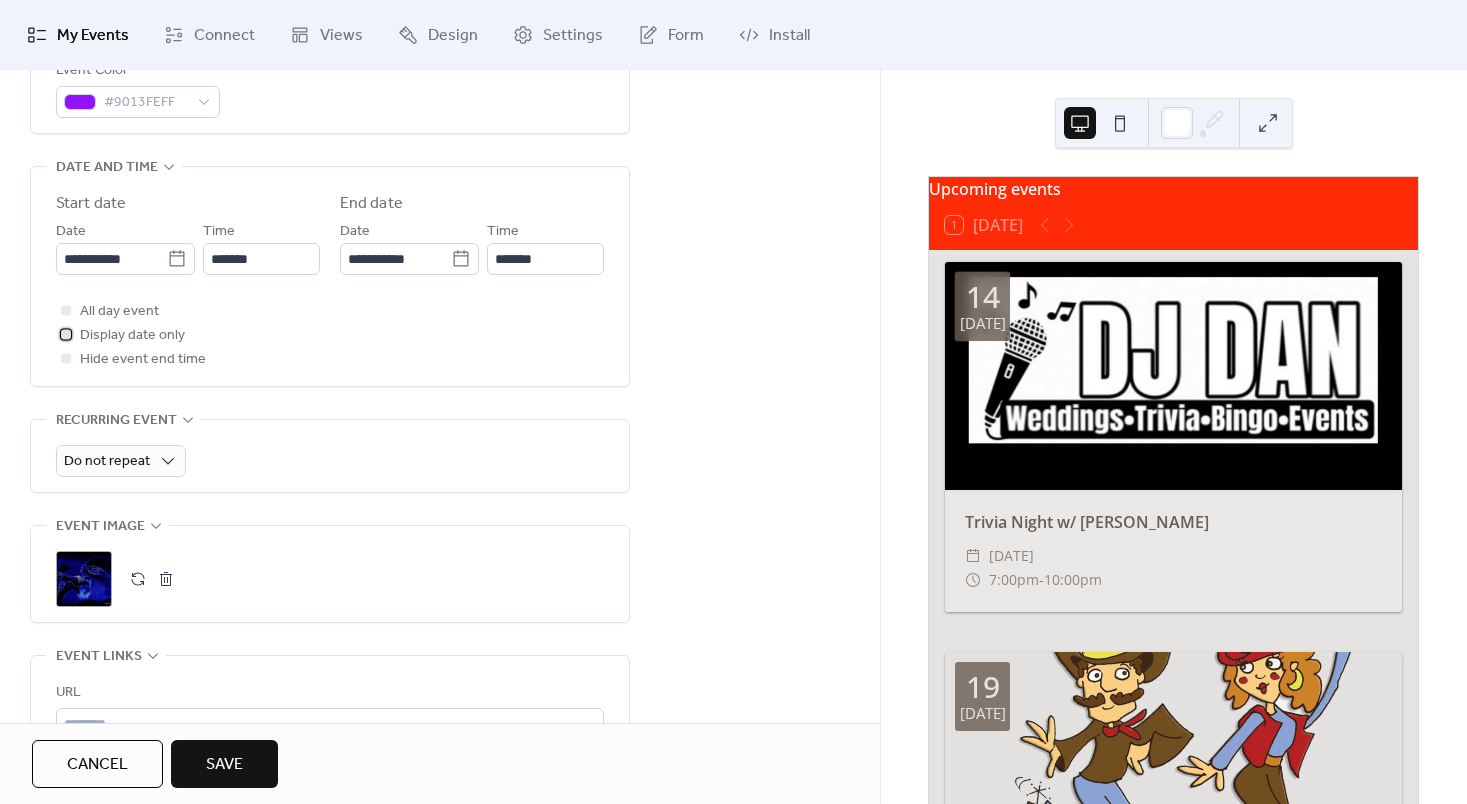 click on "Display date only" at bounding box center (132, 336) 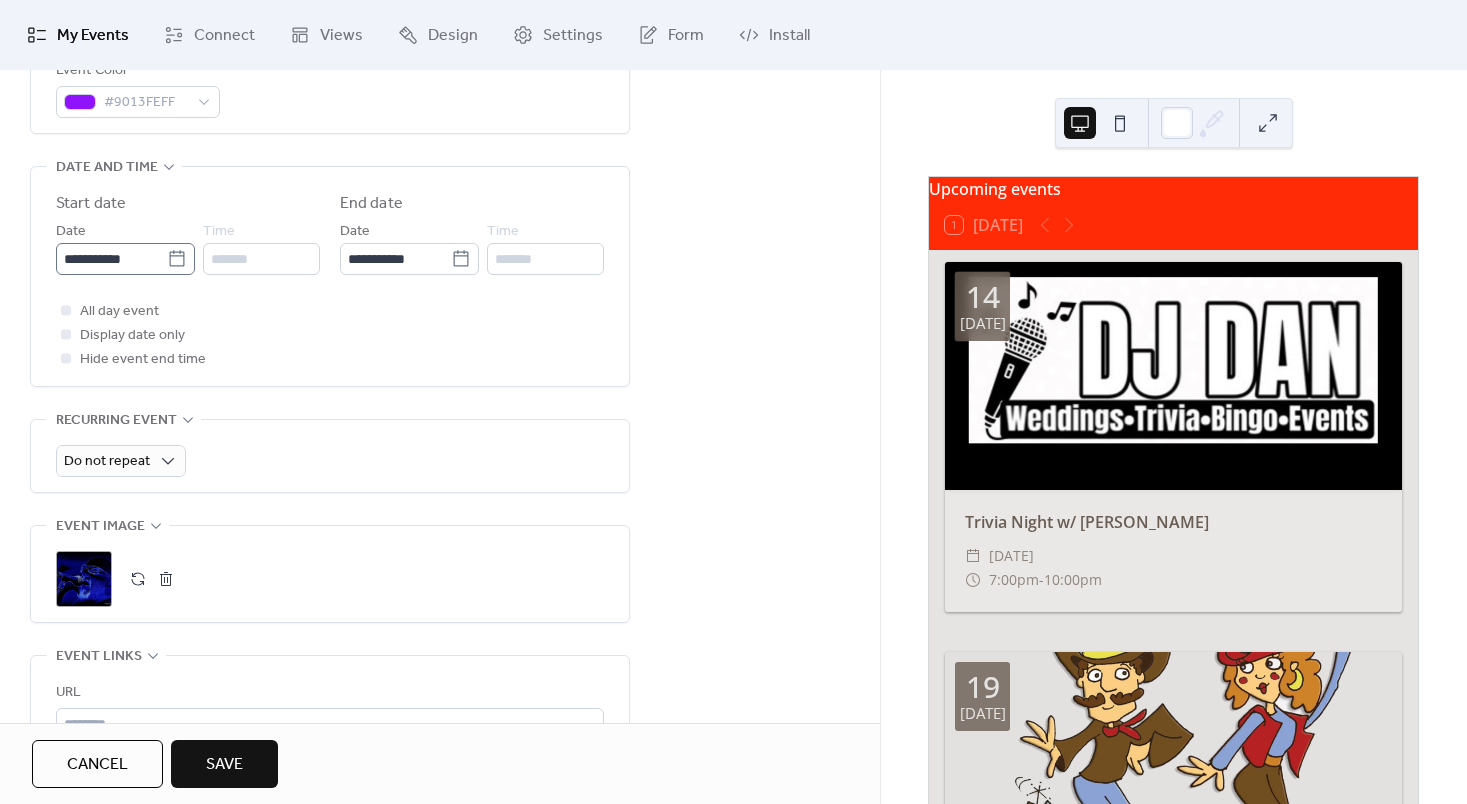 click 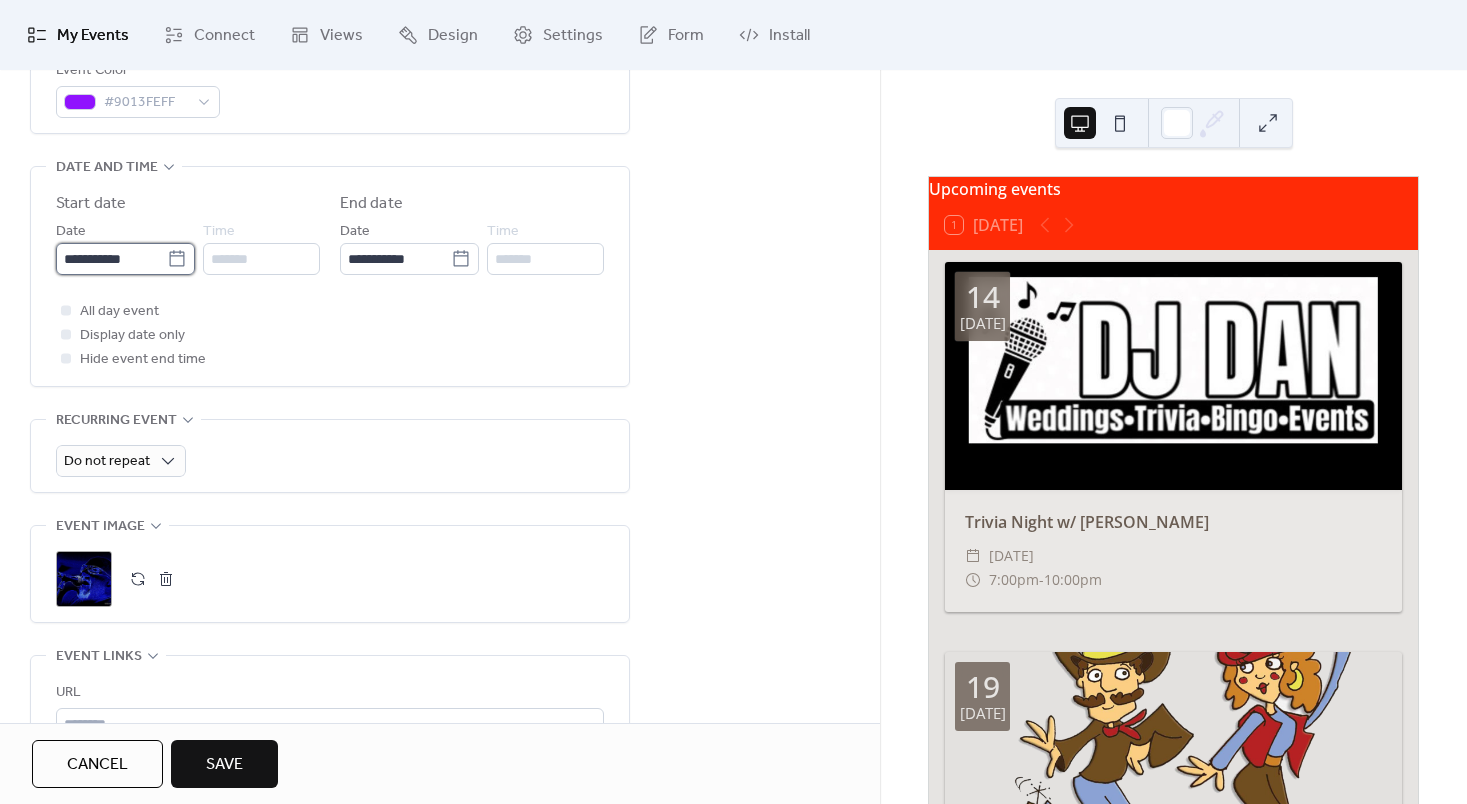 click on "**********" at bounding box center (111, 259) 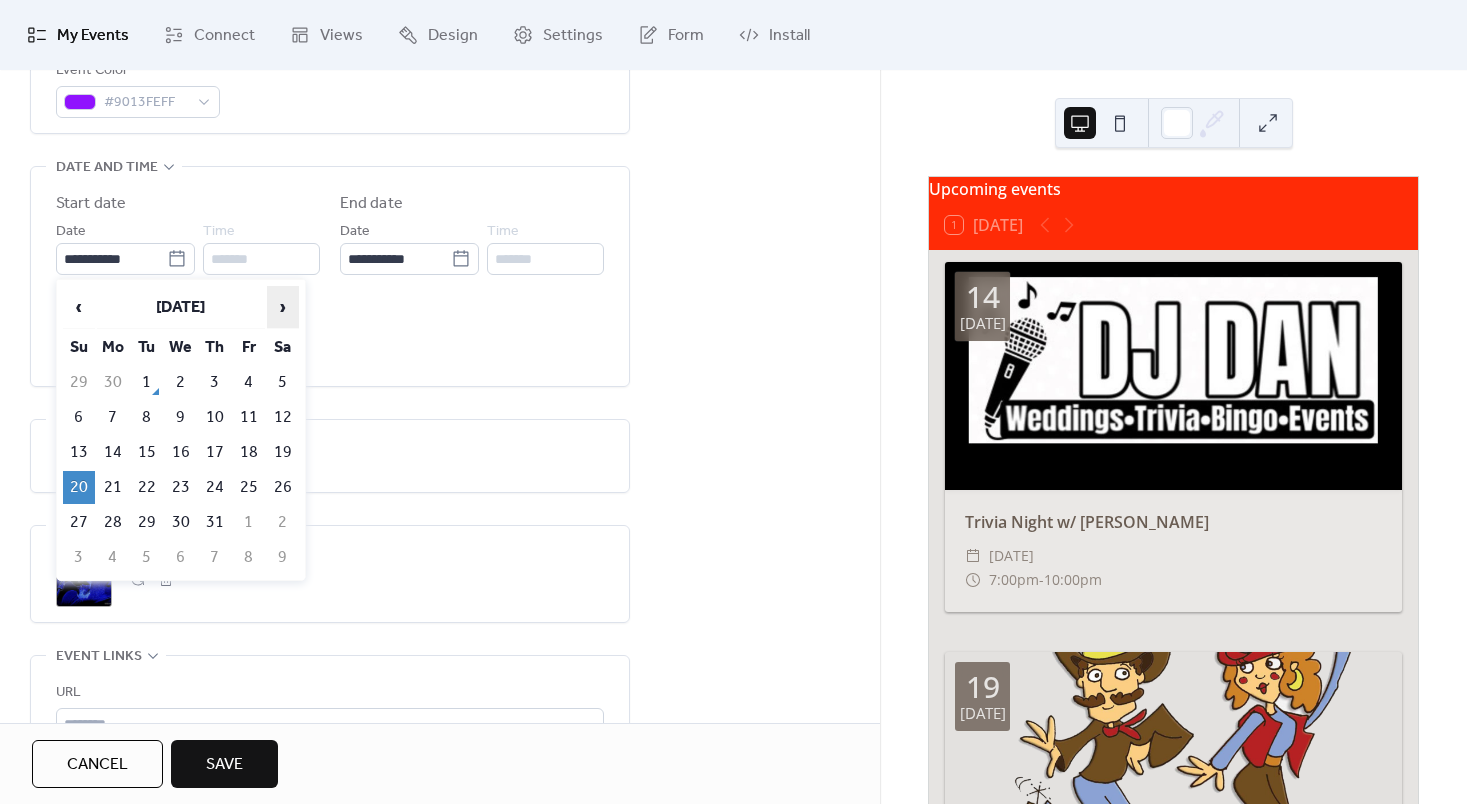 click on "›" at bounding box center (283, 307) 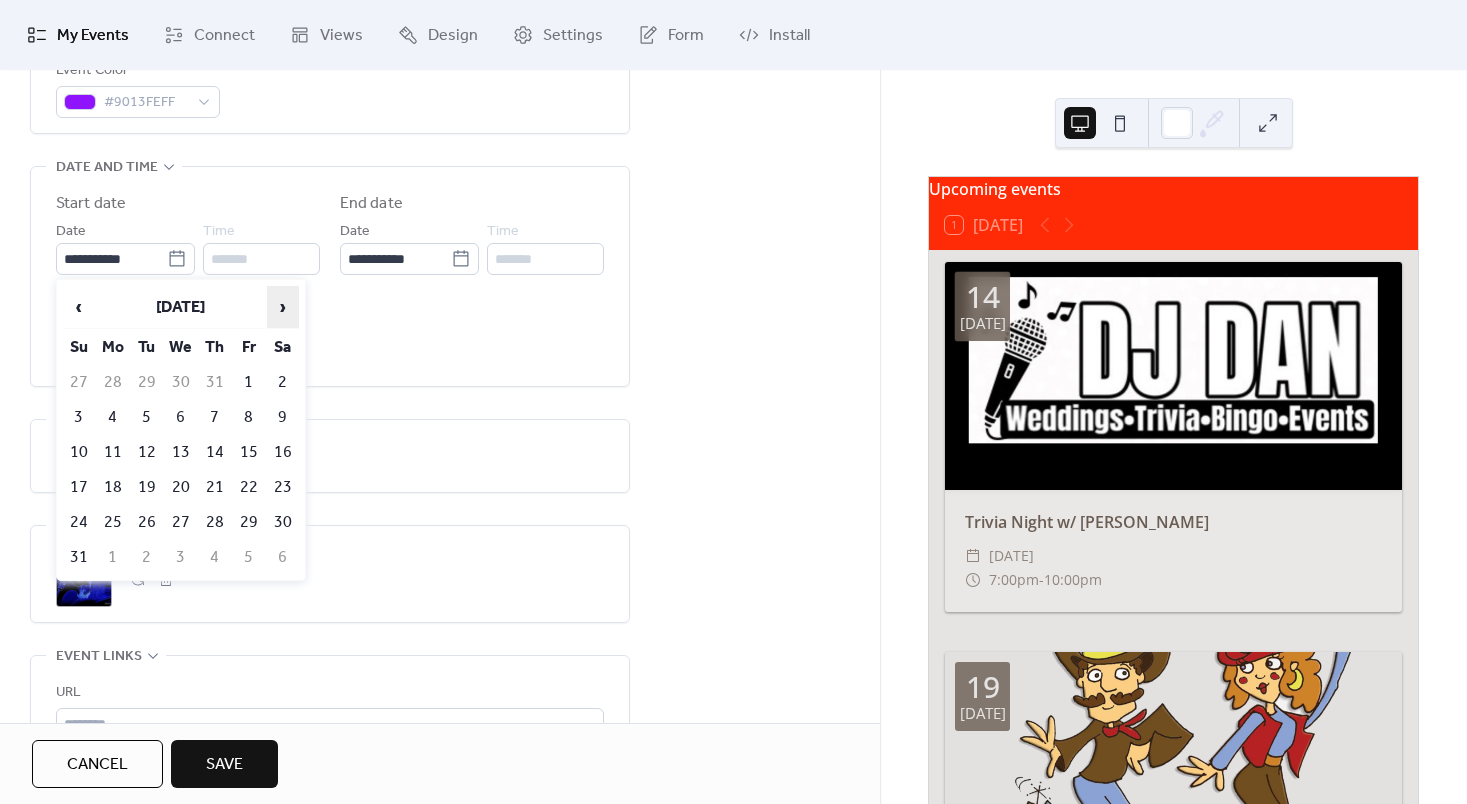 click on "›" at bounding box center (283, 307) 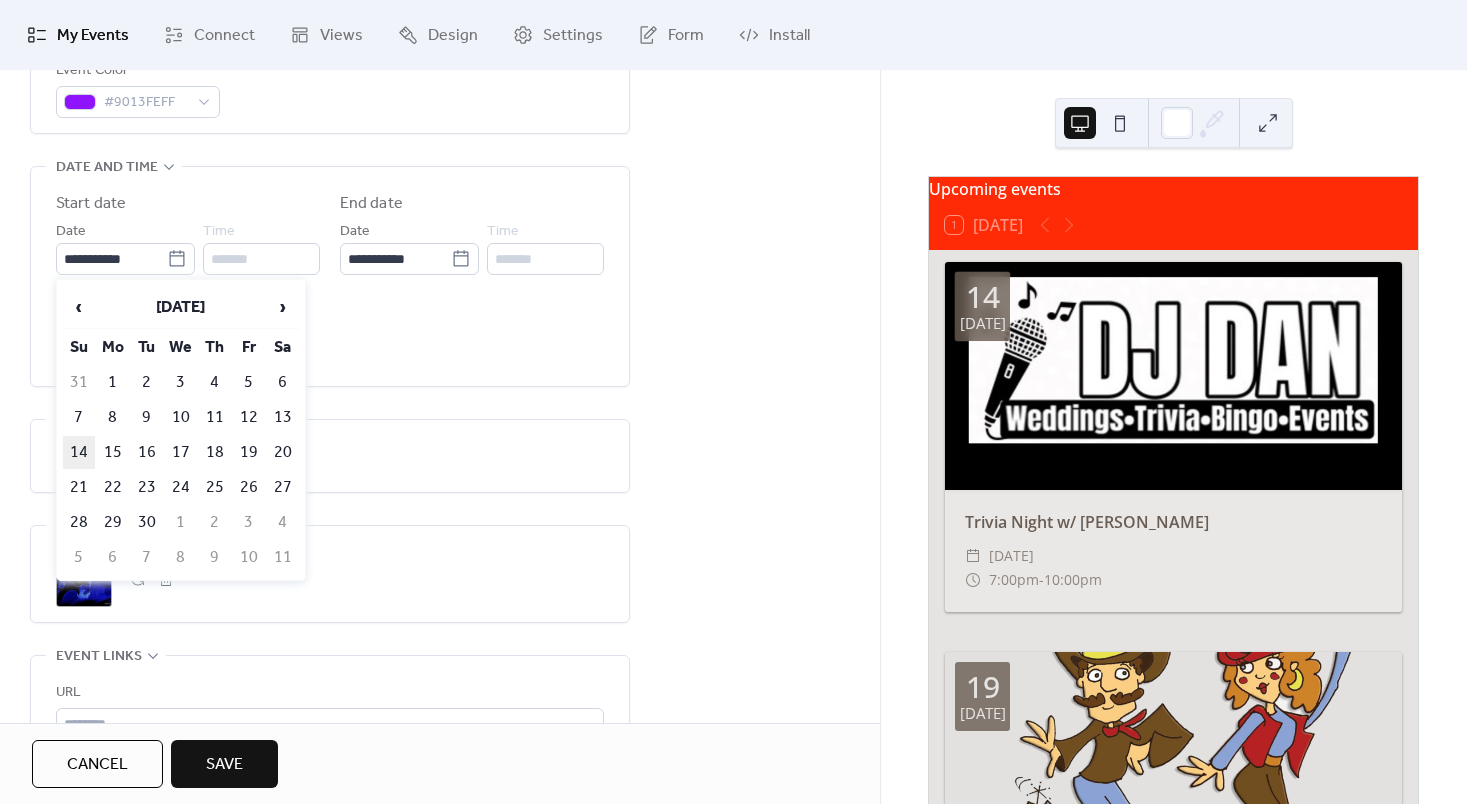 click on "14" at bounding box center (79, 452) 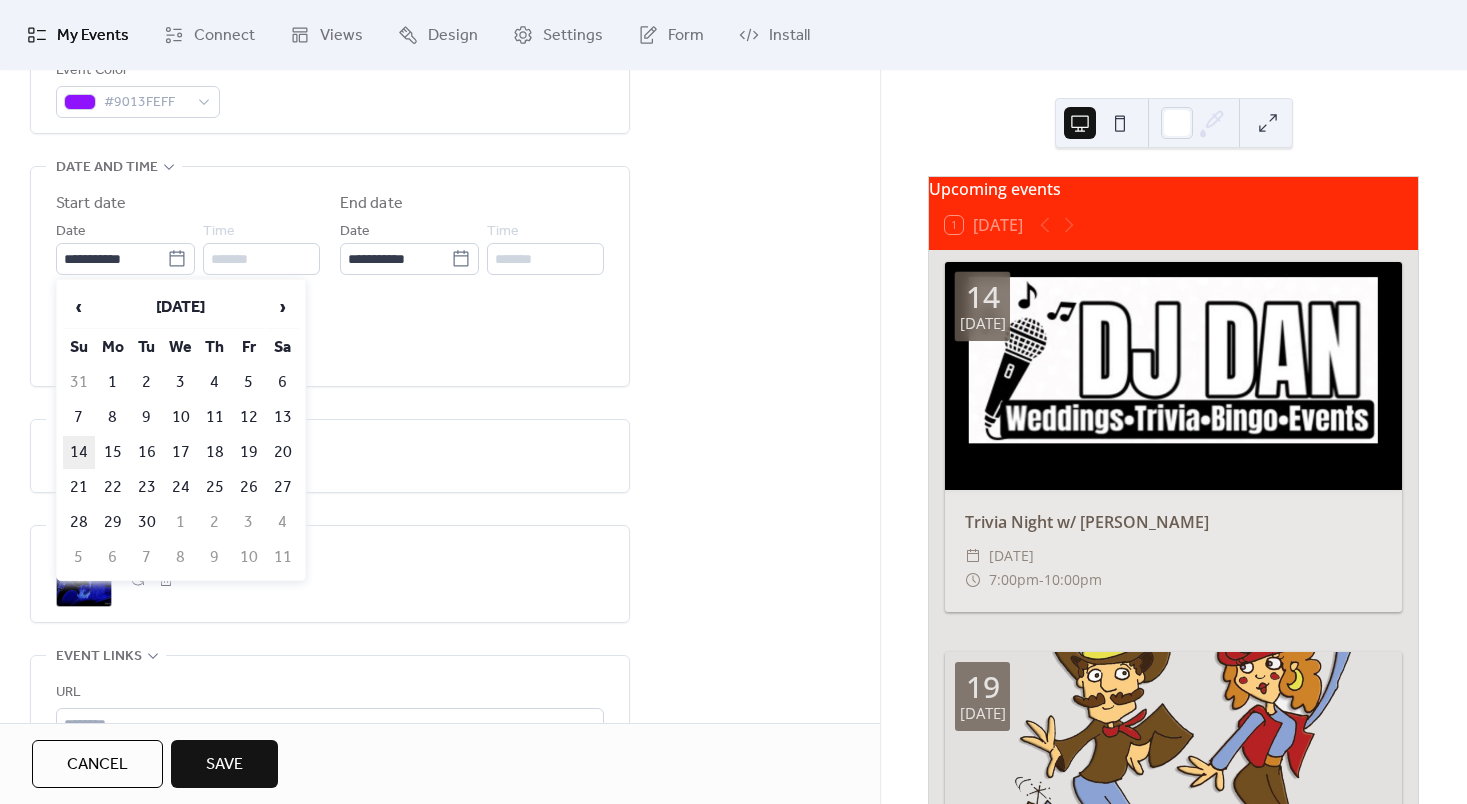 type on "**********" 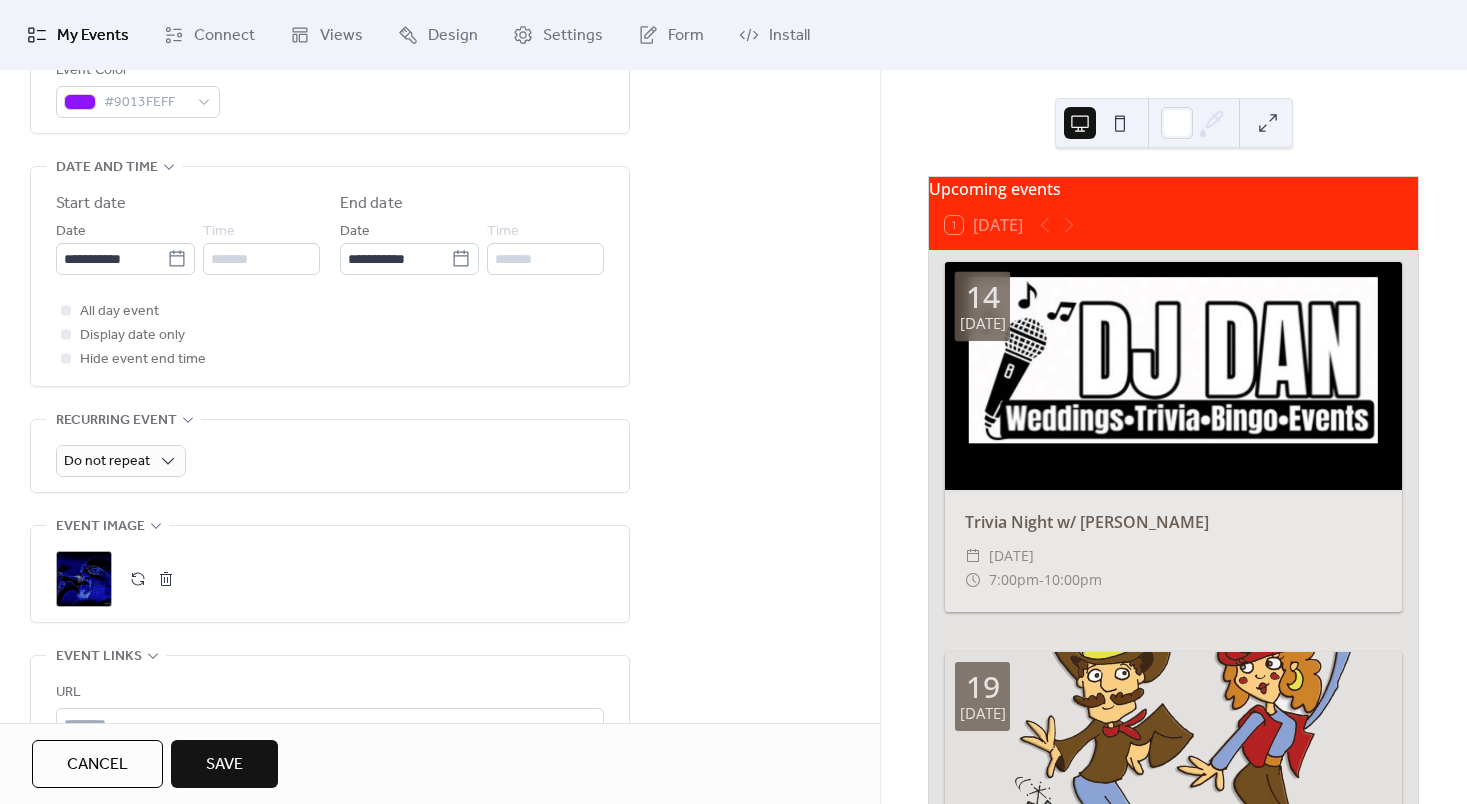 click on "Save" at bounding box center (224, 764) 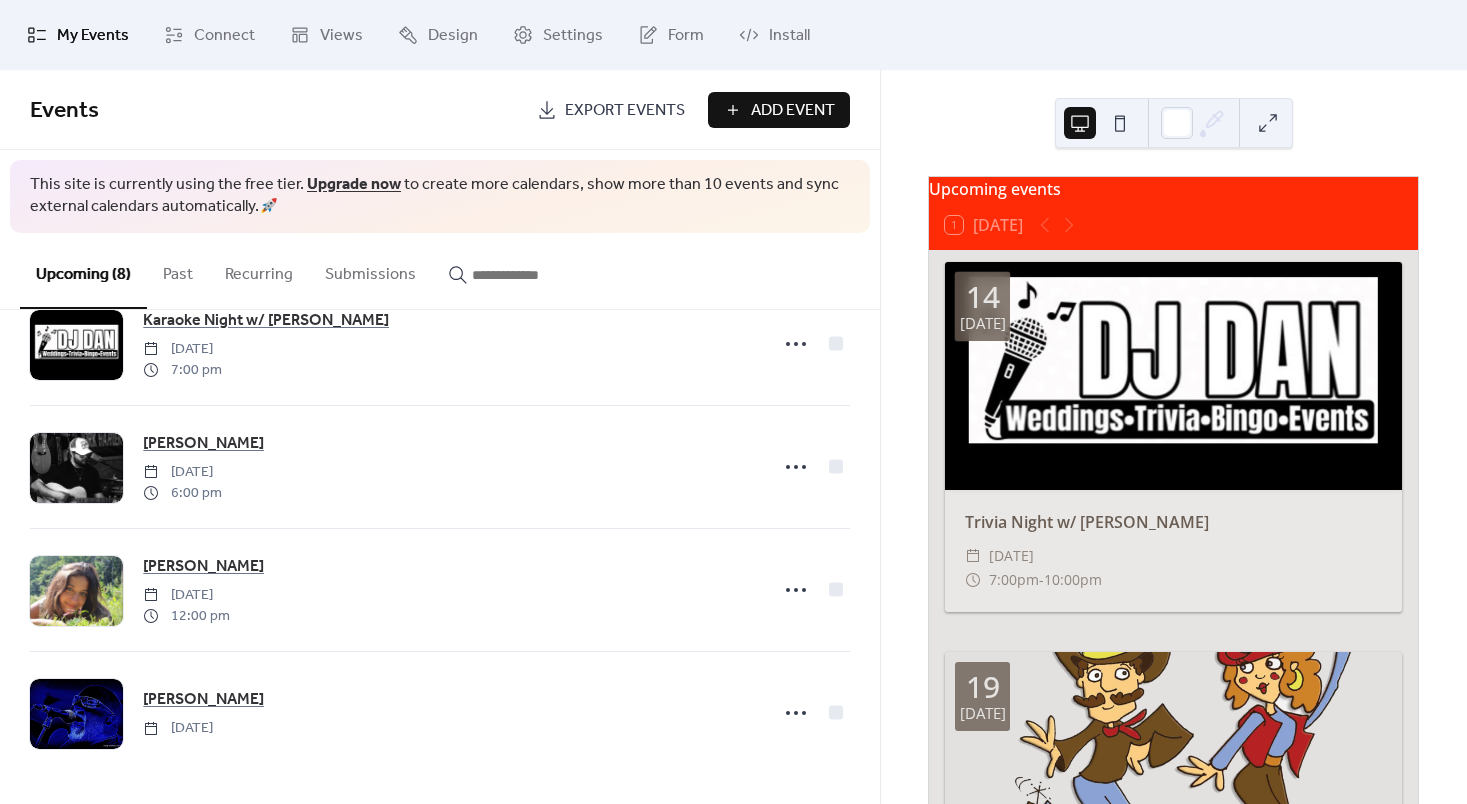 scroll, scrollTop: 0, scrollLeft: 0, axis: both 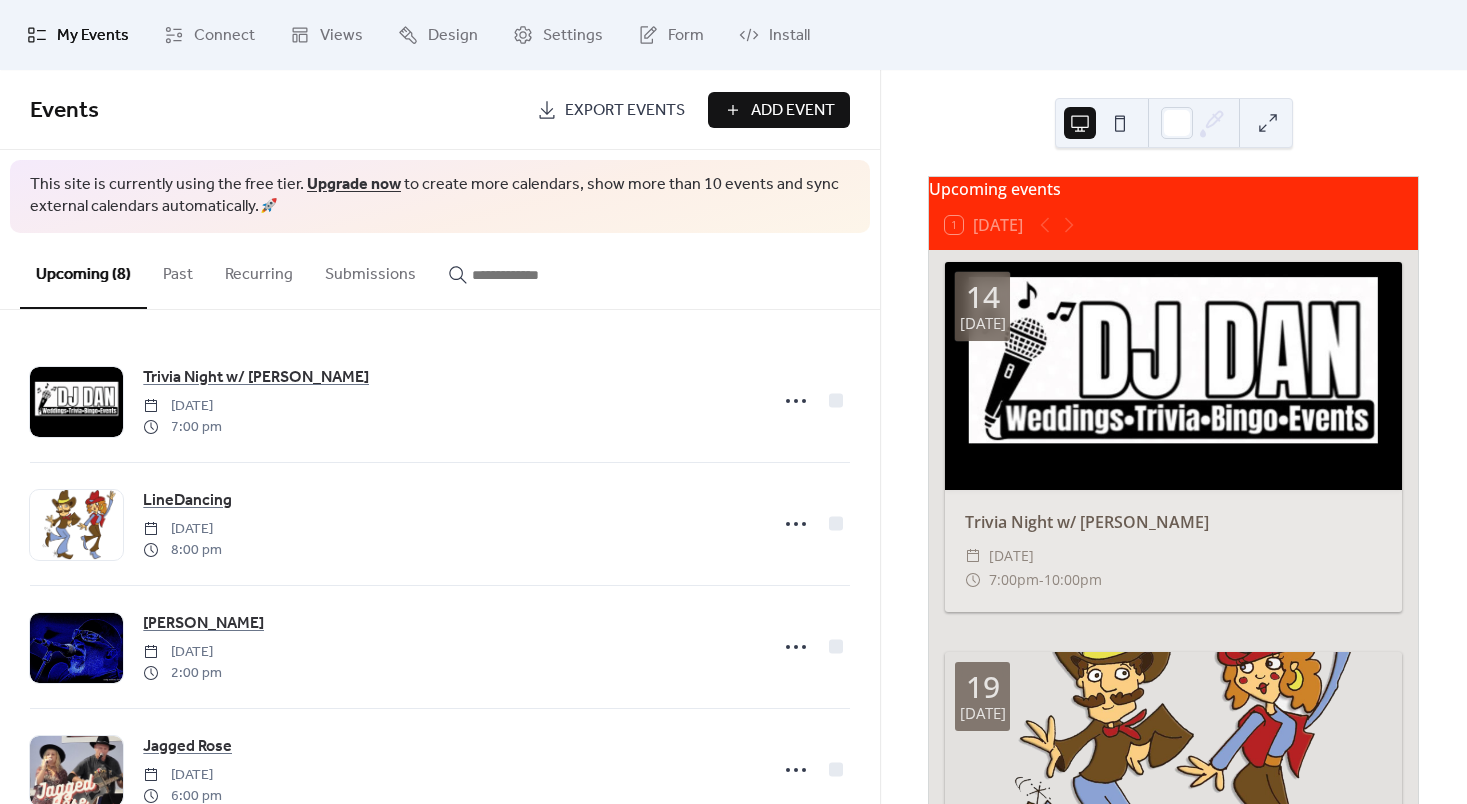click on "Add Event" at bounding box center [793, 111] 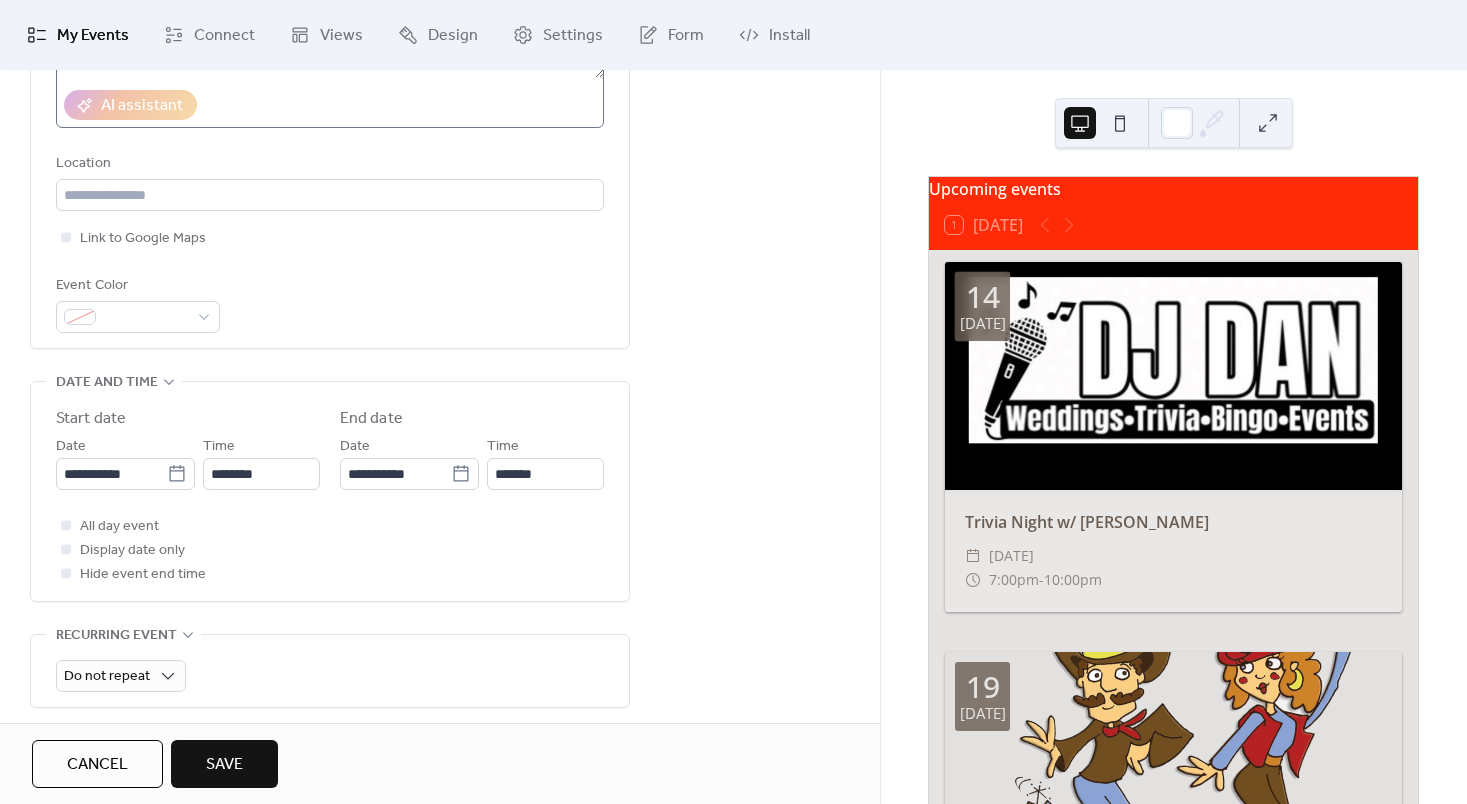 scroll, scrollTop: 384, scrollLeft: 0, axis: vertical 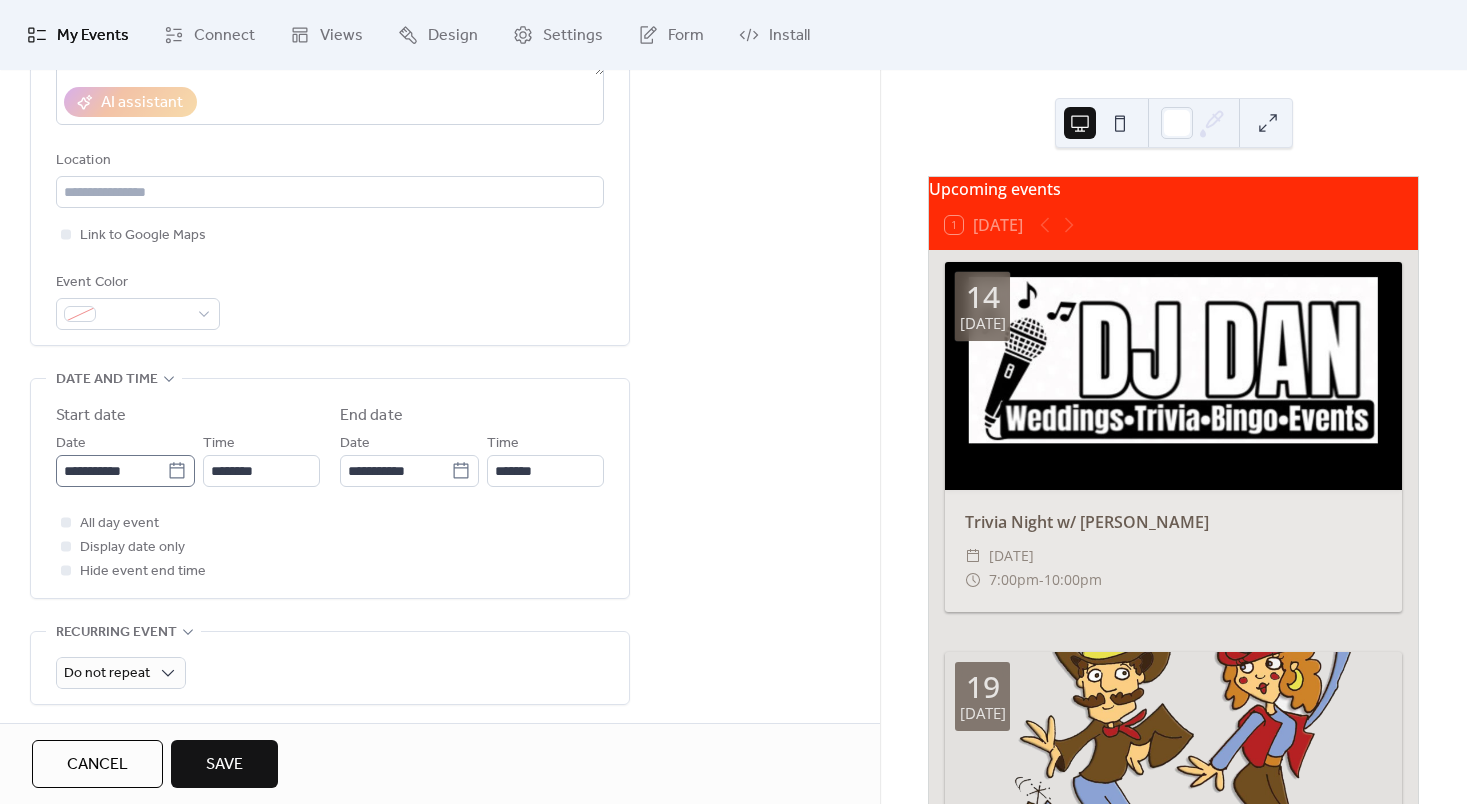 type on "**********" 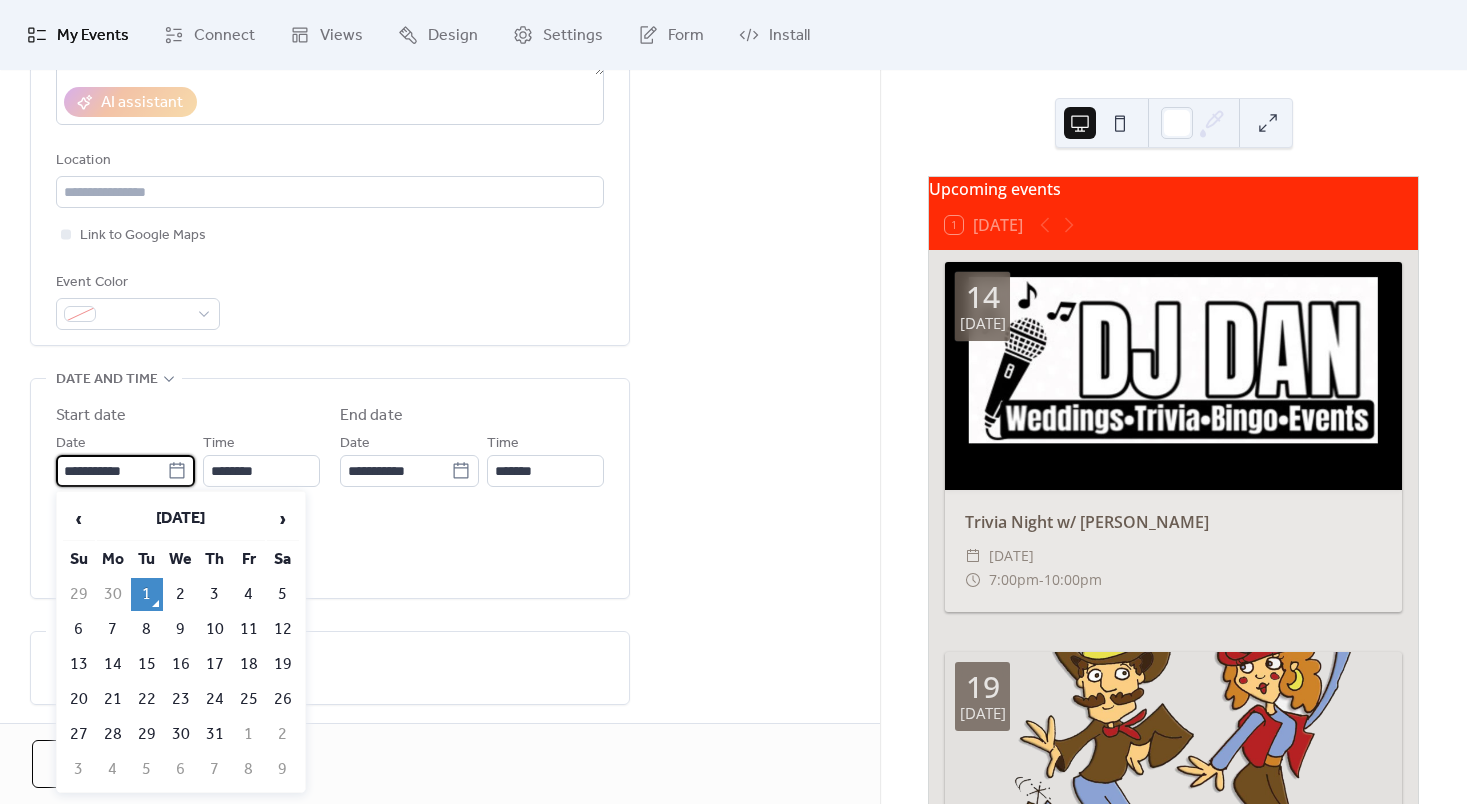 click on "**********" at bounding box center [111, 471] 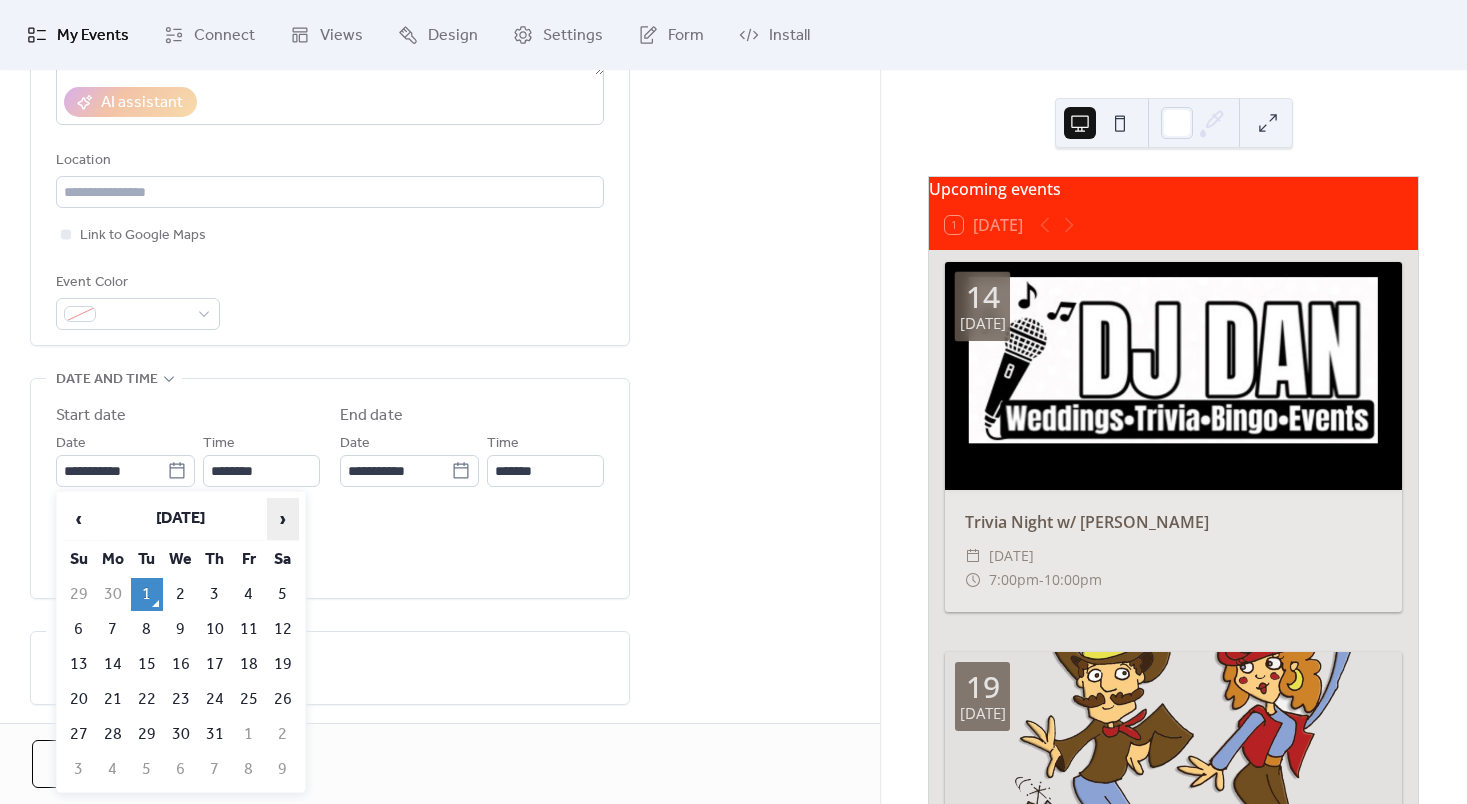 click on "›" at bounding box center (283, 519) 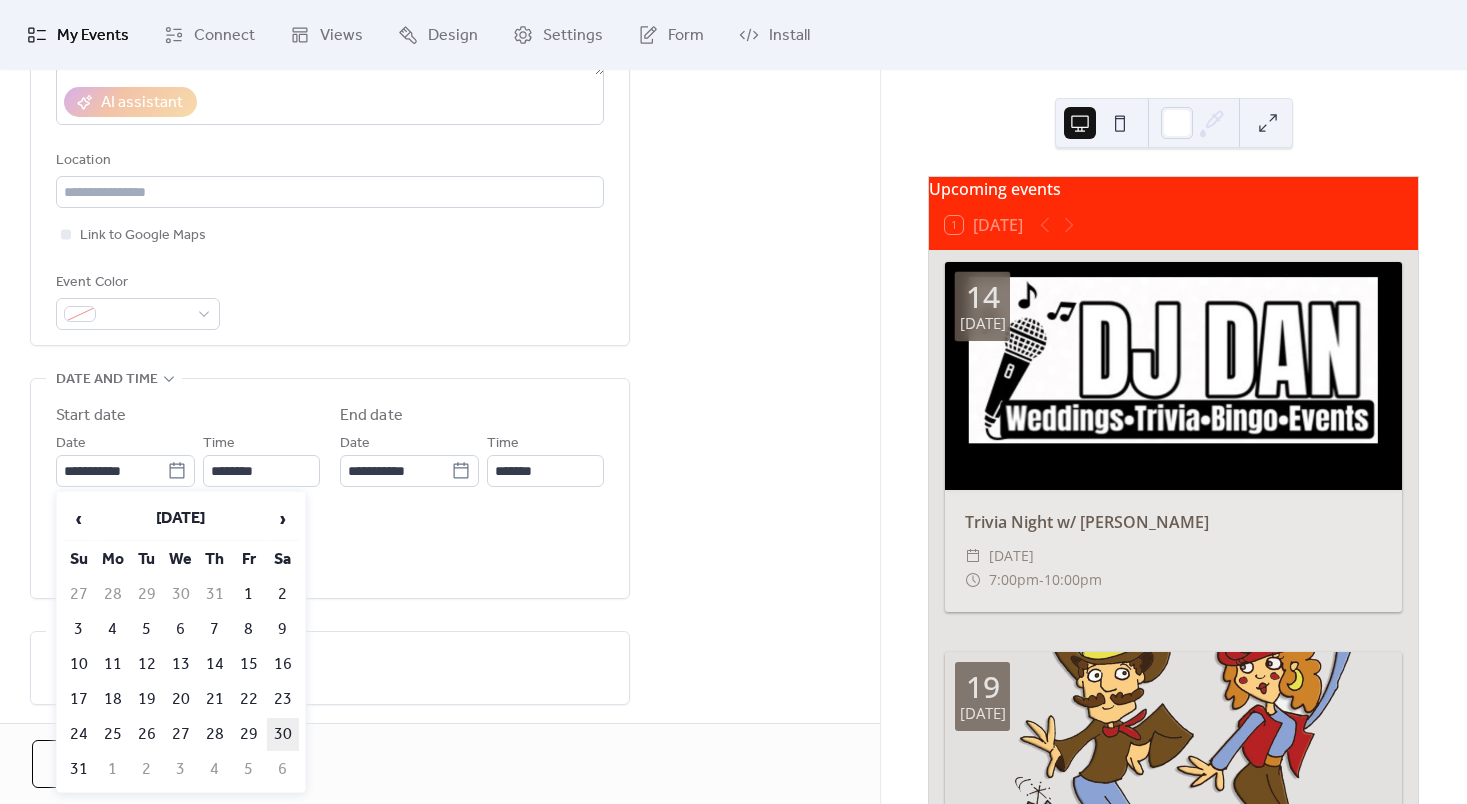 click on "30" at bounding box center [283, 734] 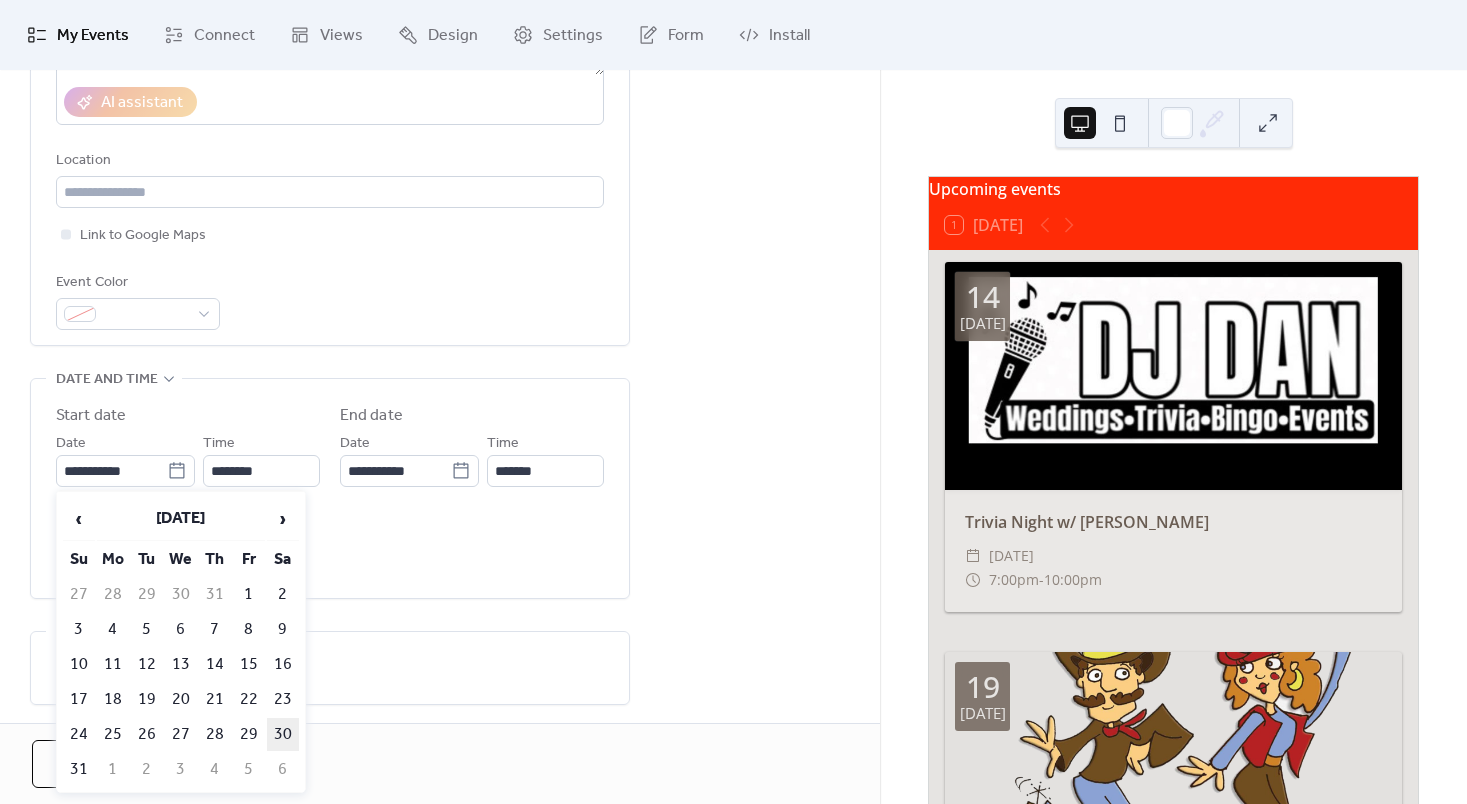 type on "**********" 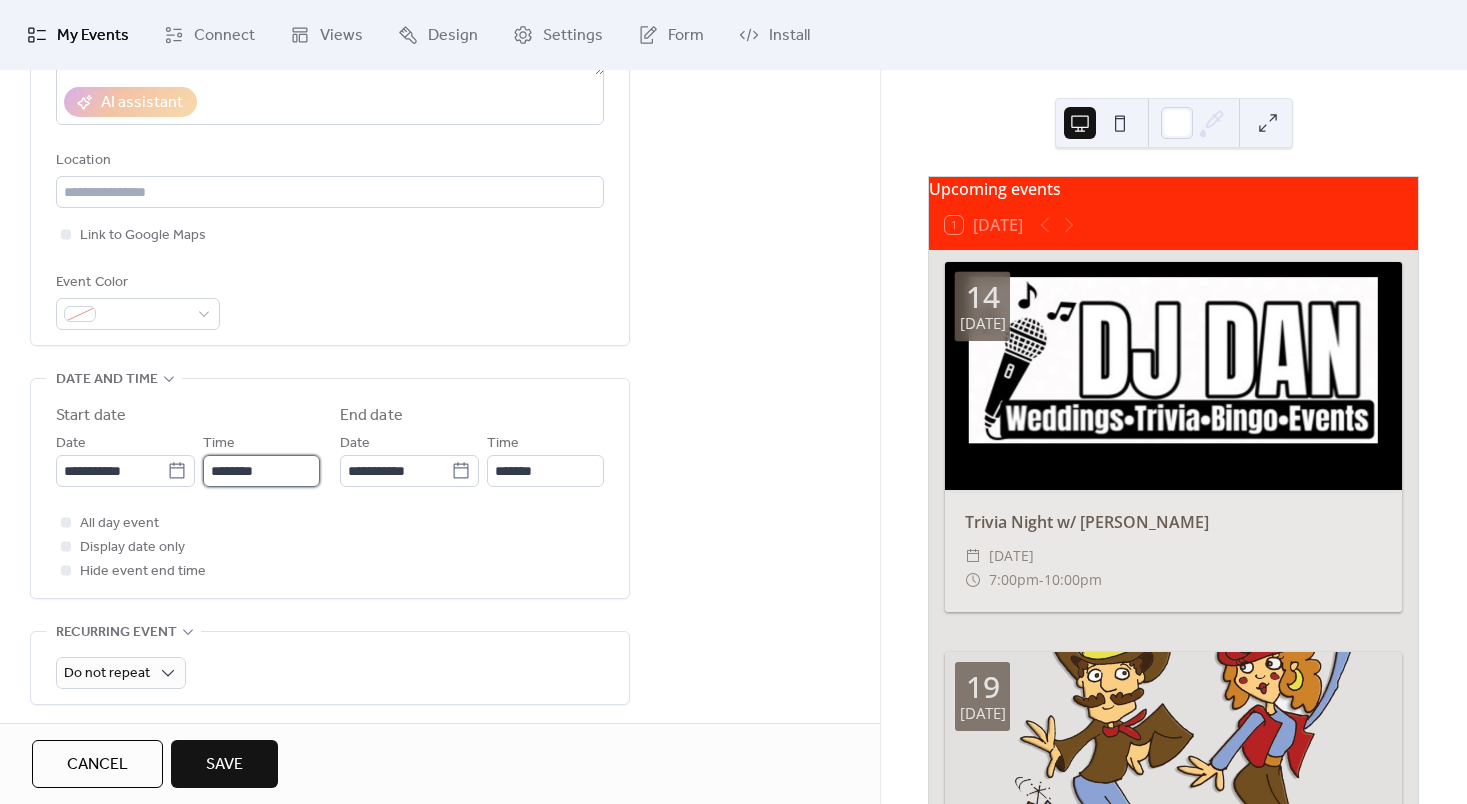 click on "********" at bounding box center (261, 471) 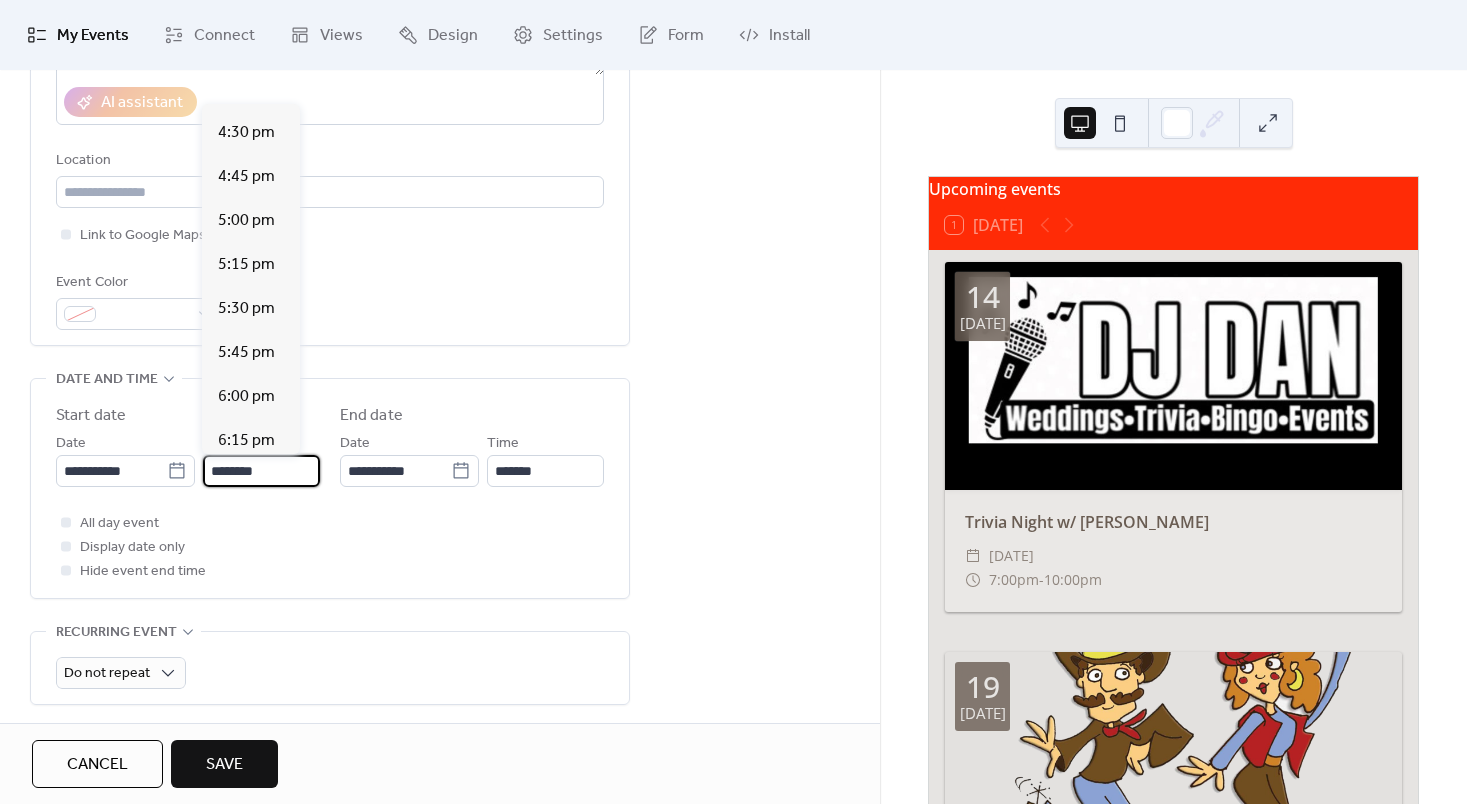 scroll, scrollTop: 2898, scrollLeft: 0, axis: vertical 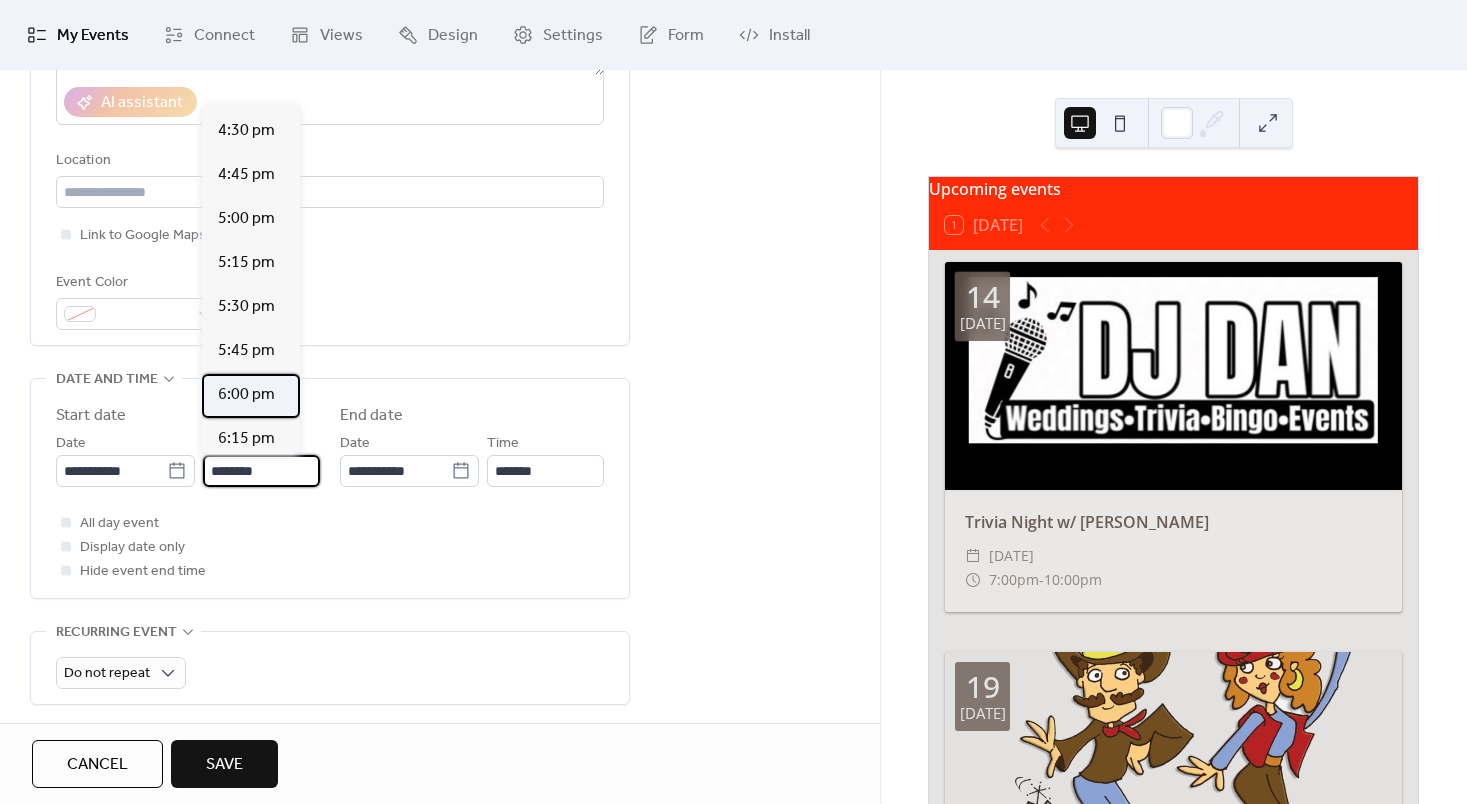 click on "6:00 pm" at bounding box center [246, 395] 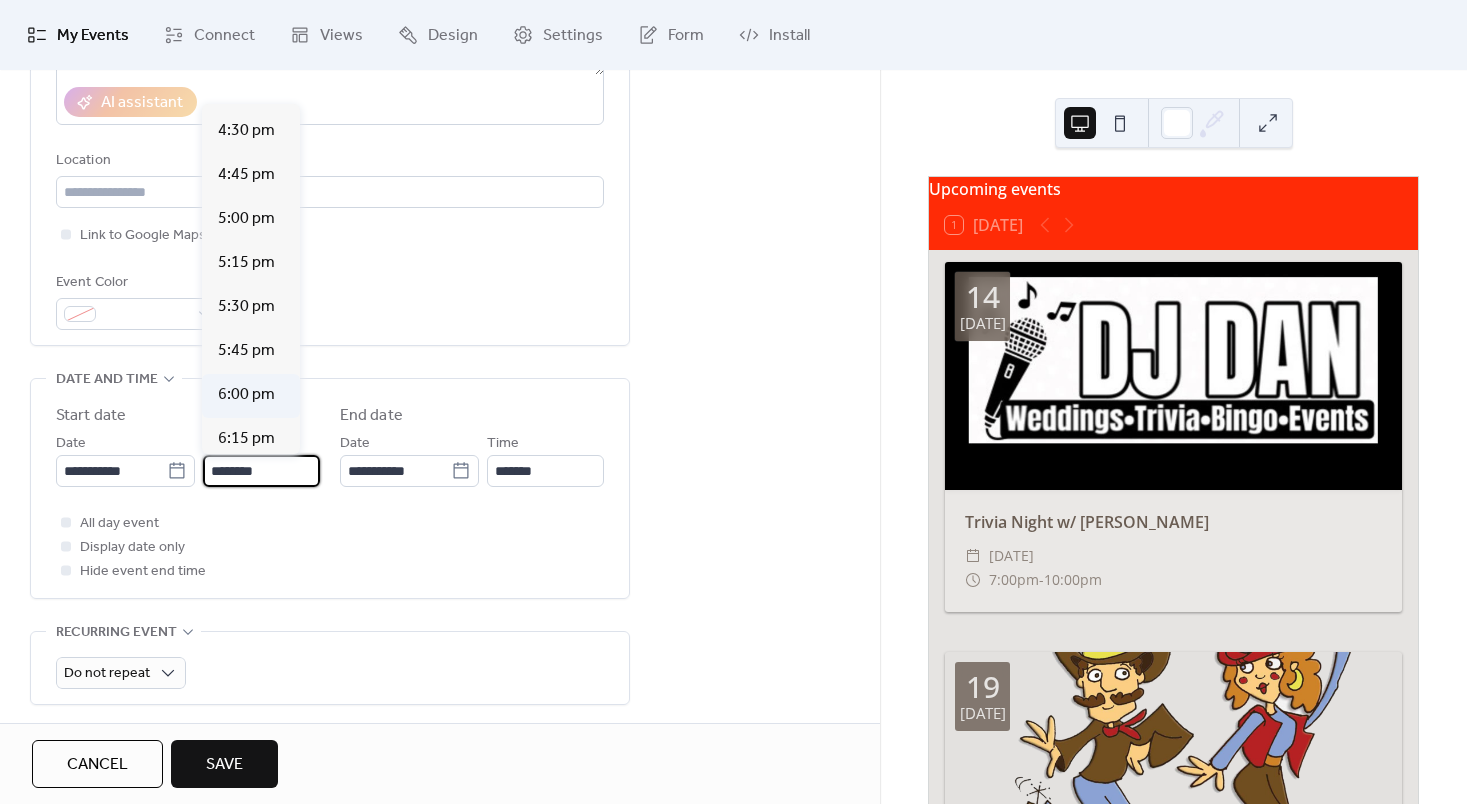 type on "*******" 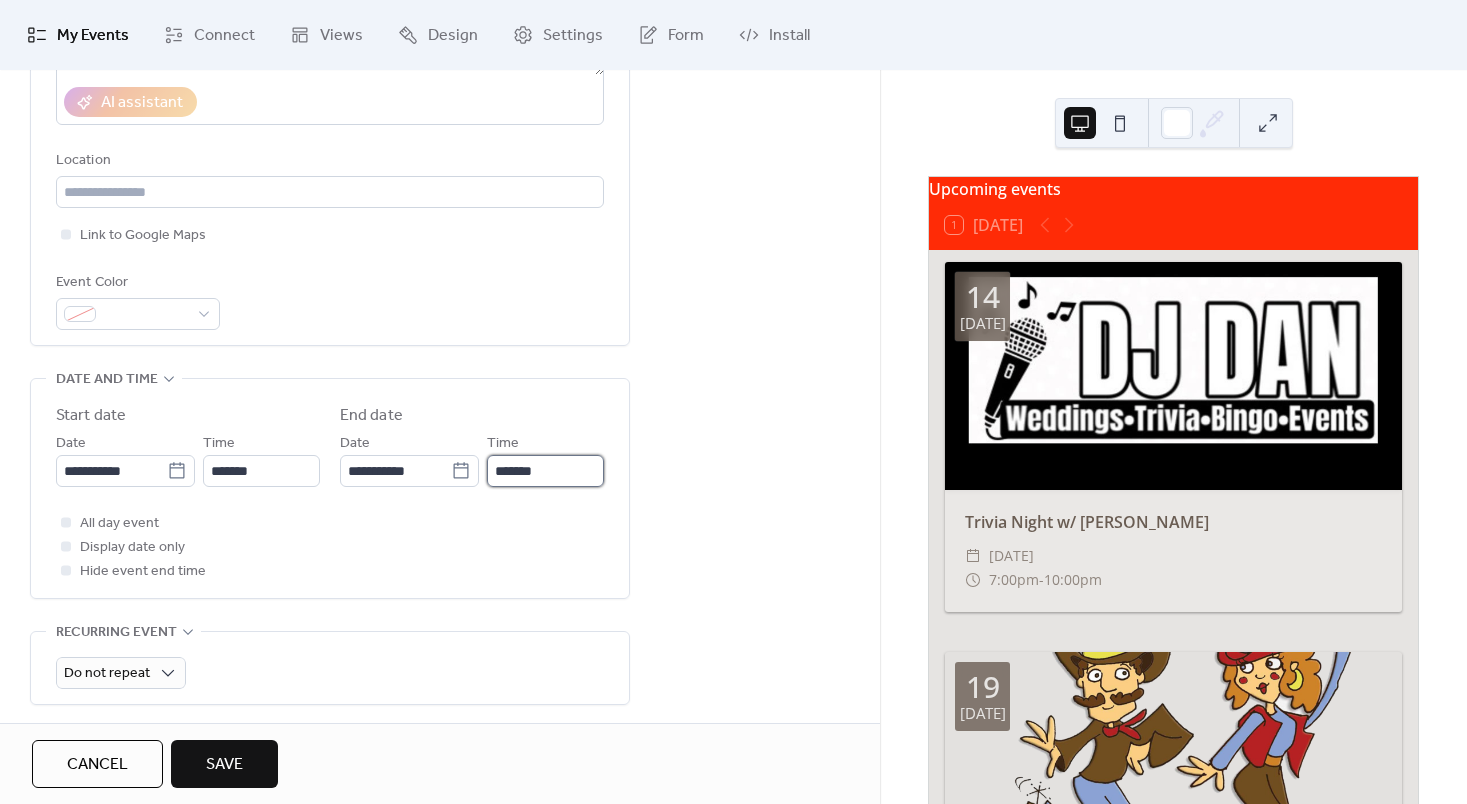 click on "*******" at bounding box center [545, 471] 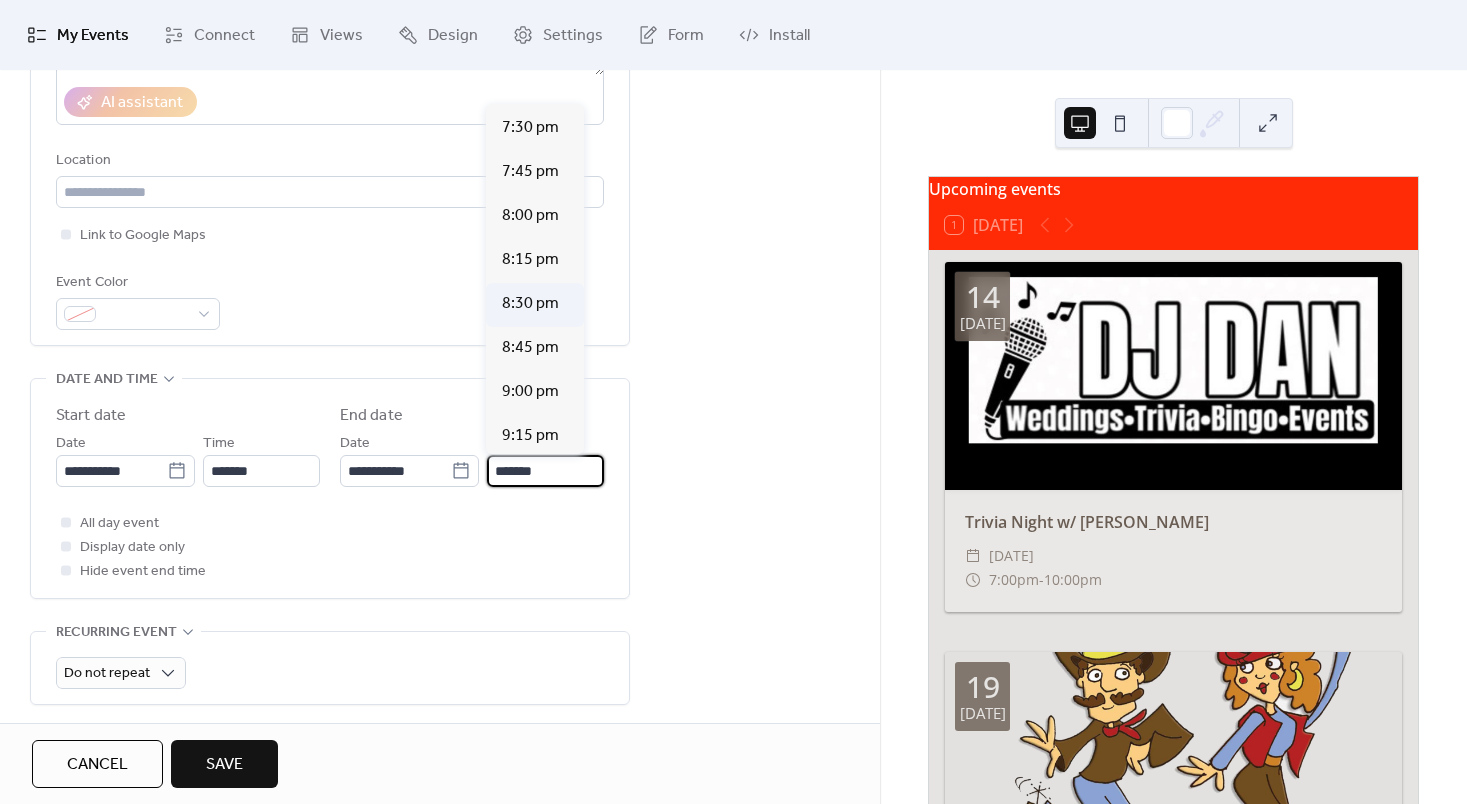 scroll, scrollTop: 223, scrollLeft: 0, axis: vertical 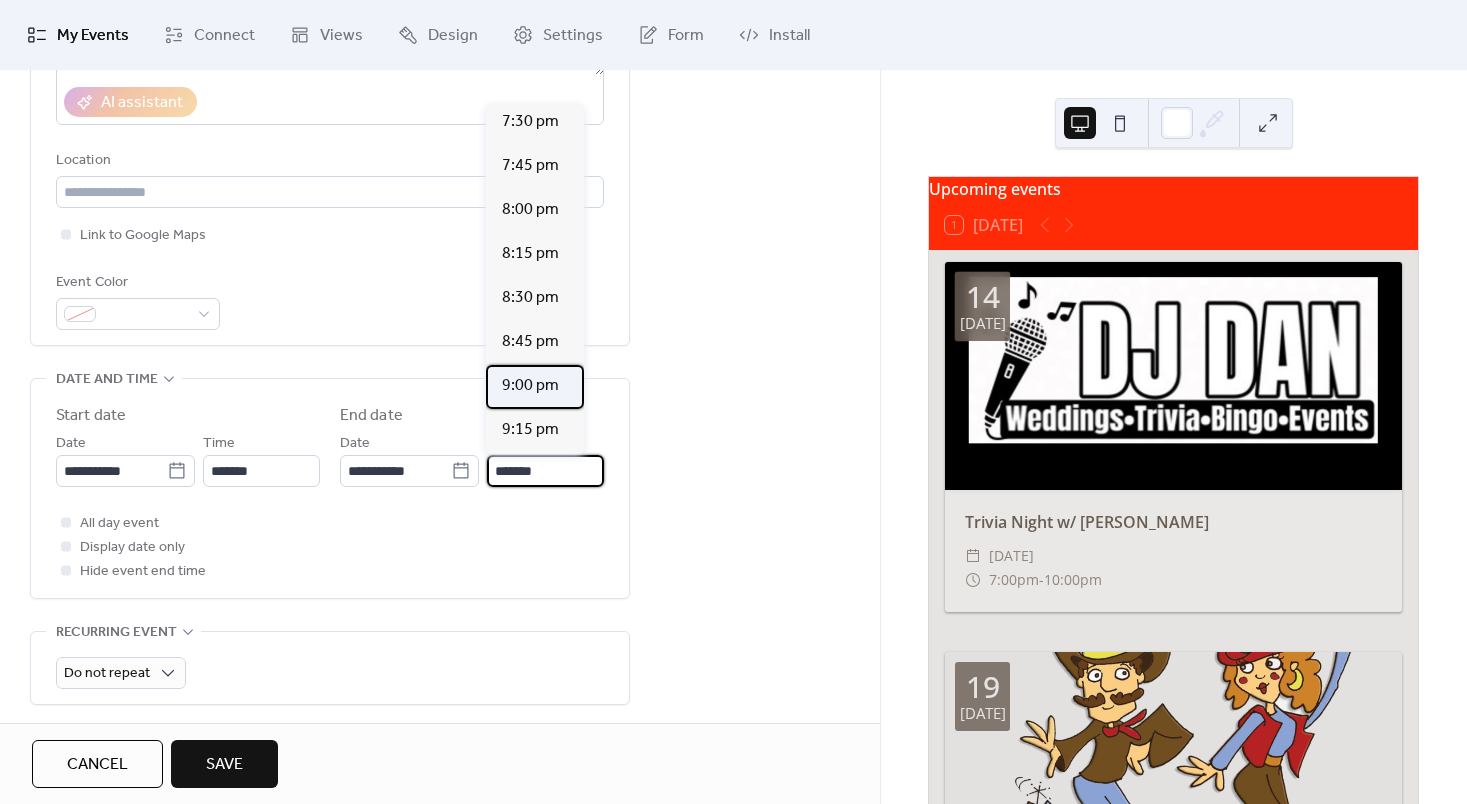 click on "9:00 pm" at bounding box center [535, 387] 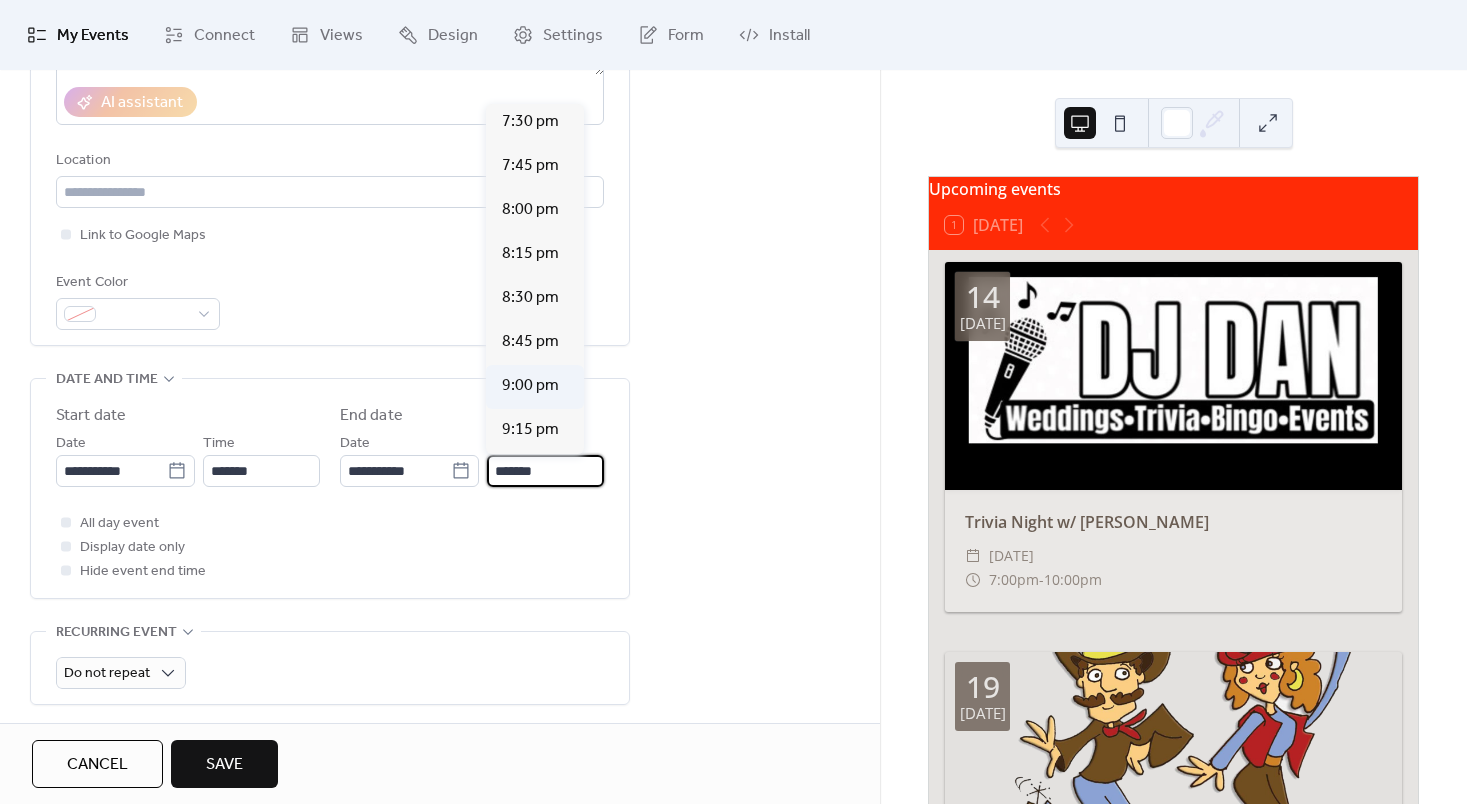 type on "*******" 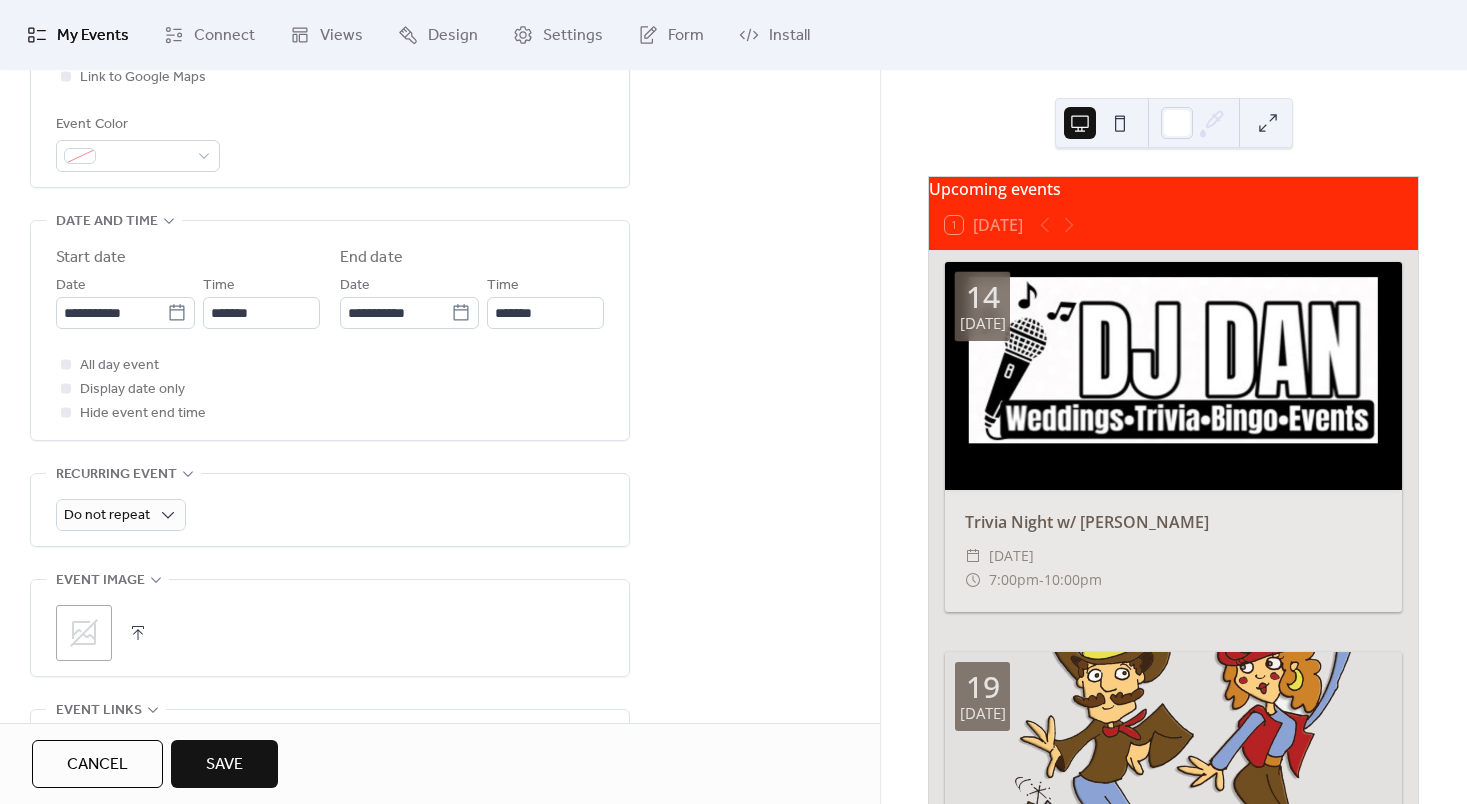 scroll, scrollTop: 544, scrollLeft: 0, axis: vertical 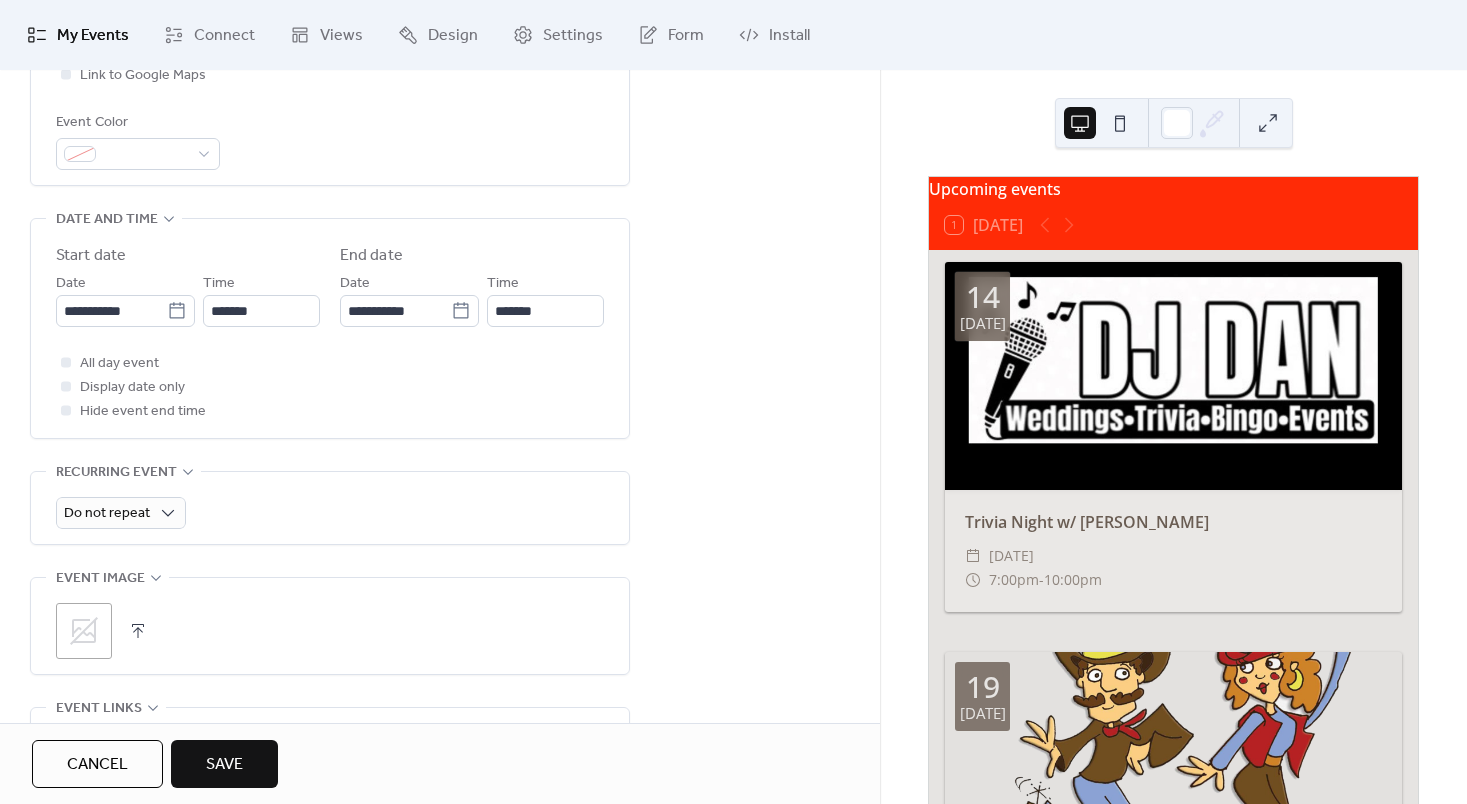click on ";" at bounding box center (84, 631) 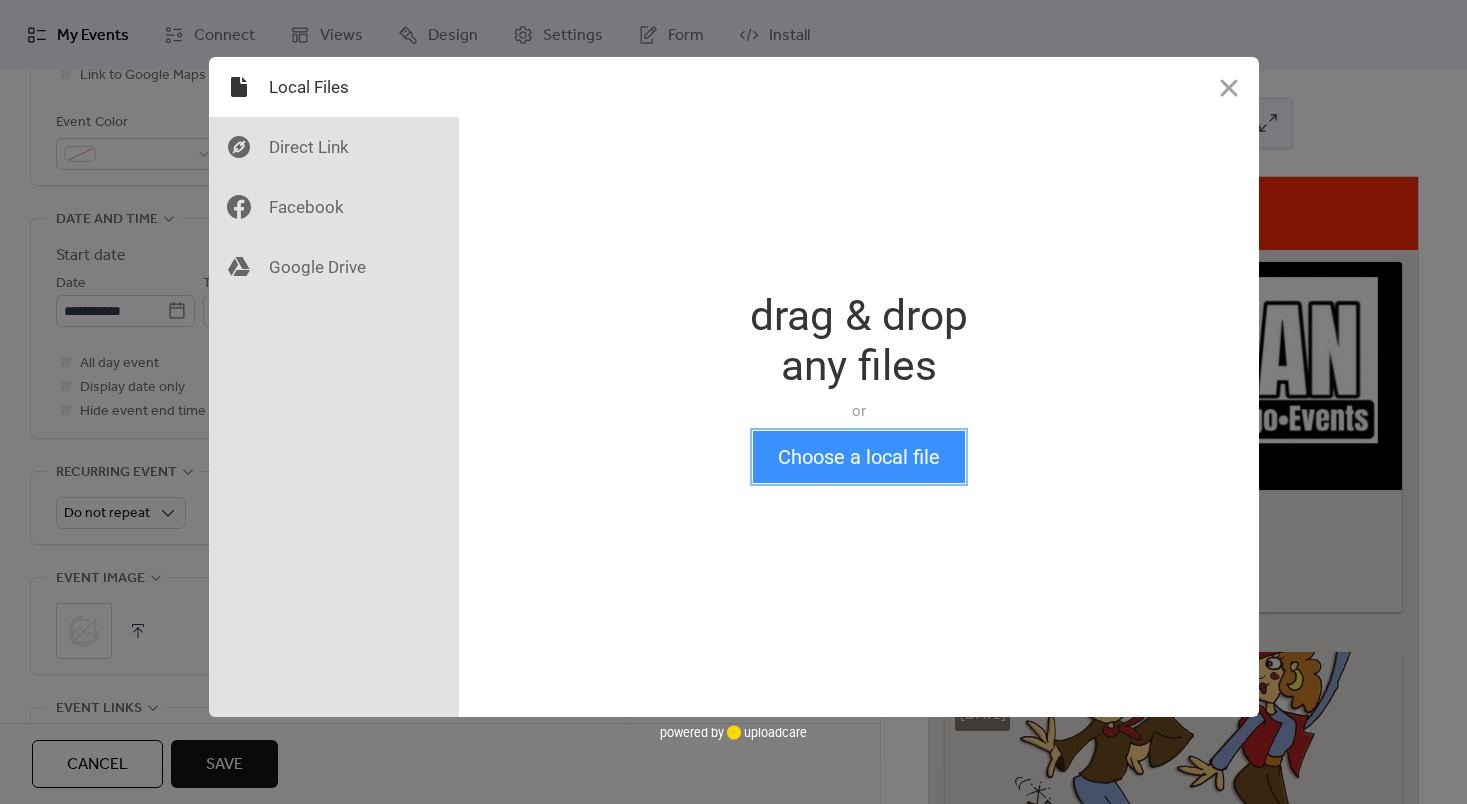 click on "Choose a local file" at bounding box center (859, 457) 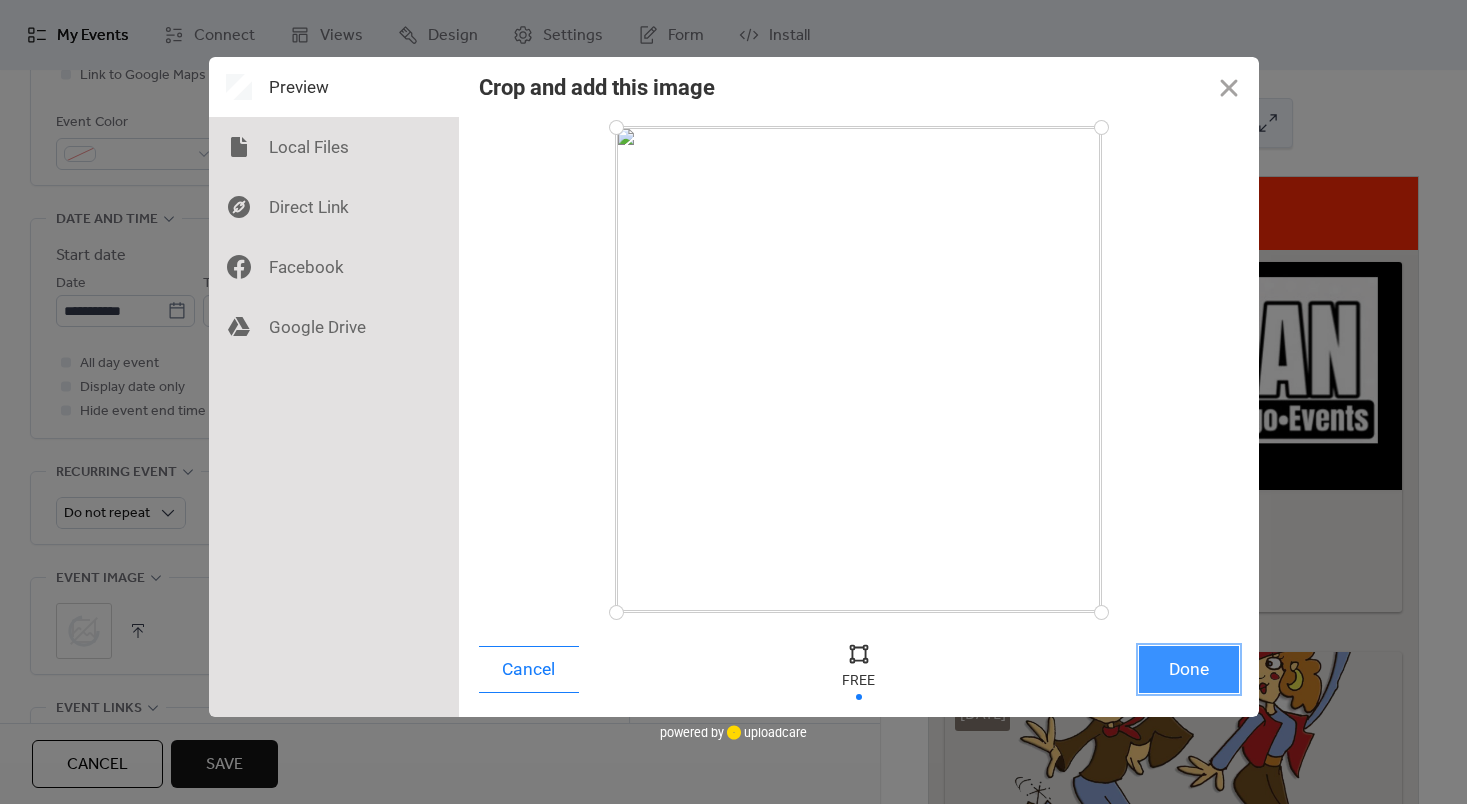 click on "Done" at bounding box center [1189, 669] 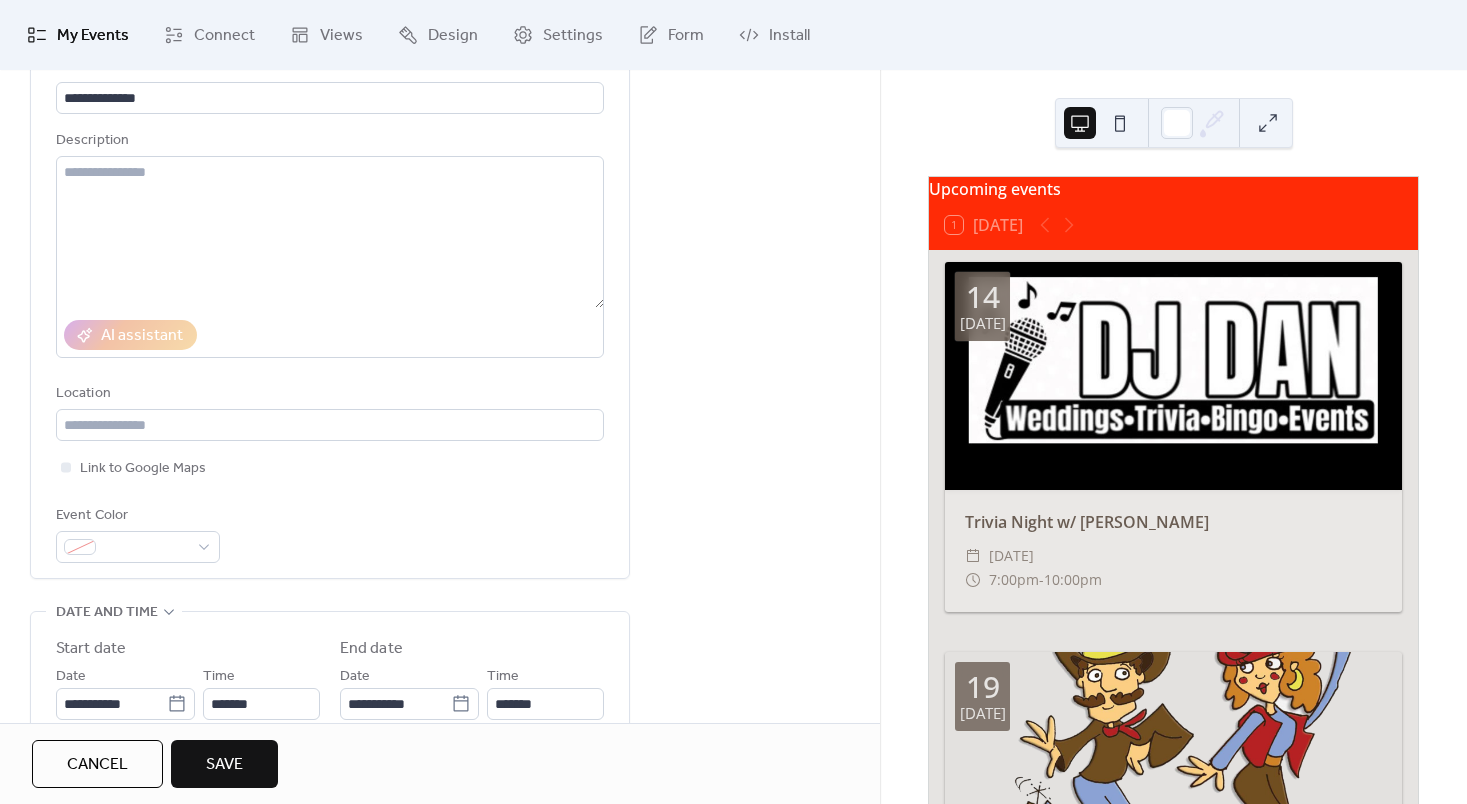 scroll, scrollTop: 150, scrollLeft: 0, axis: vertical 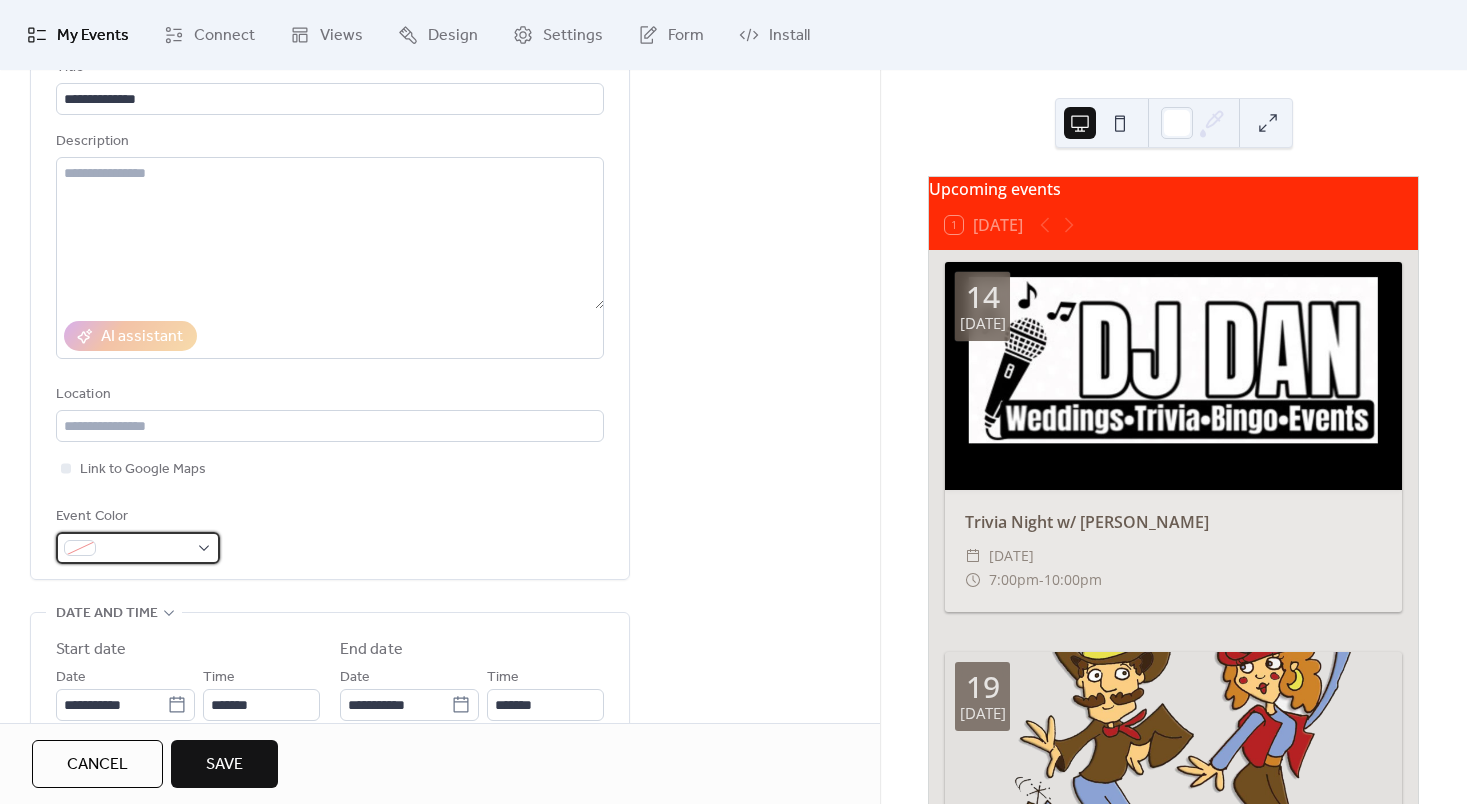 click at bounding box center [138, 548] 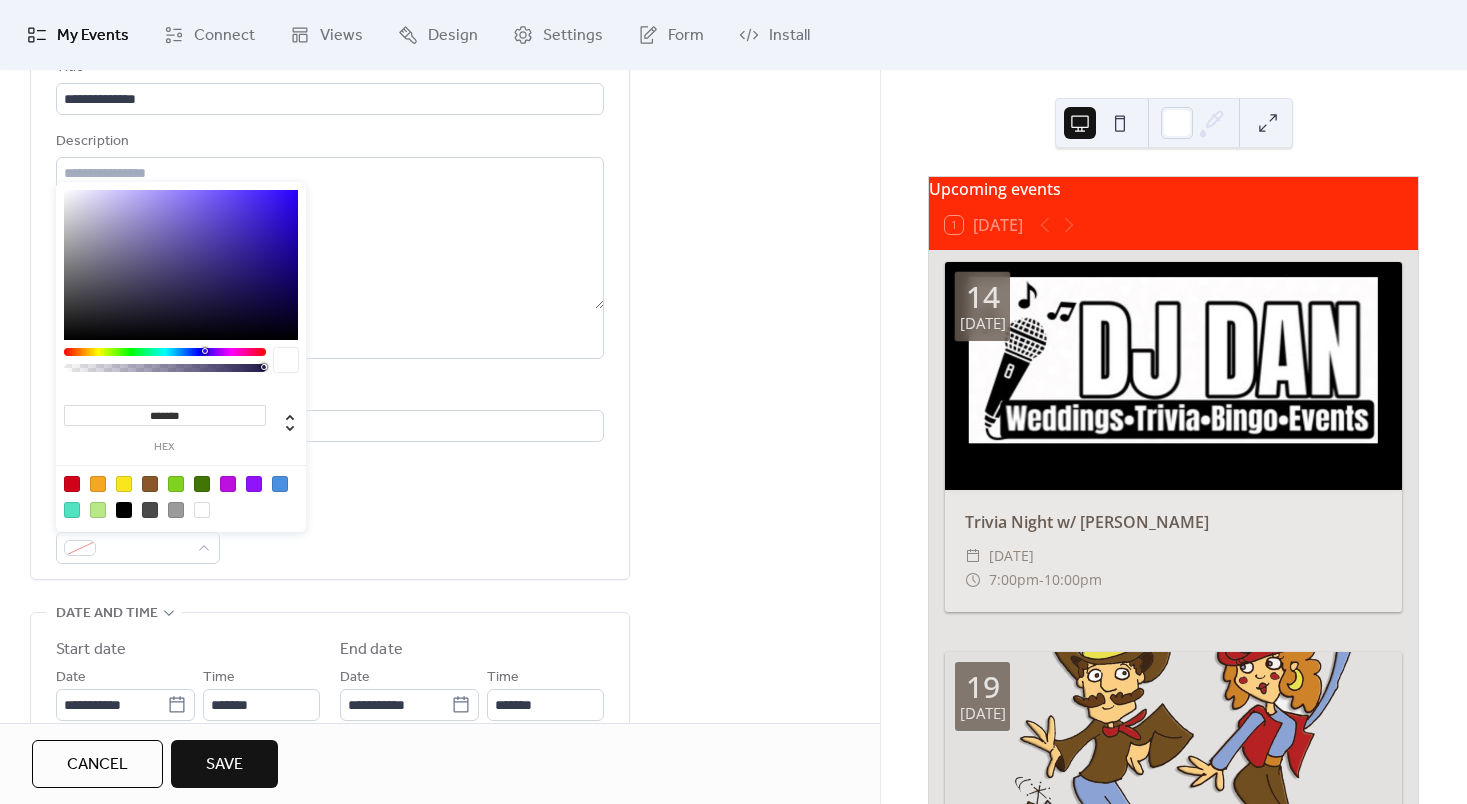 click at bounding box center (98, 510) 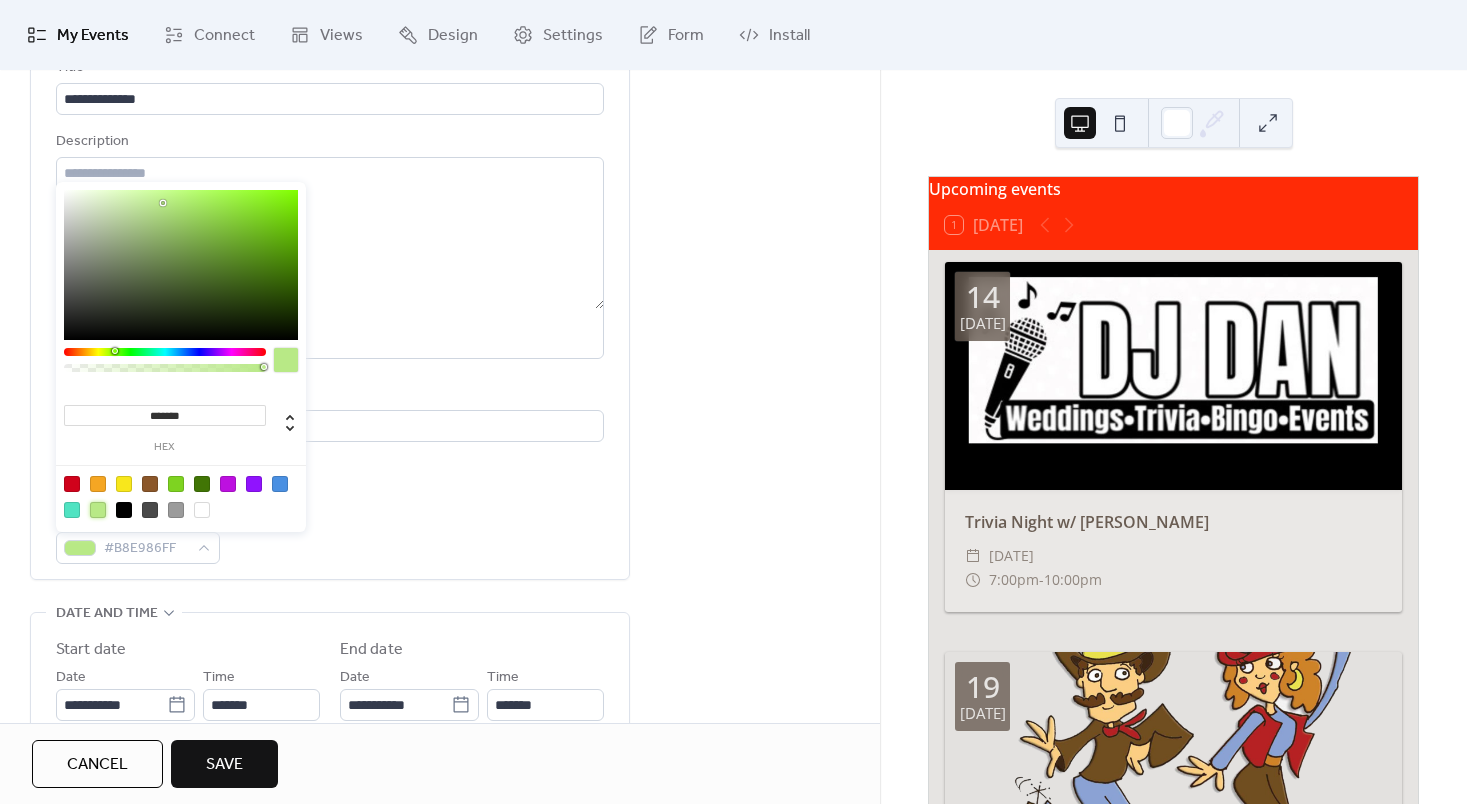 click at bounding box center [124, 510] 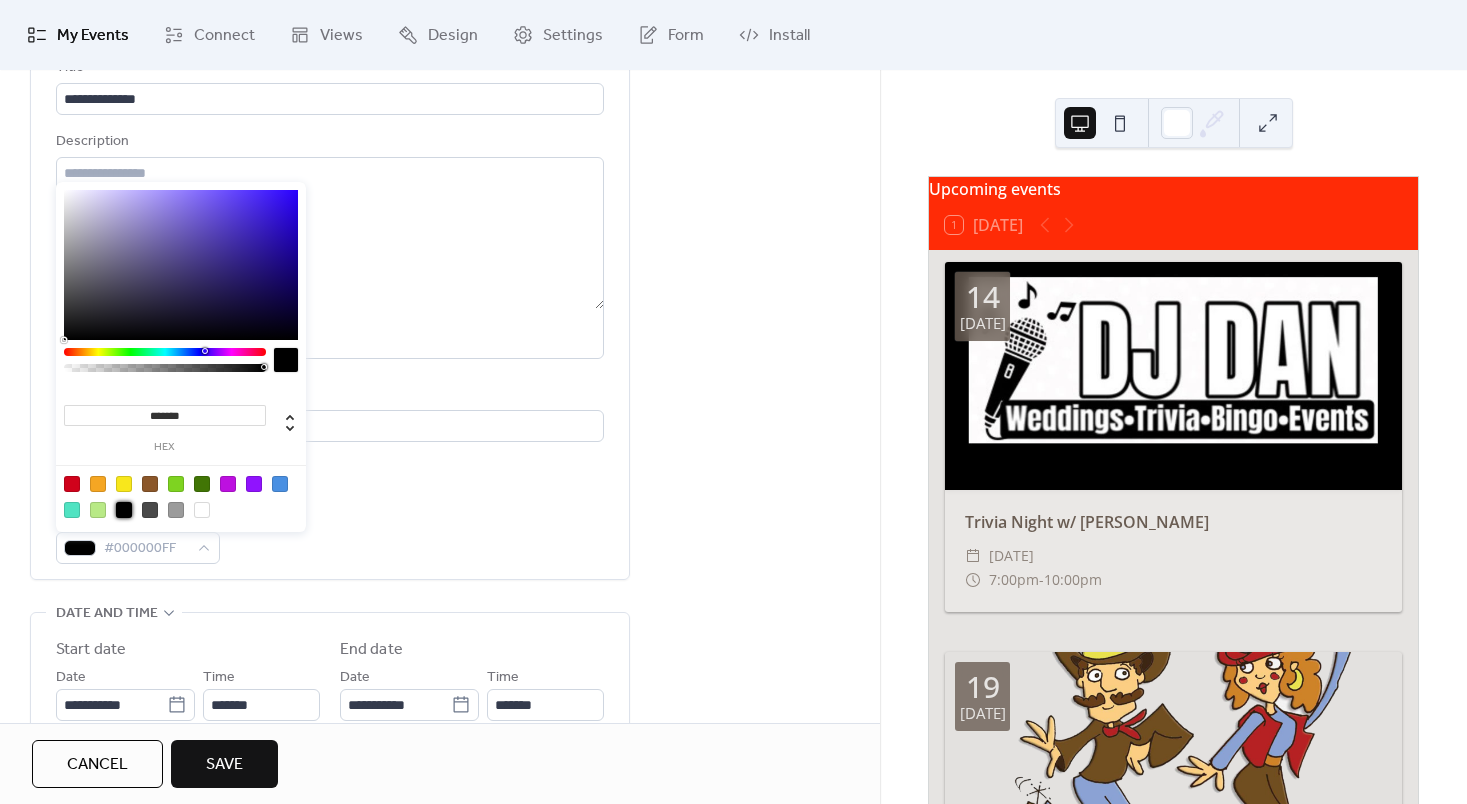 click on "Event Color #000000FF" at bounding box center [330, 534] 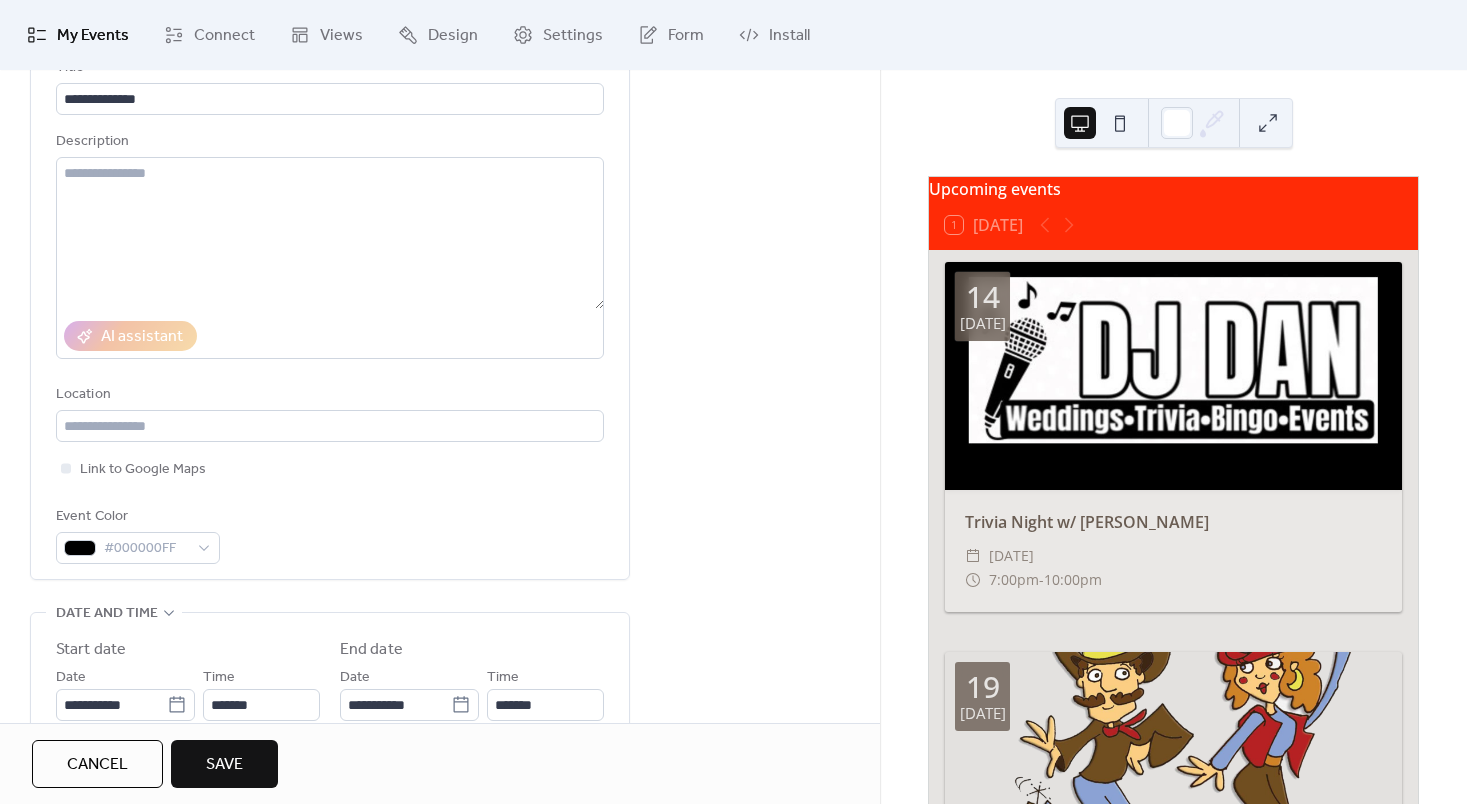 click on "Save" at bounding box center (224, 764) 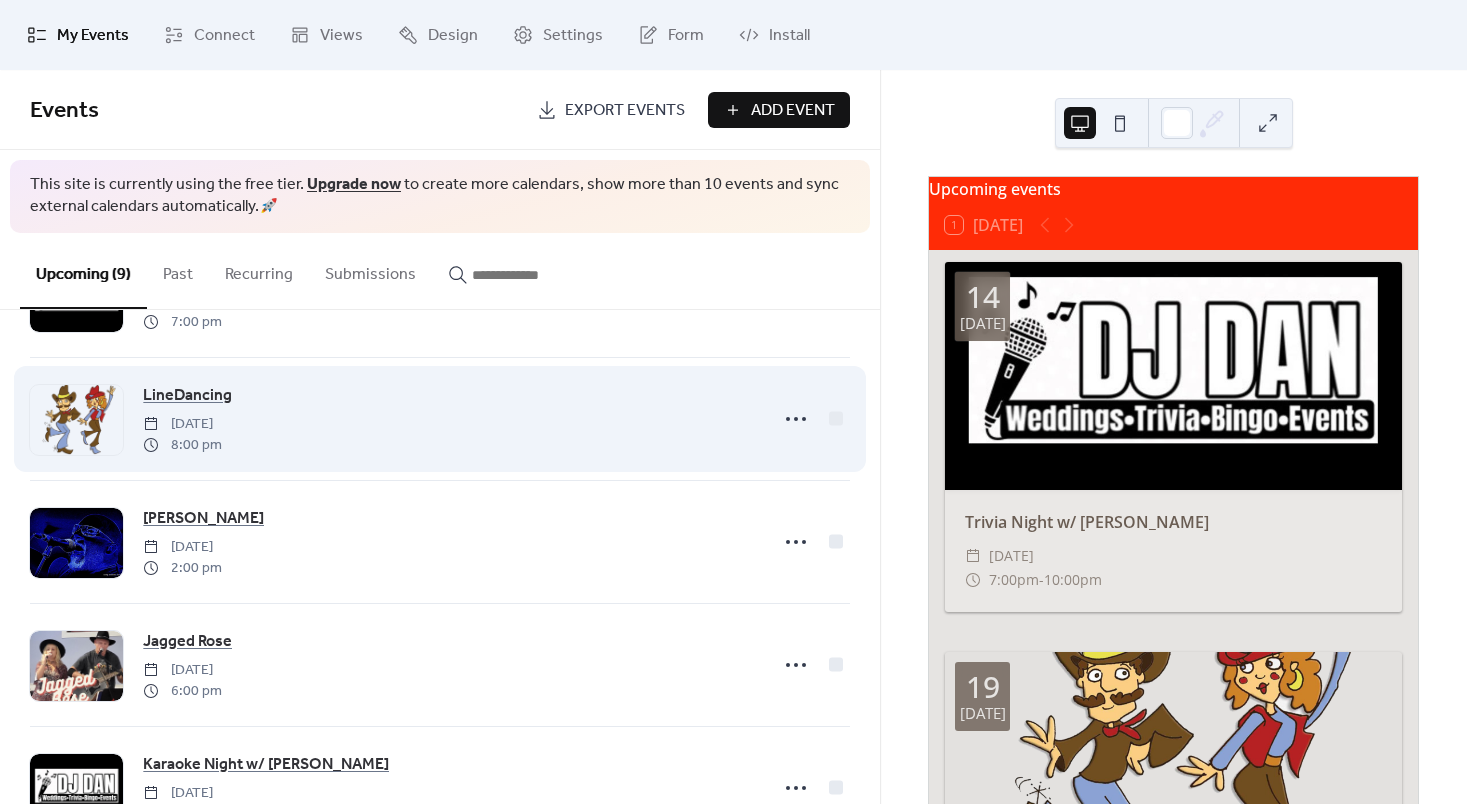 scroll, scrollTop: 96, scrollLeft: 0, axis: vertical 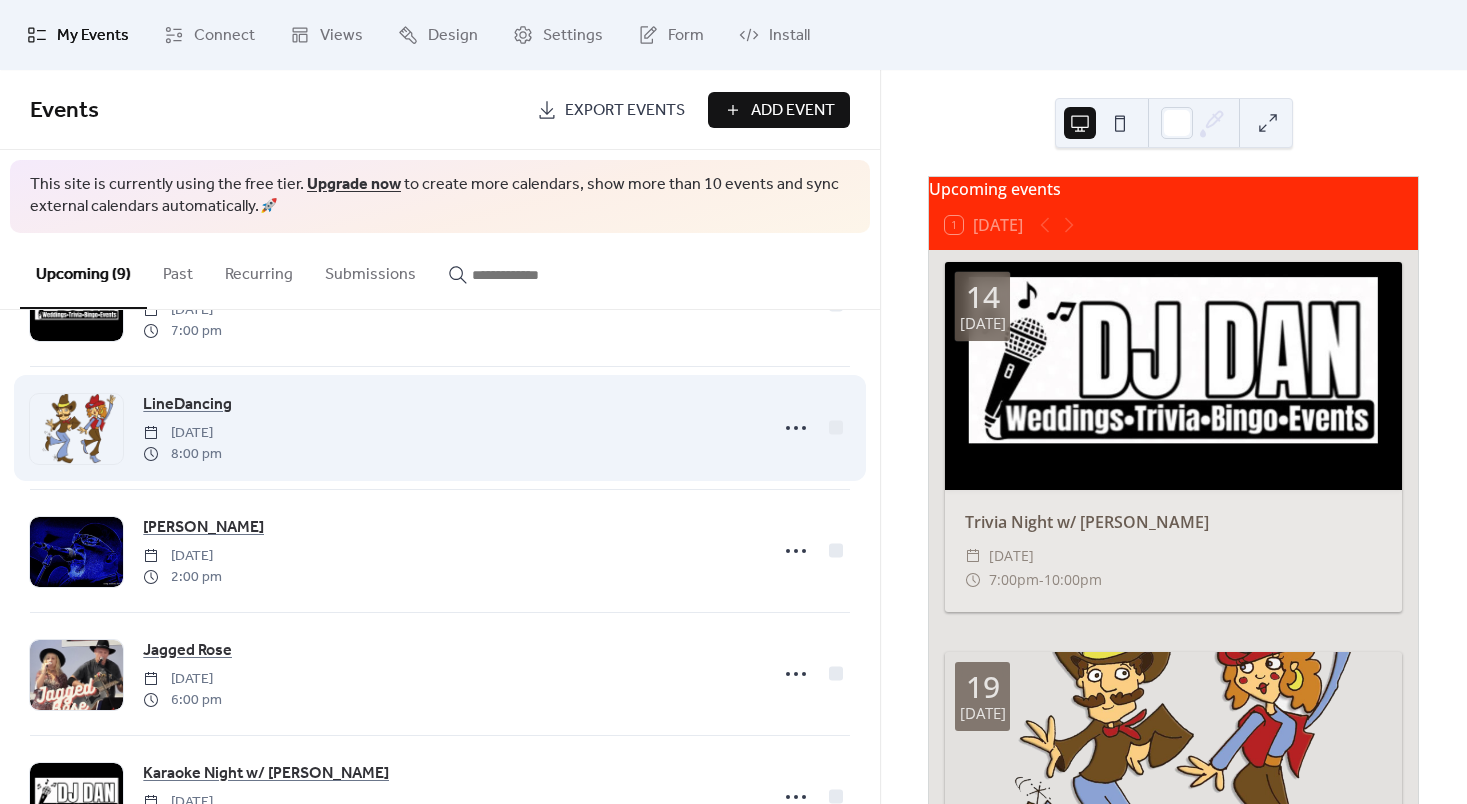 click on "LineDancing [DATE] 8:00 pm" at bounding box center (440, 428) 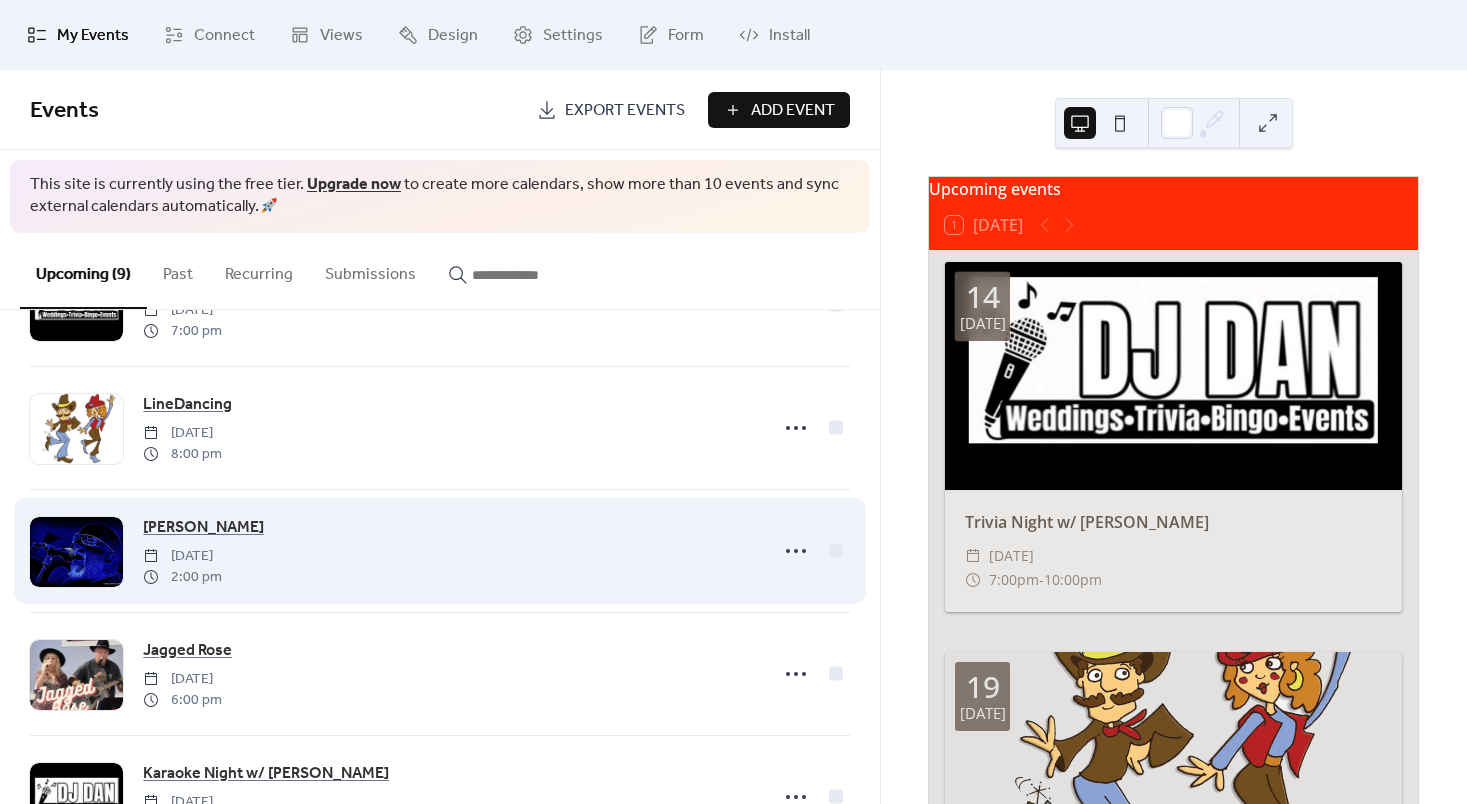scroll, scrollTop: 675, scrollLeft: 0, axis: vertical 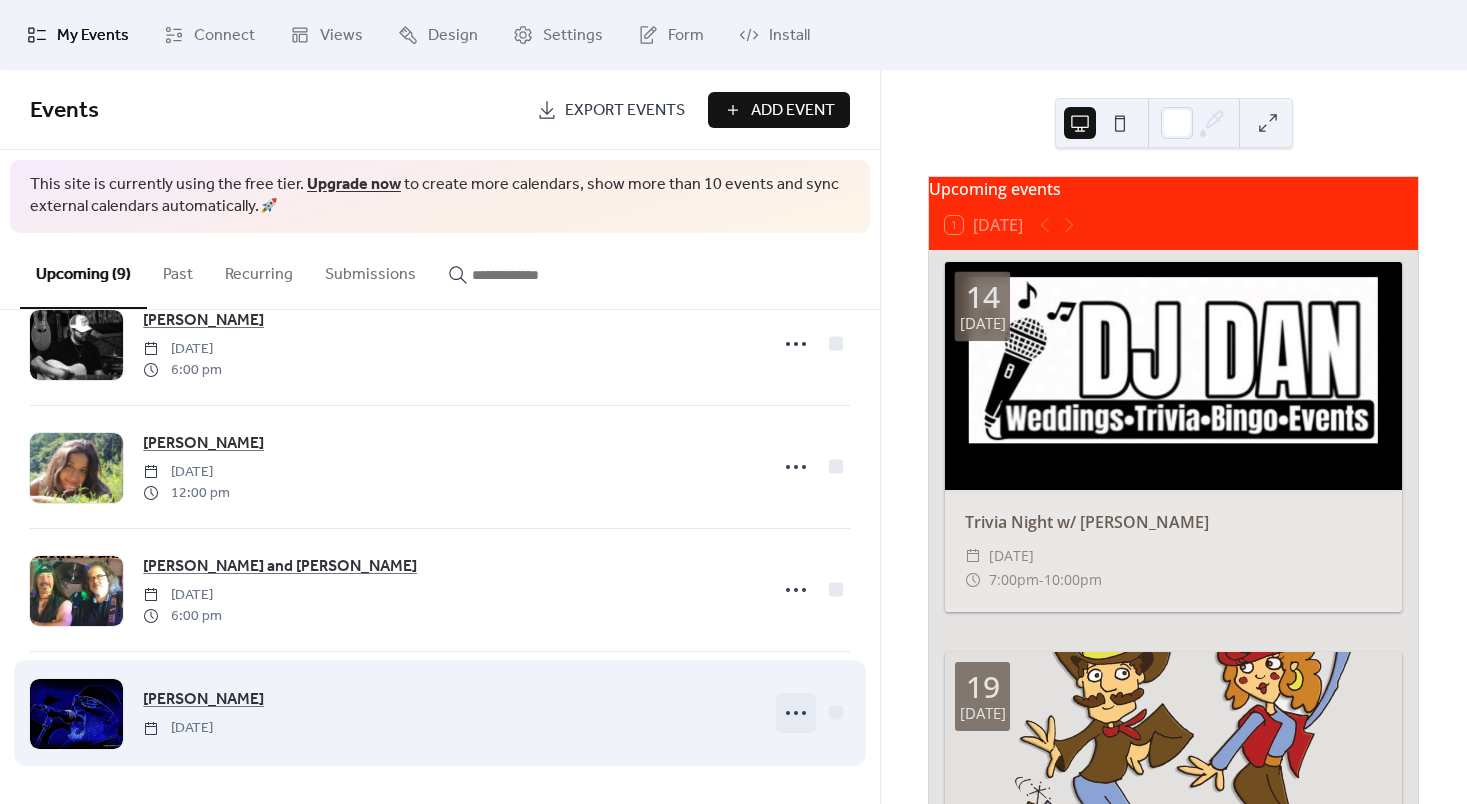 click 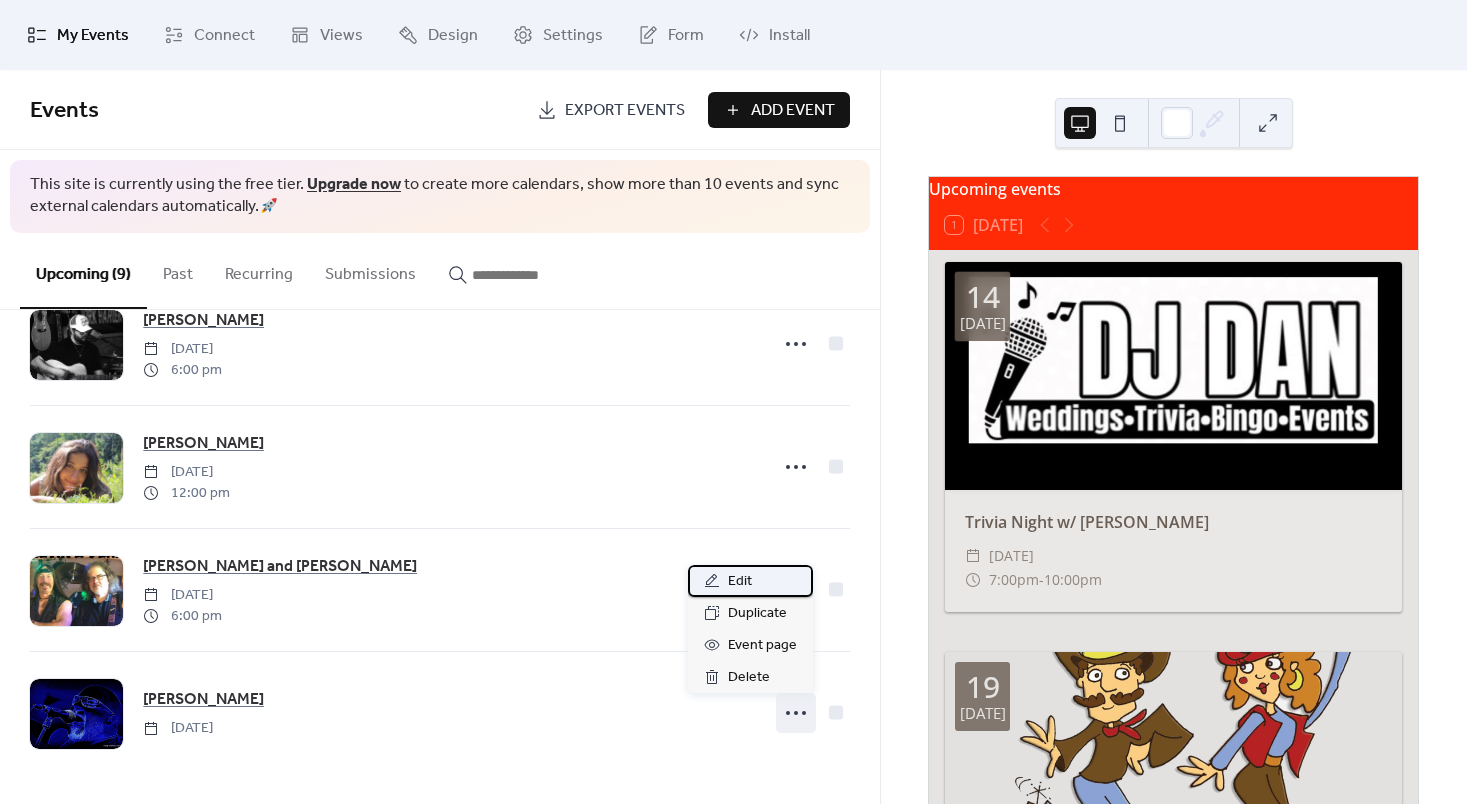 click on "Edit" at bounding box center (740, 582) 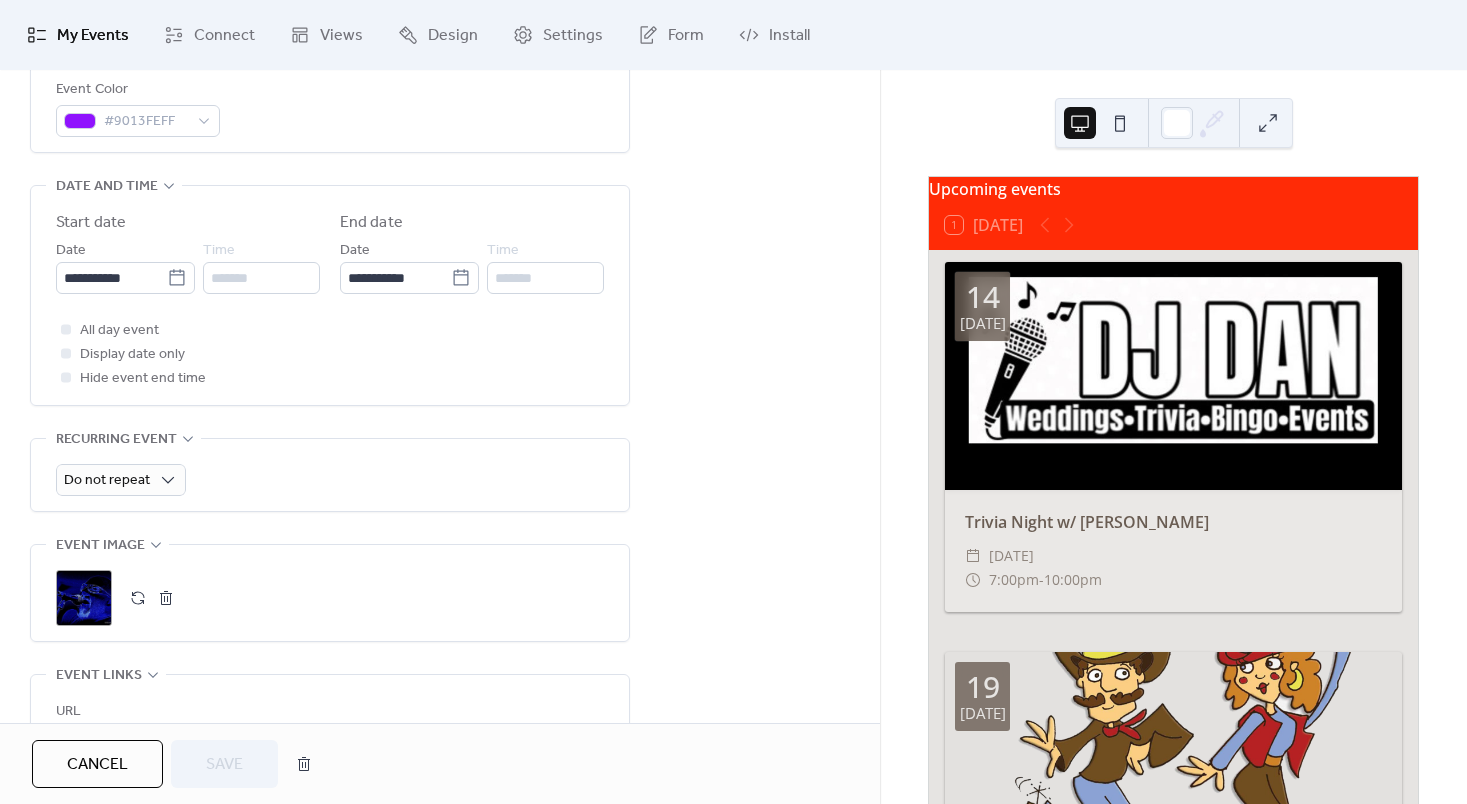 scroll, scrollTop: 592, scrollLeft: 0, axis: vertical 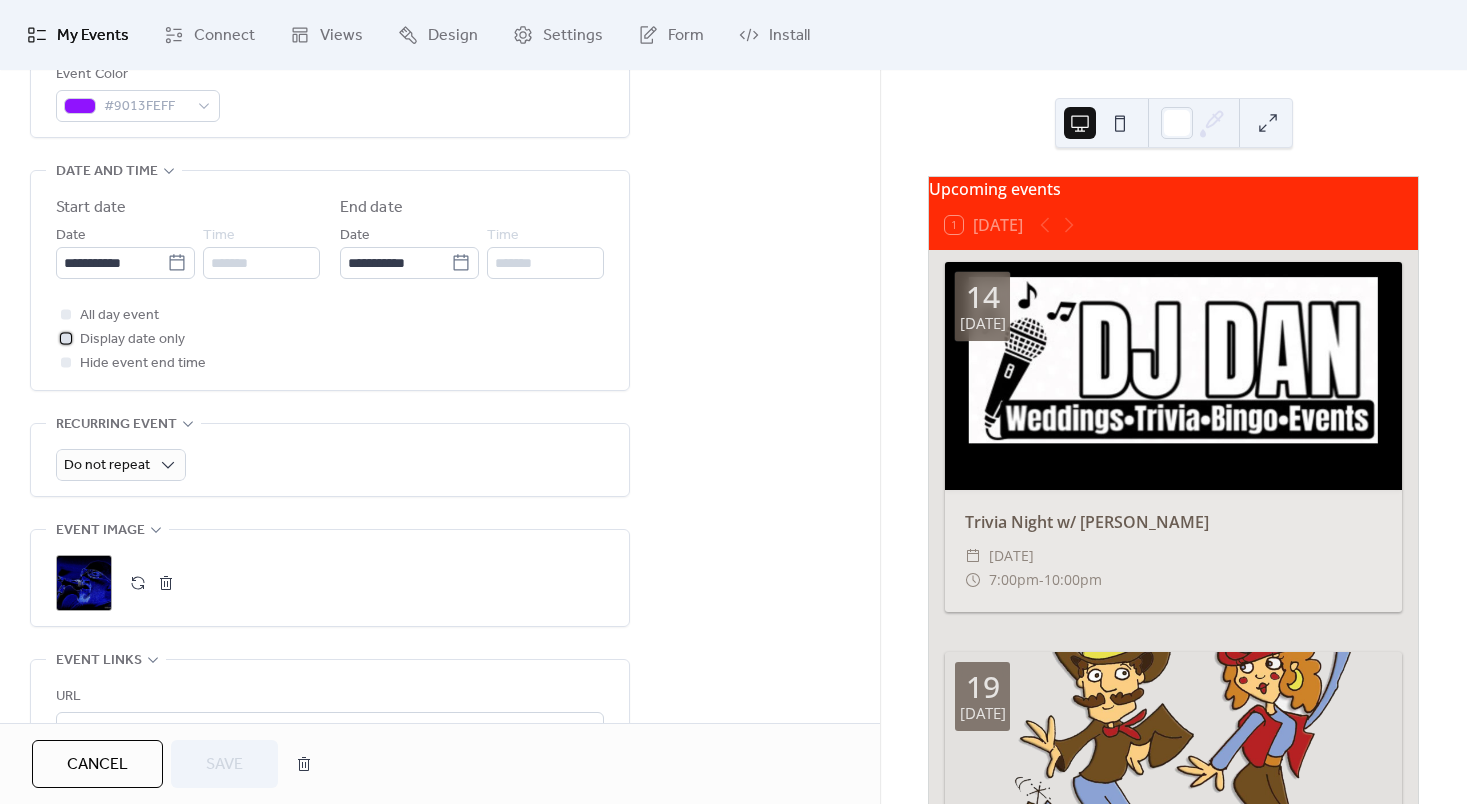 click on "Display date only" at bounding box center [132, 340] 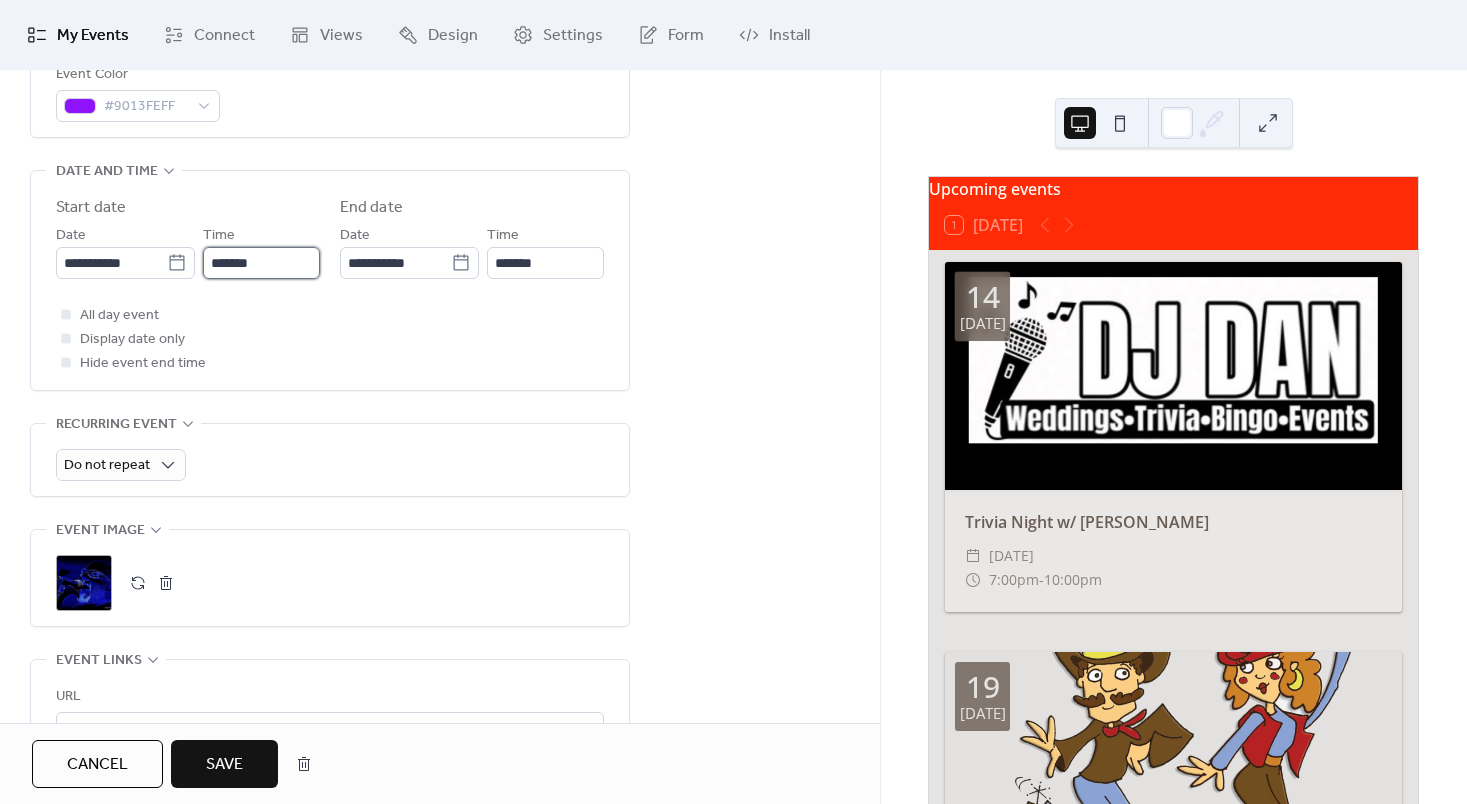 click on "*******" at bounding box center [261, 263] 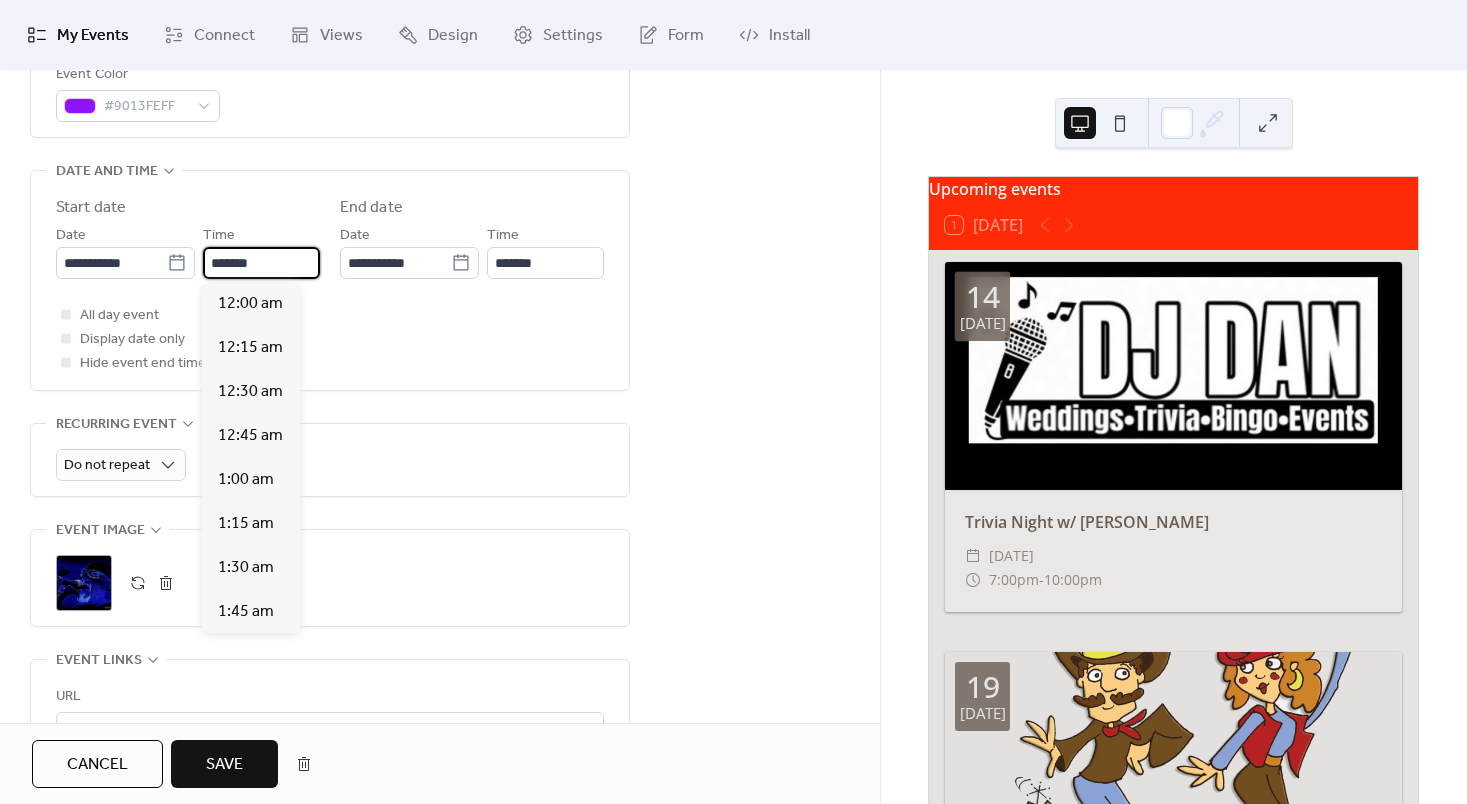 scroll, scrollTop: 2488, scrollLeft: 0, axis: vertical 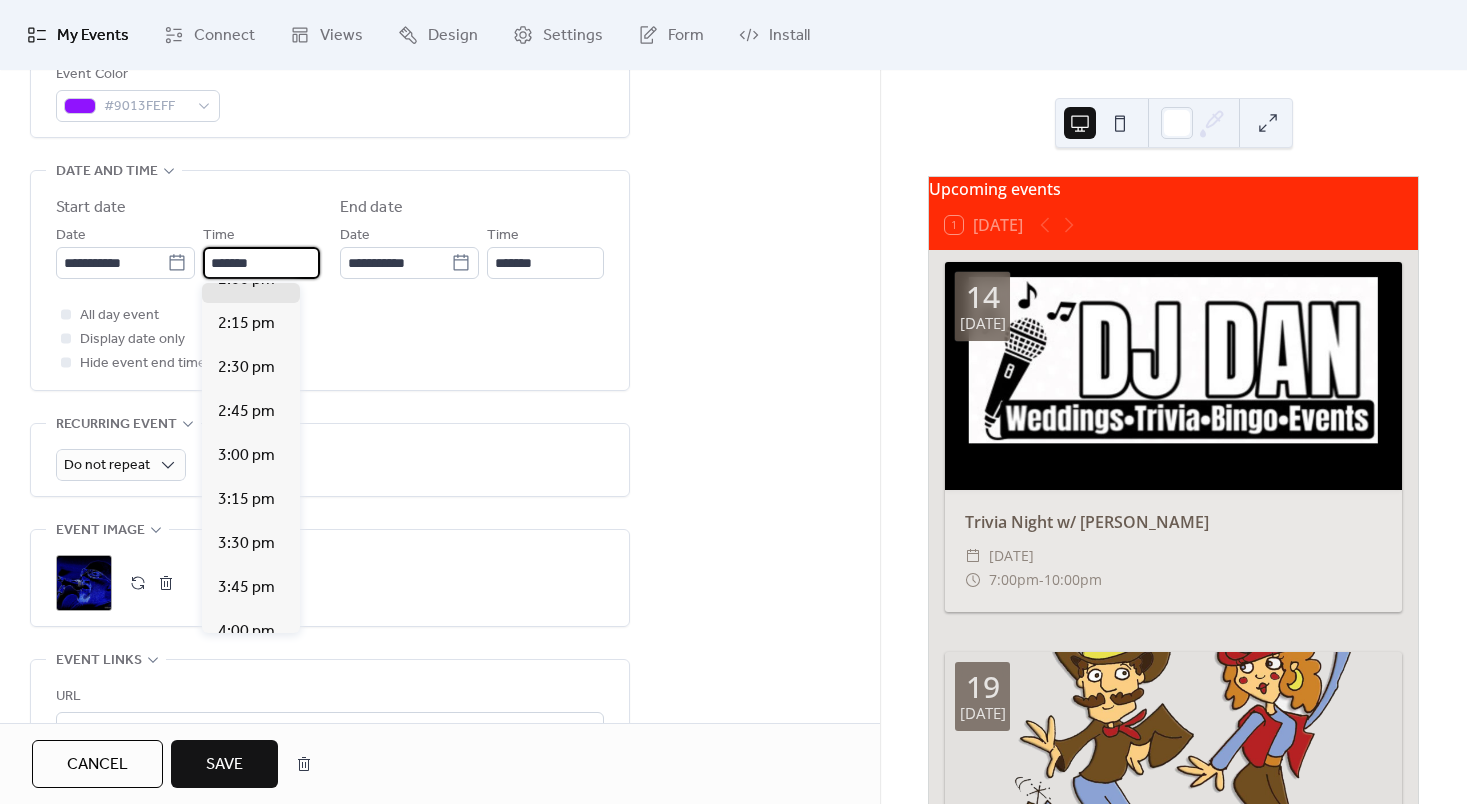 click on "All day event Display date only Hide event end time" at bounding box center [330, 339] 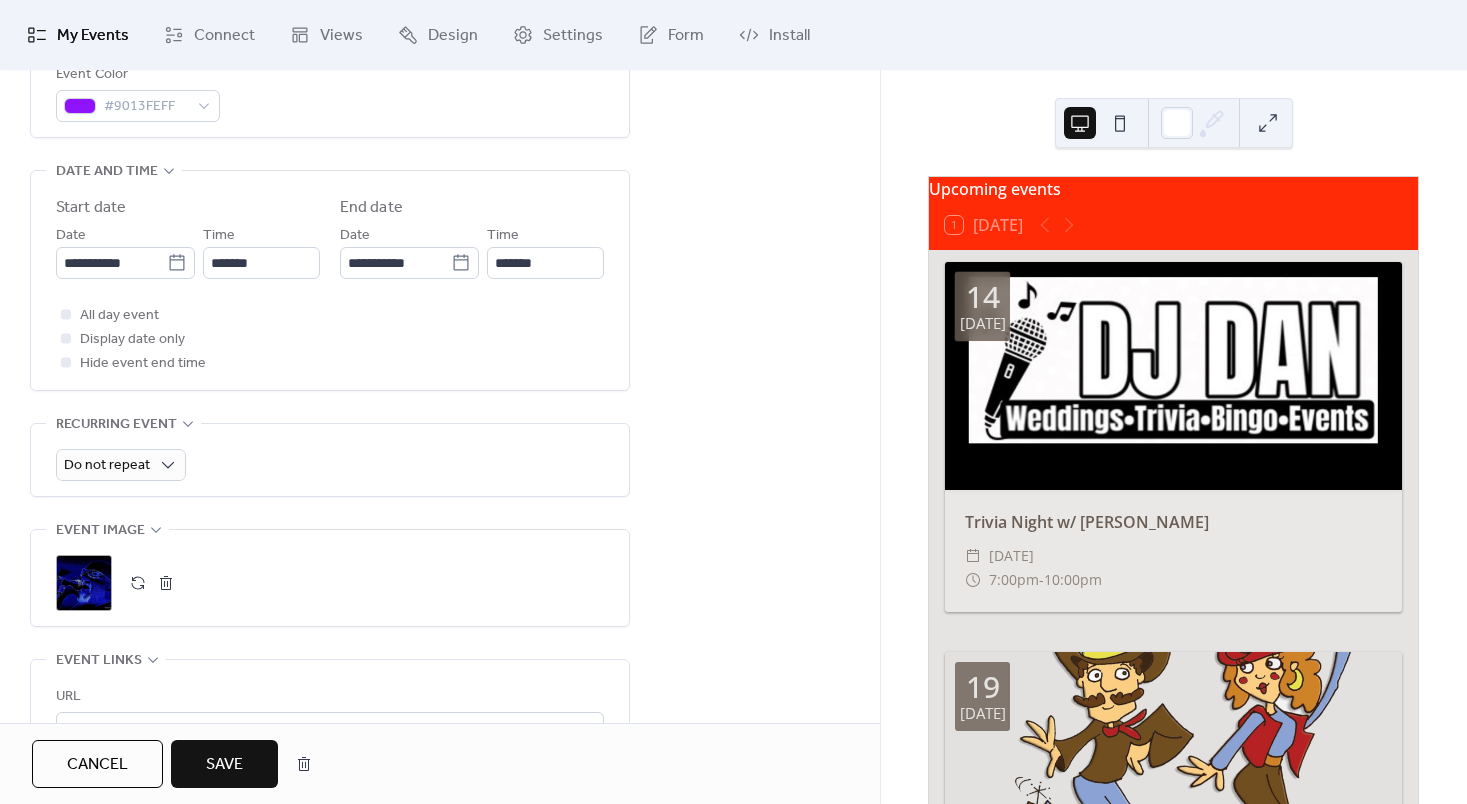 scroll, scrollTop: 1002, scrollLeft: 0, axis: vertical 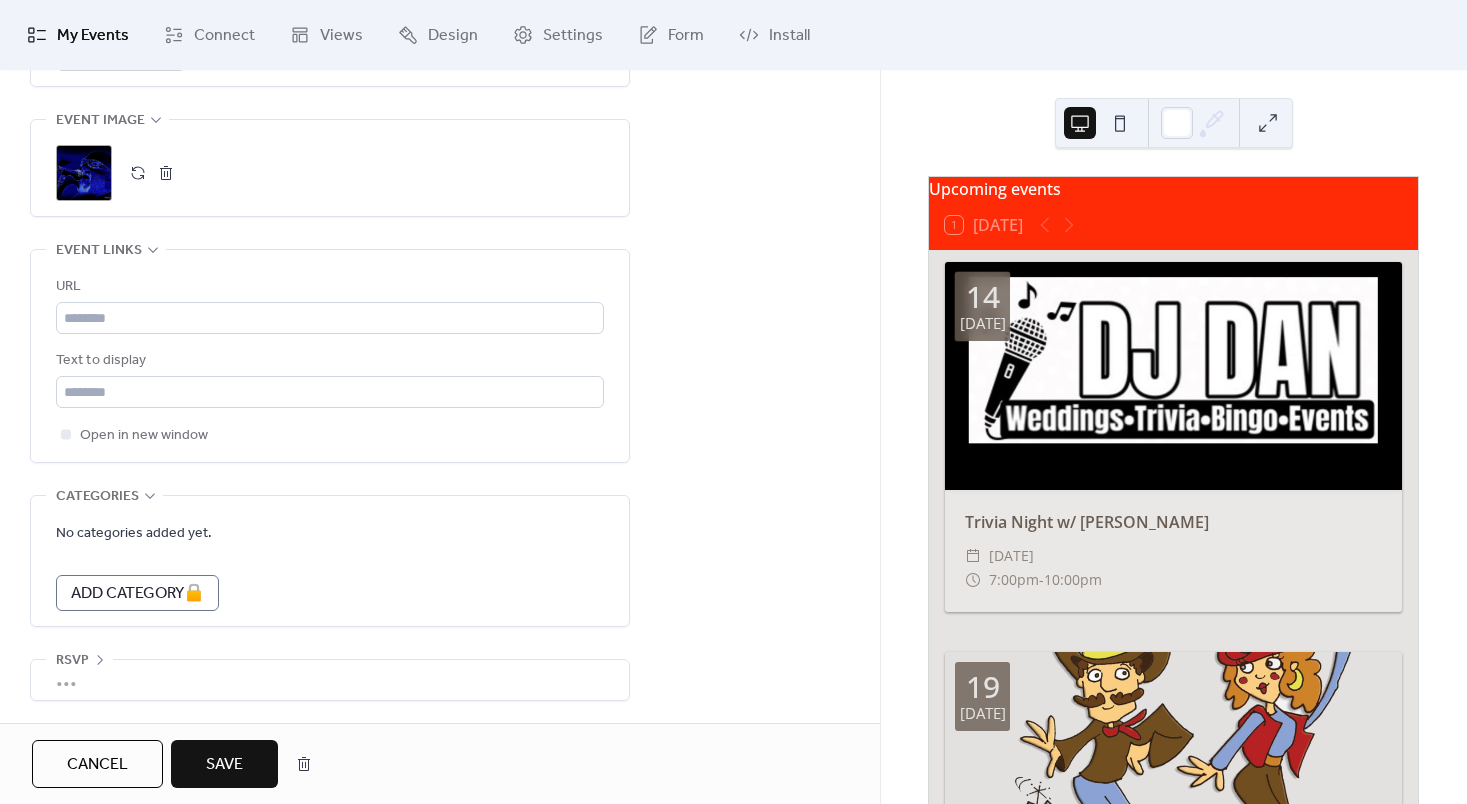 click on "Save" at bounding box center [224, 764] 